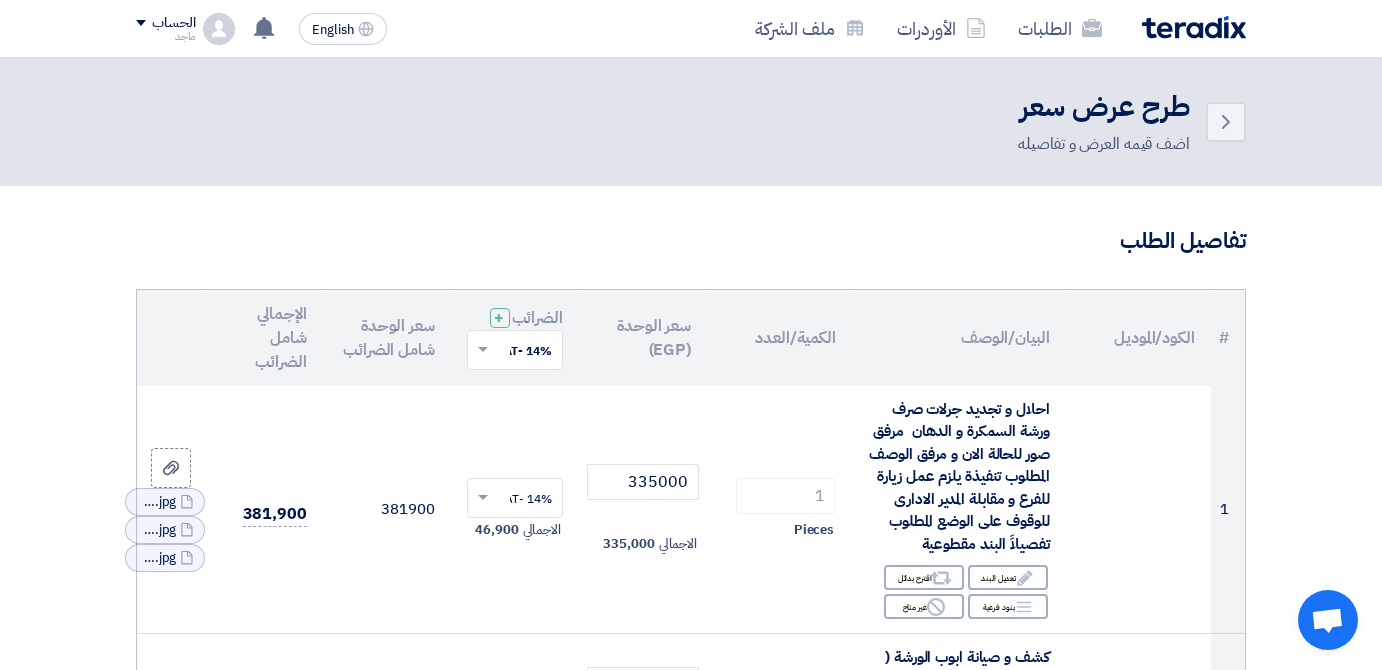 scroll, scrollTop: 573, scrollLeft: 0, axis: vertical 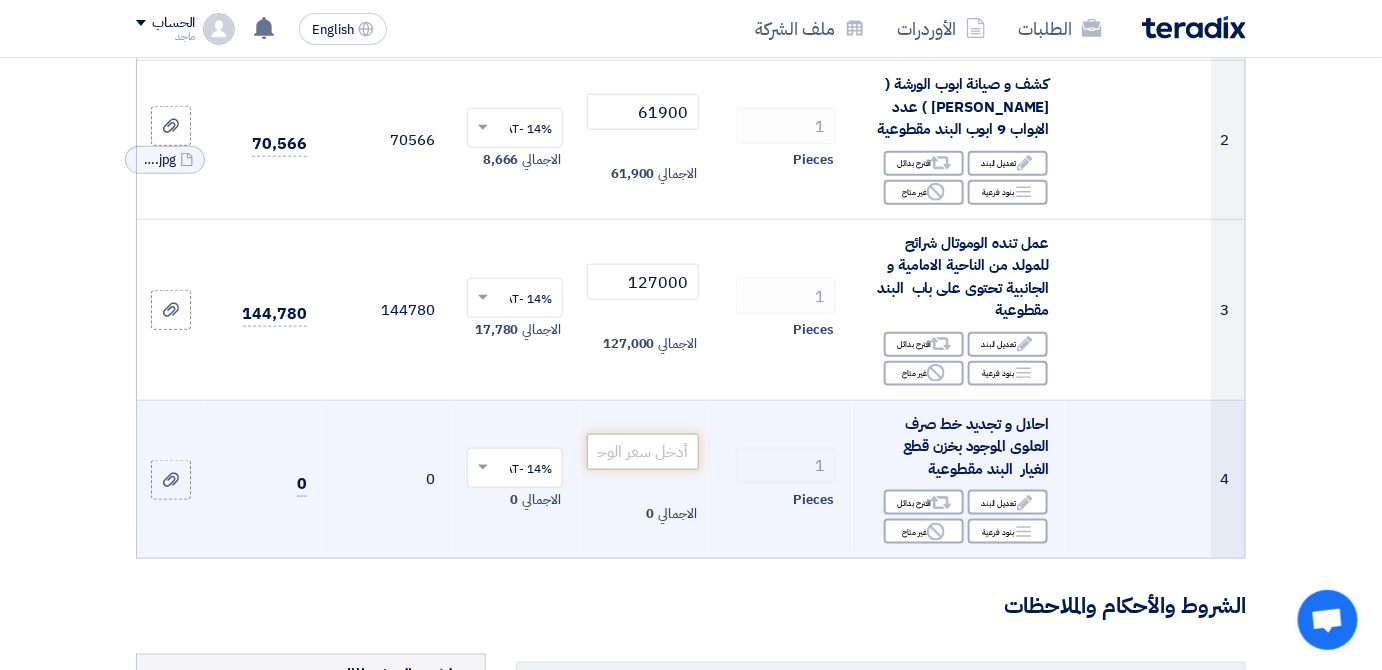 type on "127000" 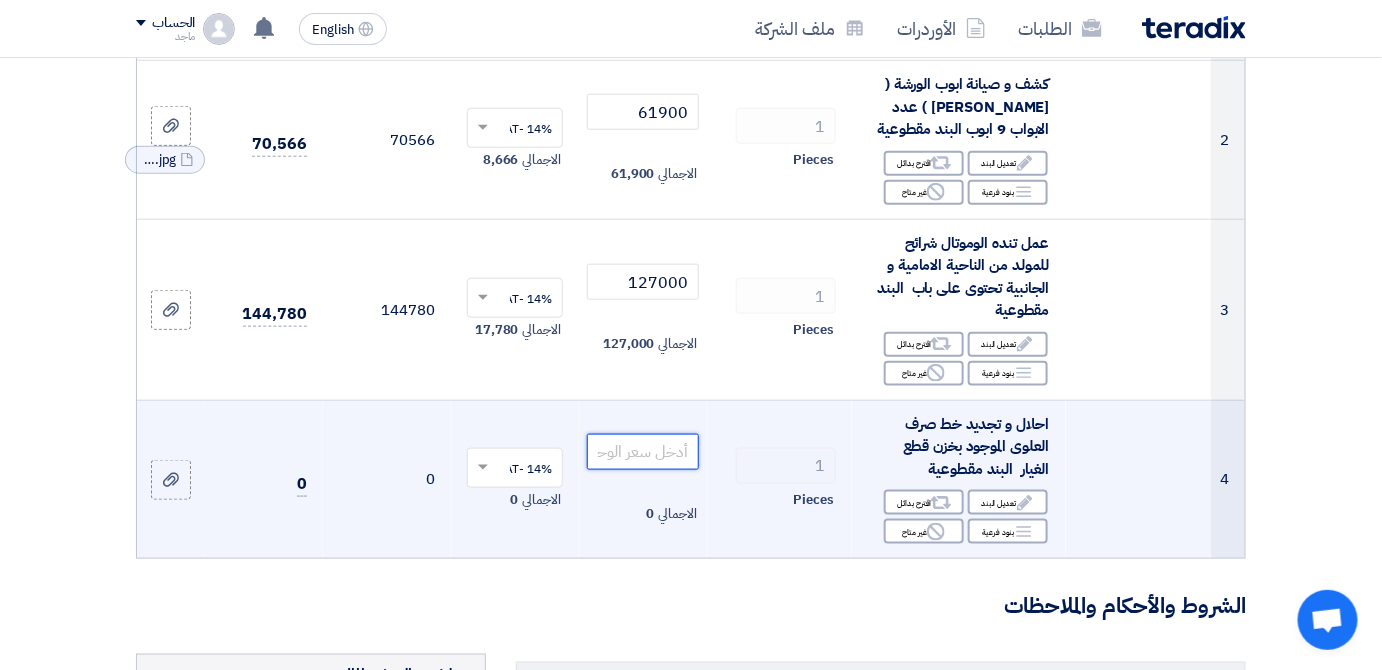 click 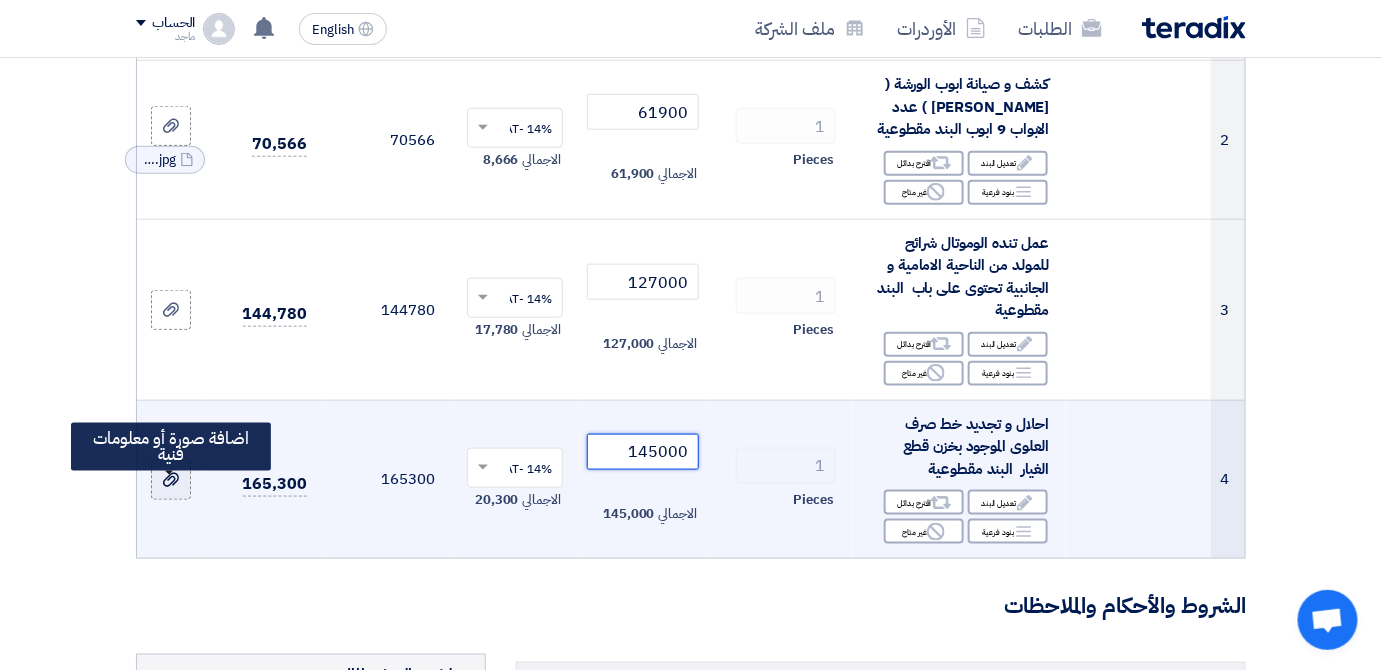 type on "145000" 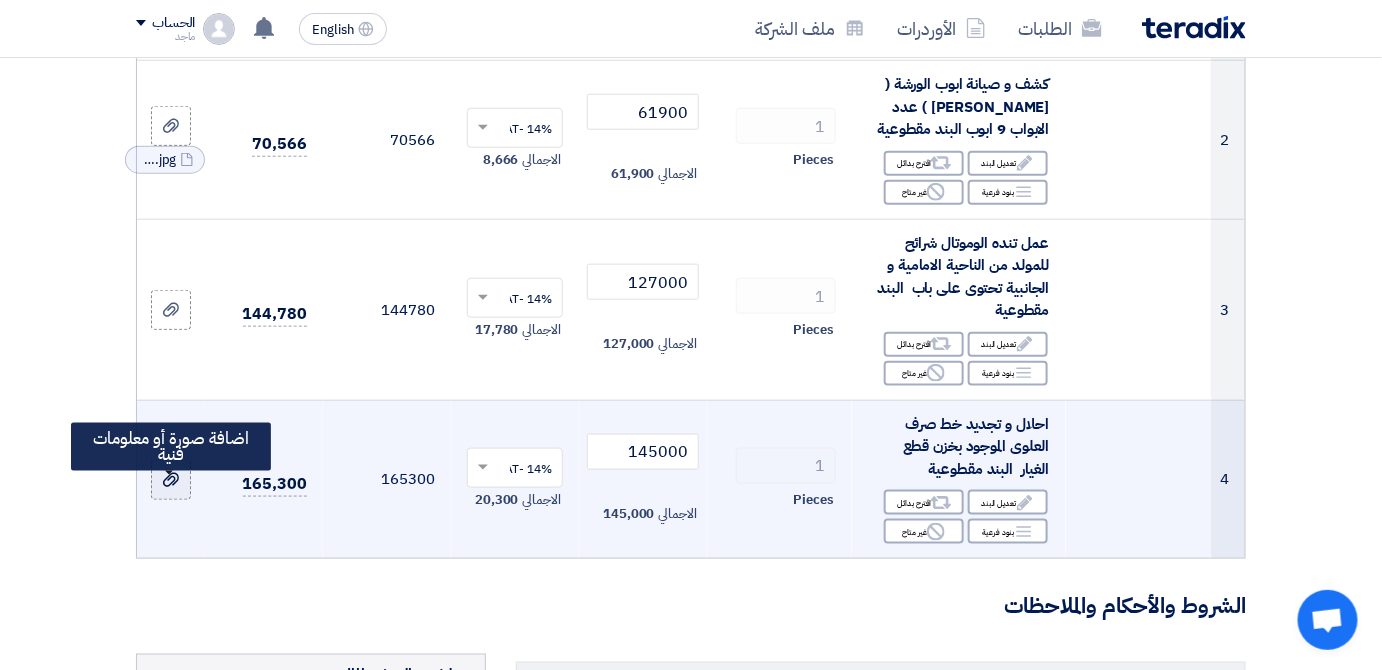 click 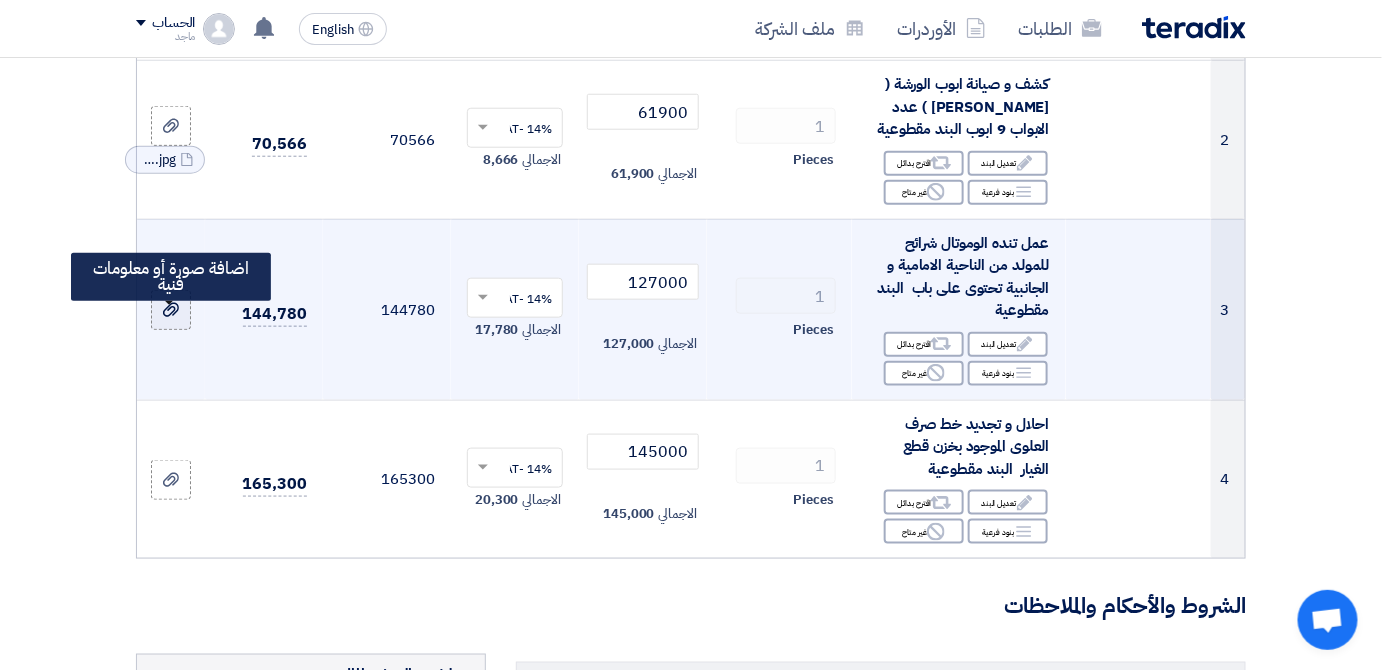 click 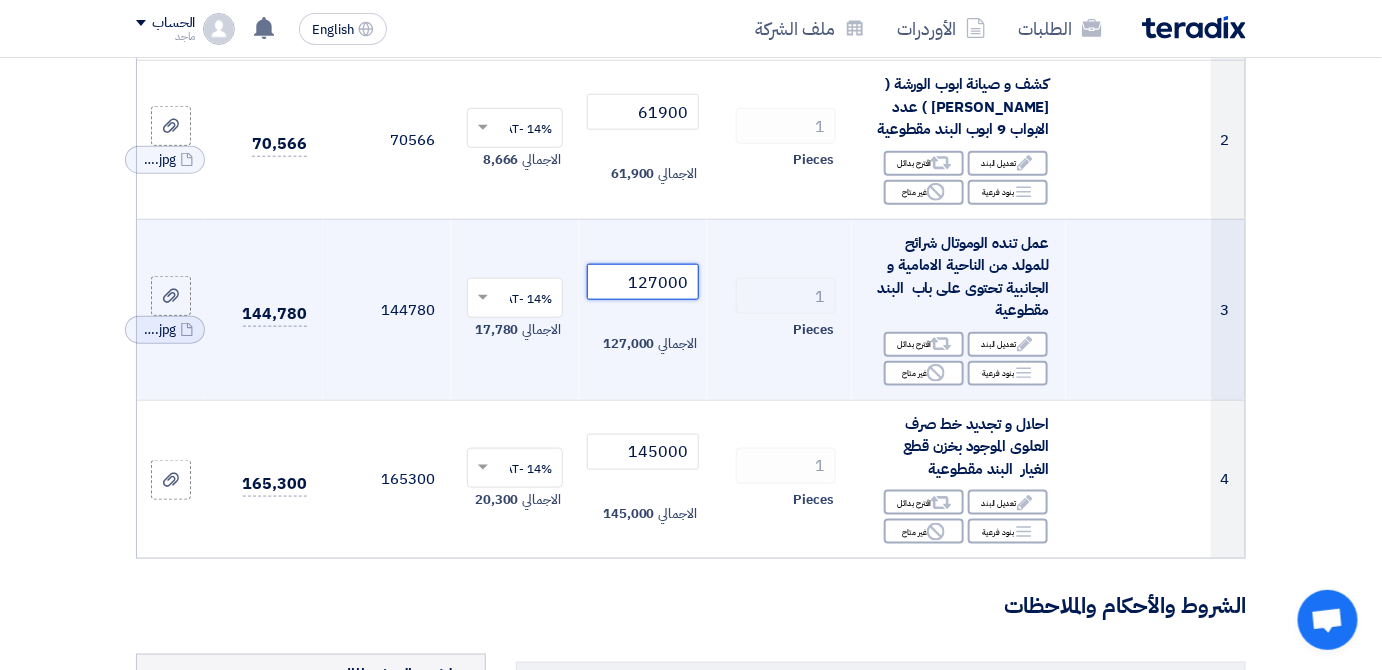 click on "127000" 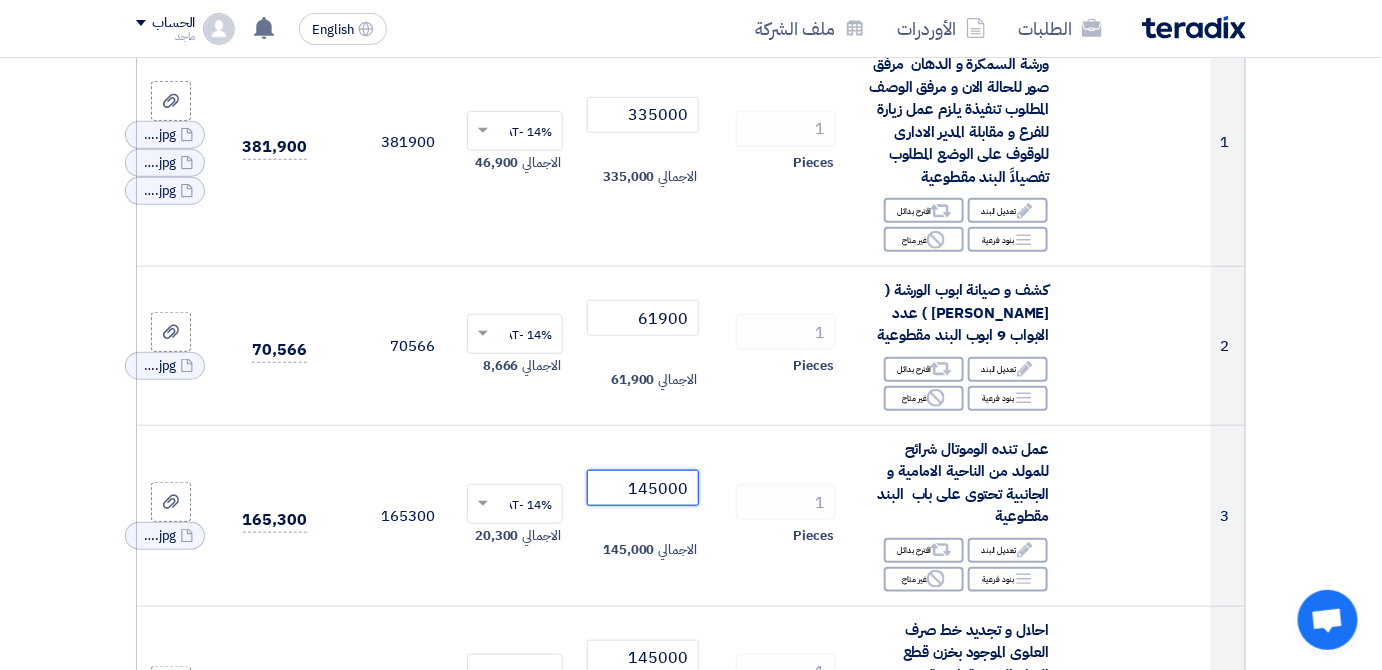 scroll, scrollTop: 354, scrollLeft: 0, axis: vertical 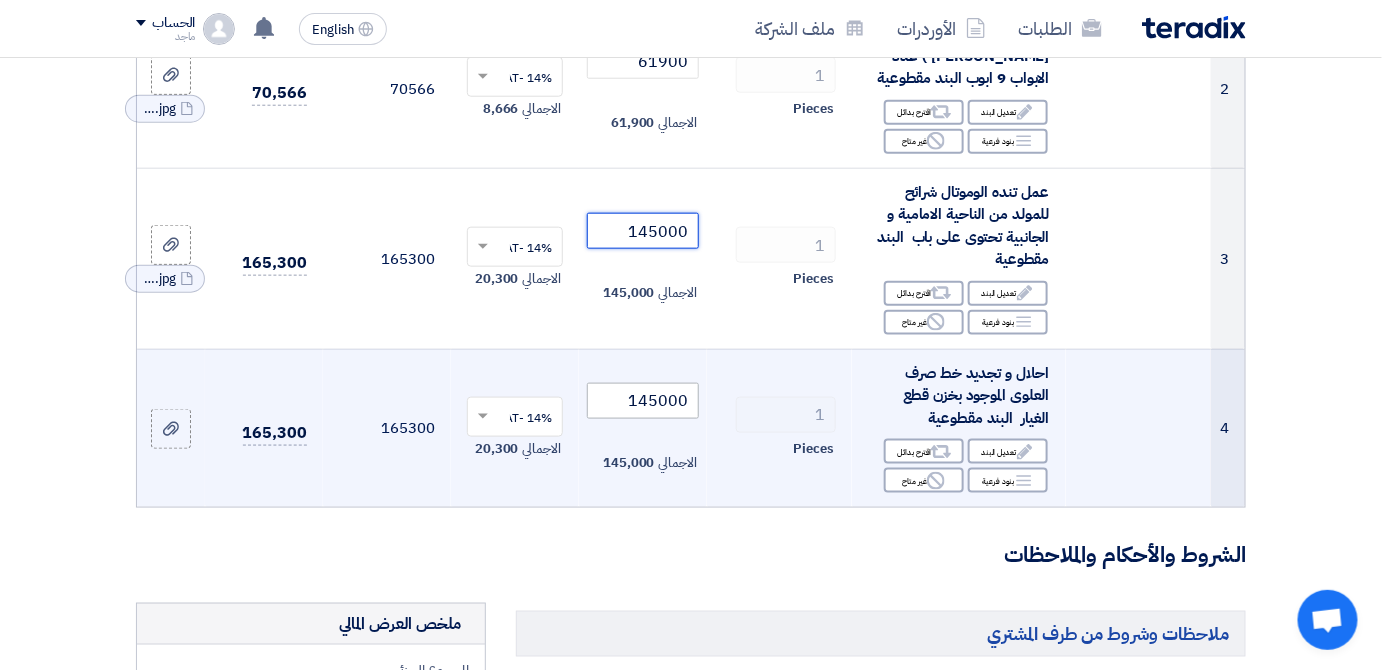 type on "145000" 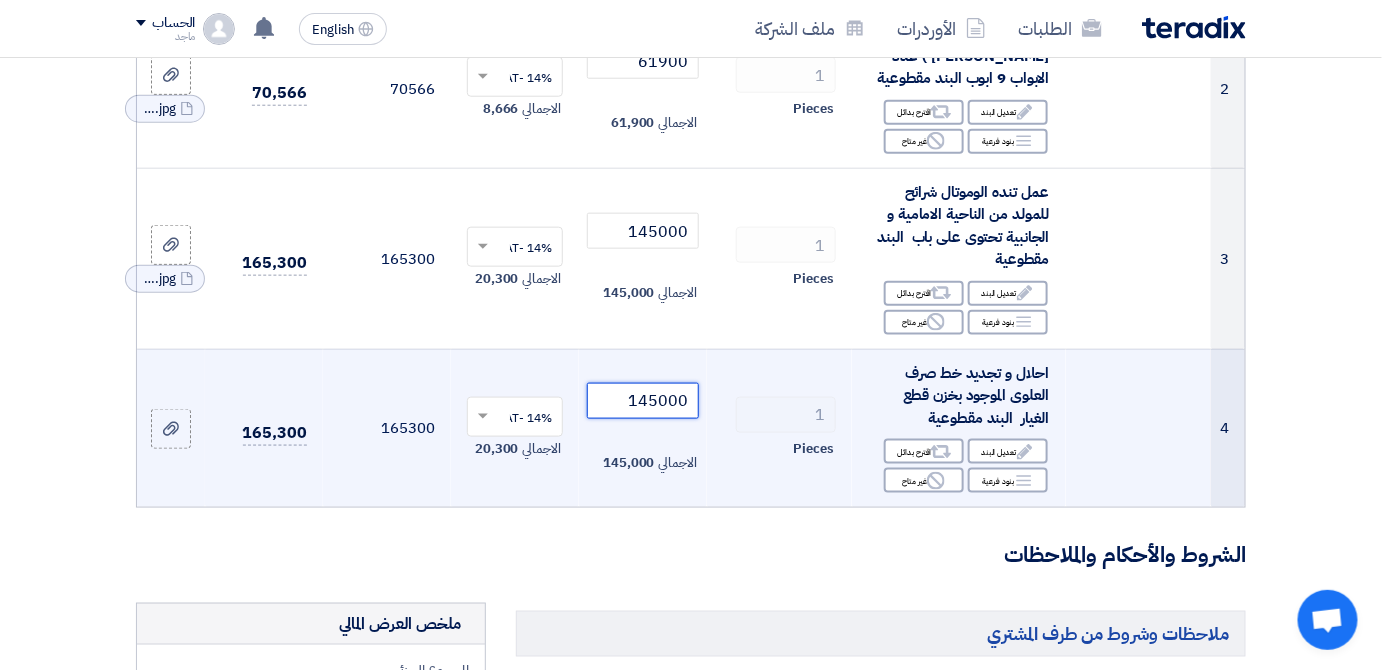 click on "145000" 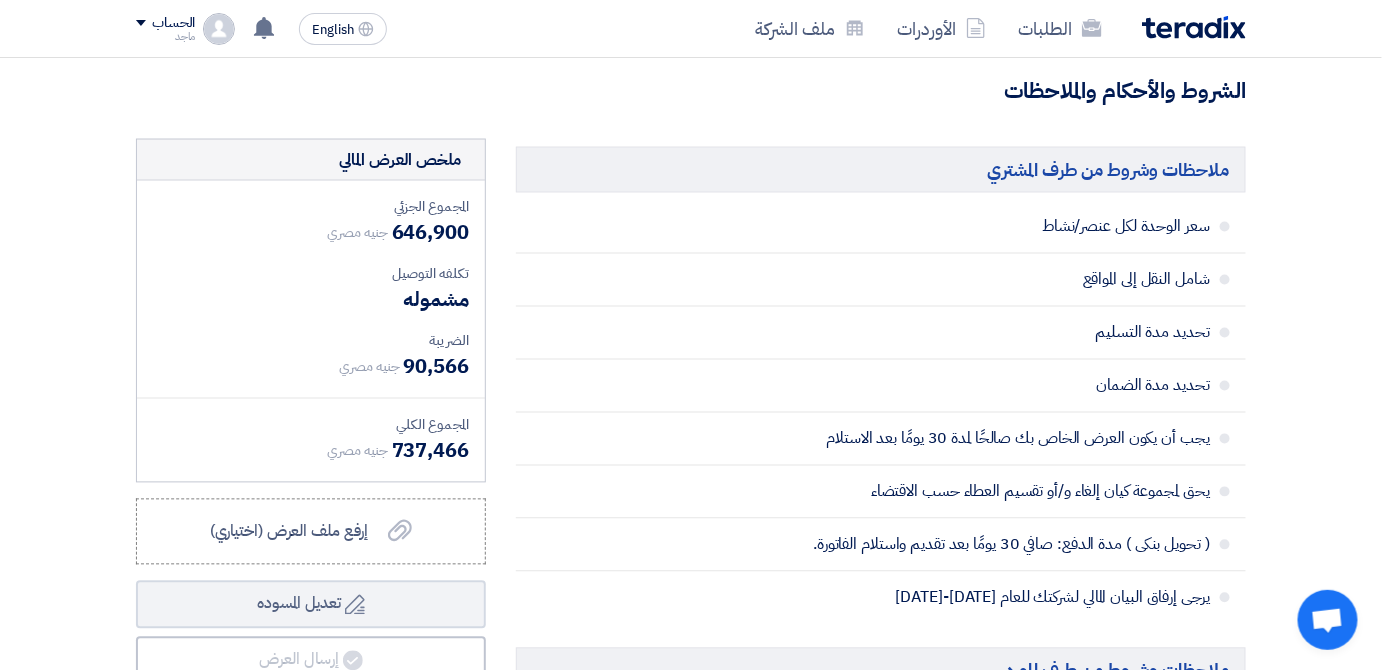 scroll, scrollTop: 1091, scrollLeft: 0, axis: vertical 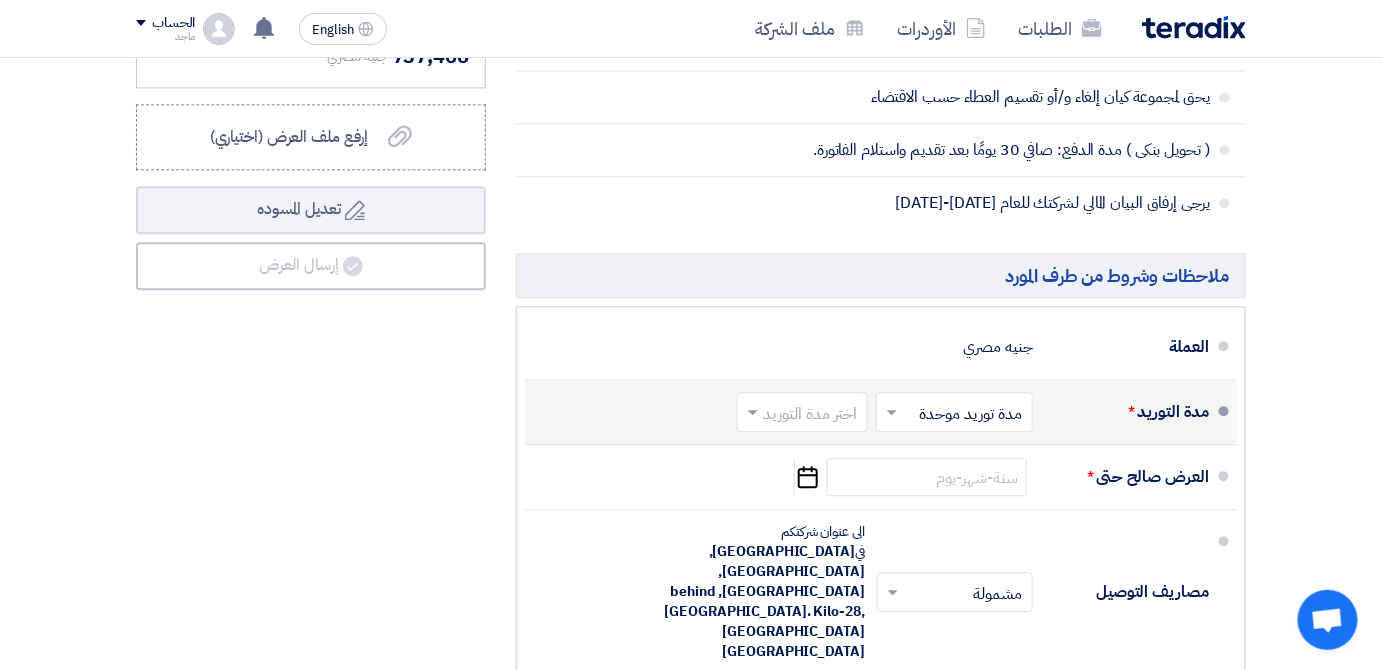 type on "105000" 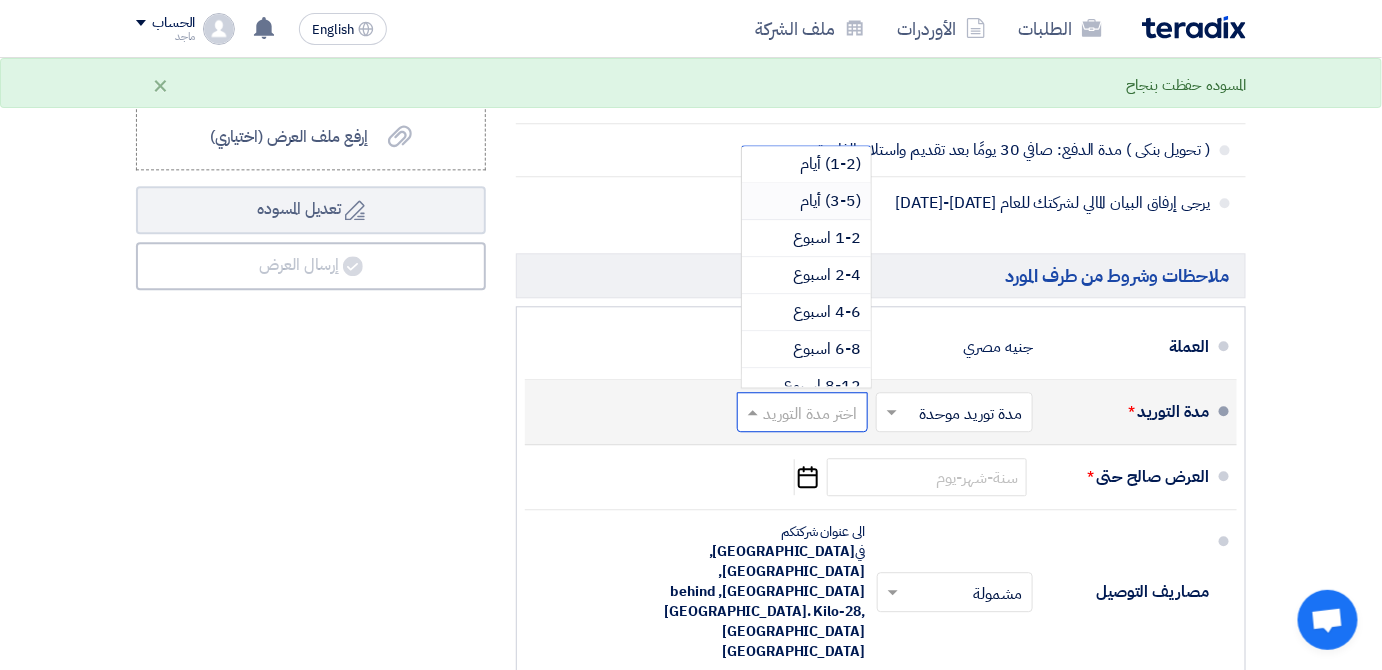 click on "(3-5) أيام" at bounding box center [806, 201] 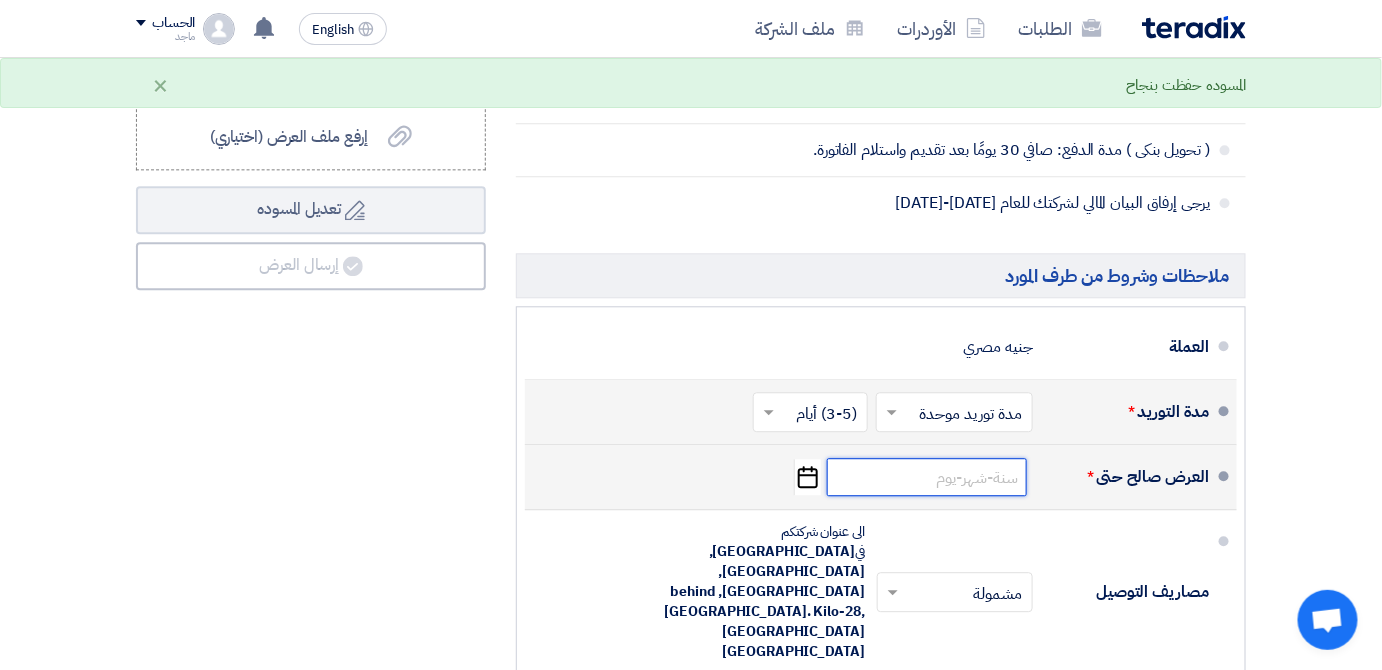 click 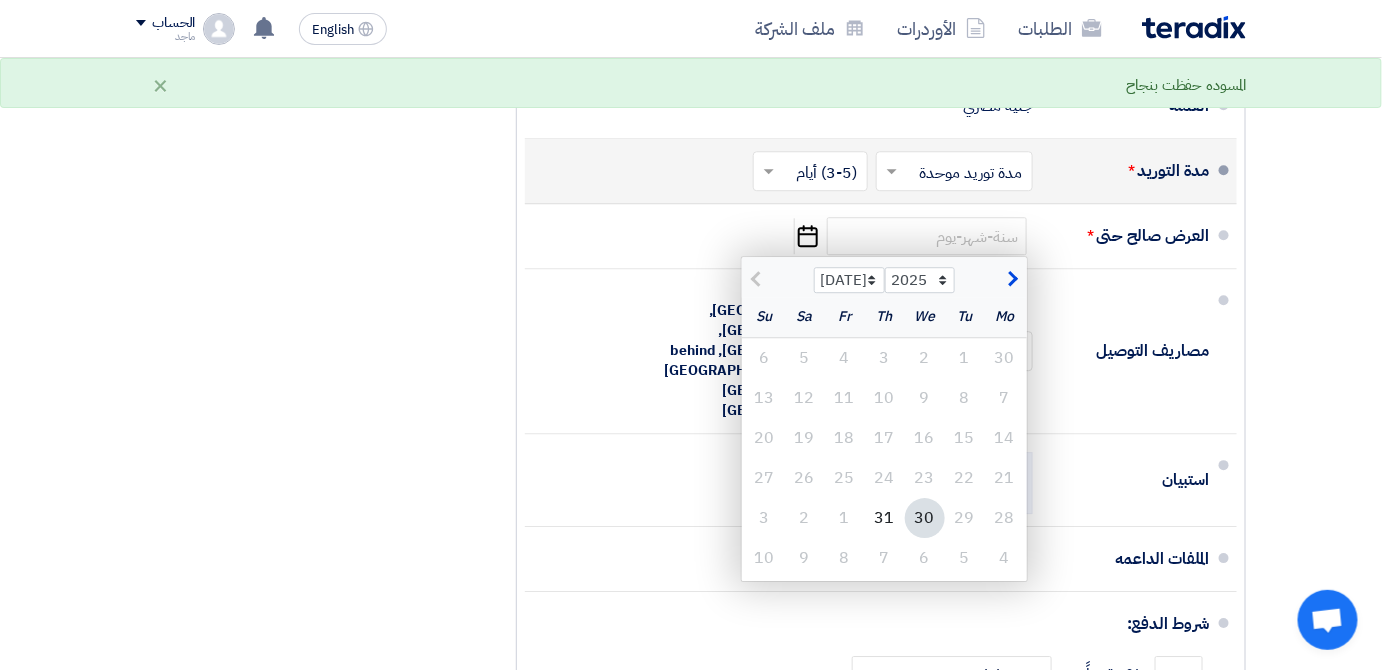 scroll, scrollTop: 1728, scrollLeft: 0, axis: vertical 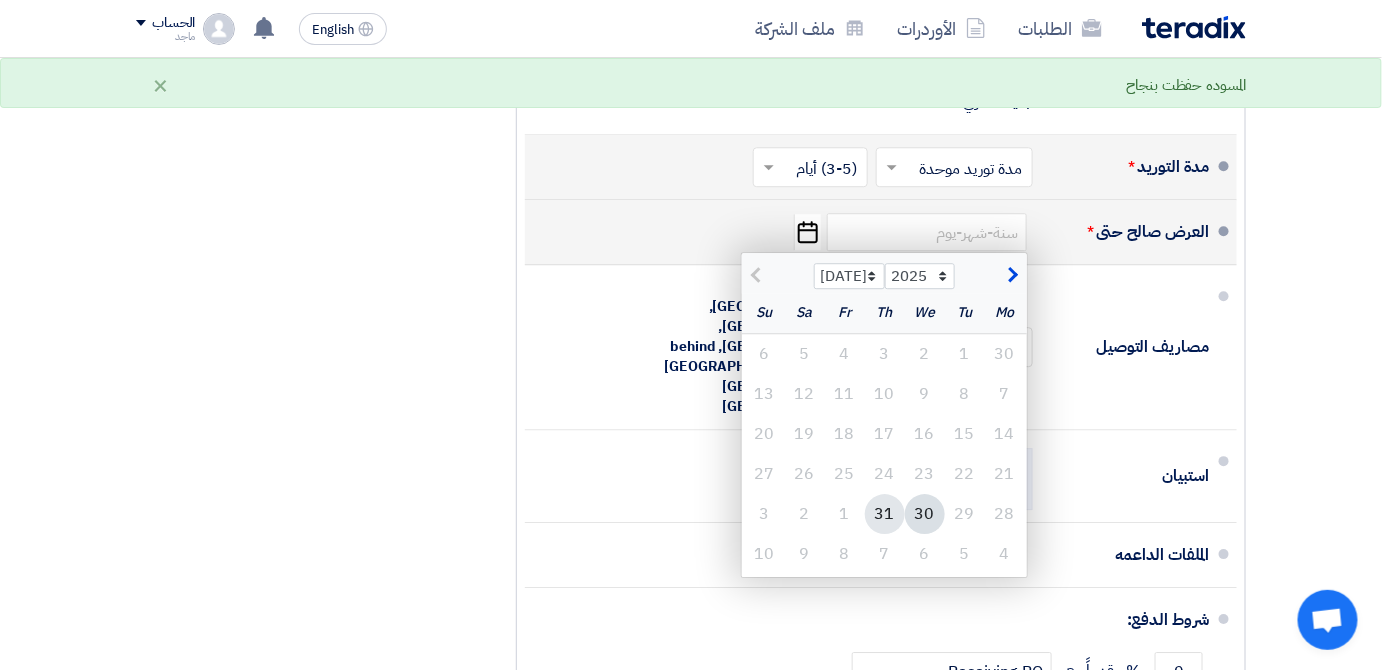 click on "31" 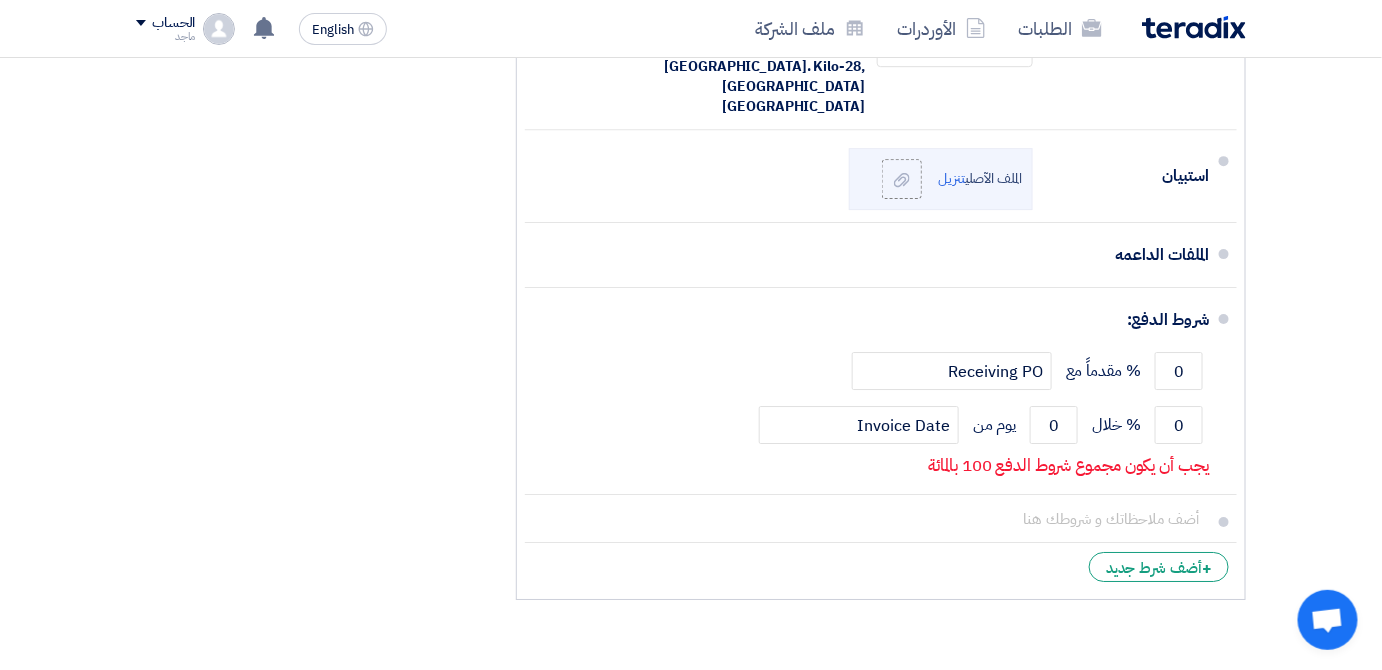 scroll, scrollTop: 2050, scrollLeft: 0, axis: vertical 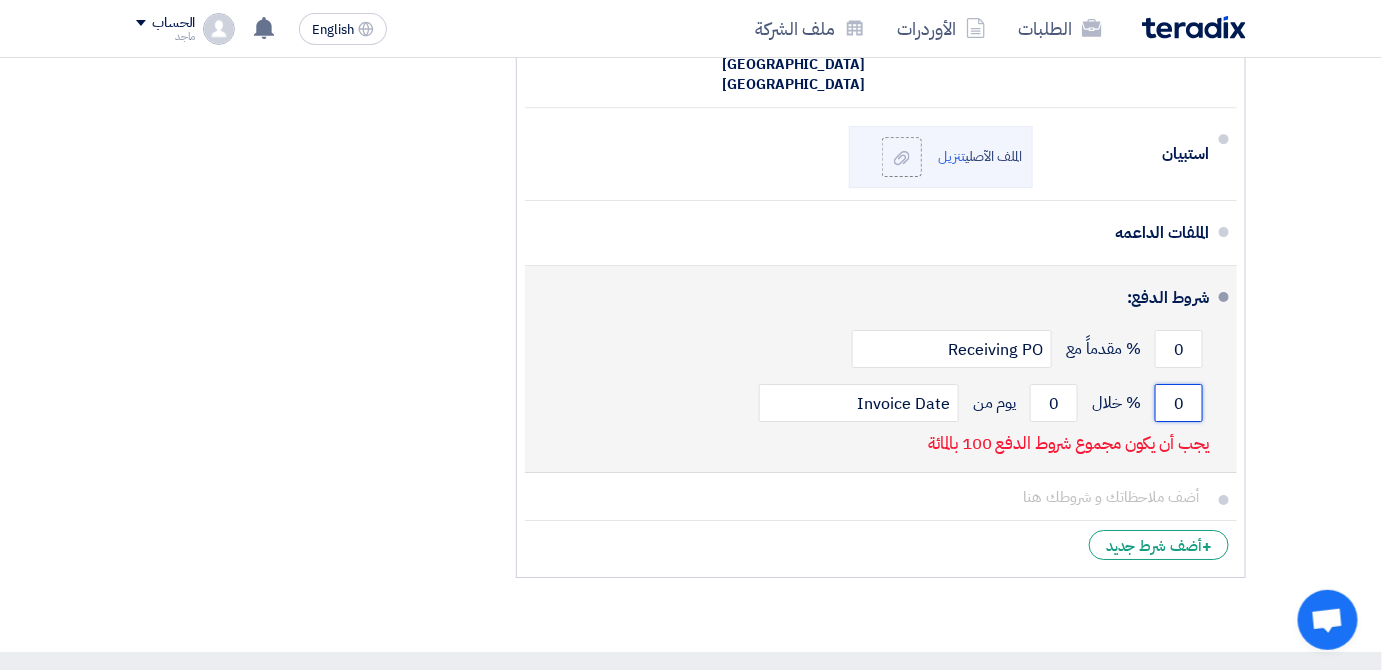click on "0" 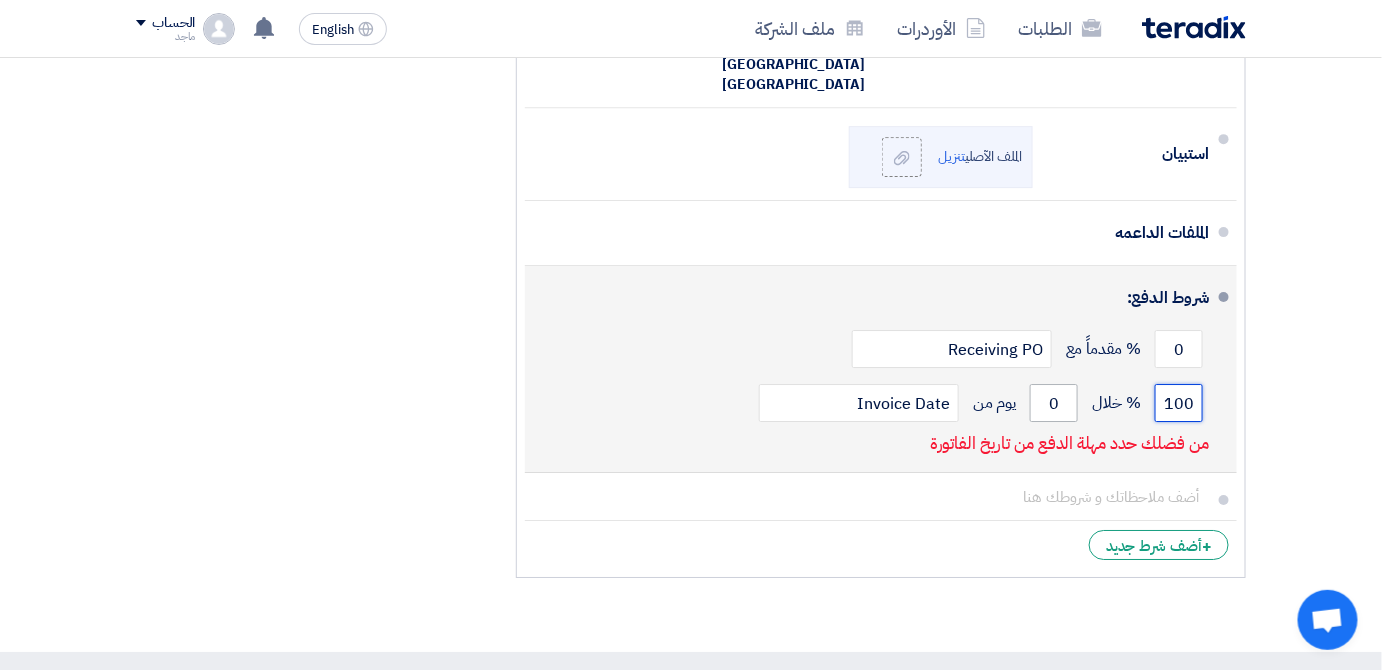 type on "100" 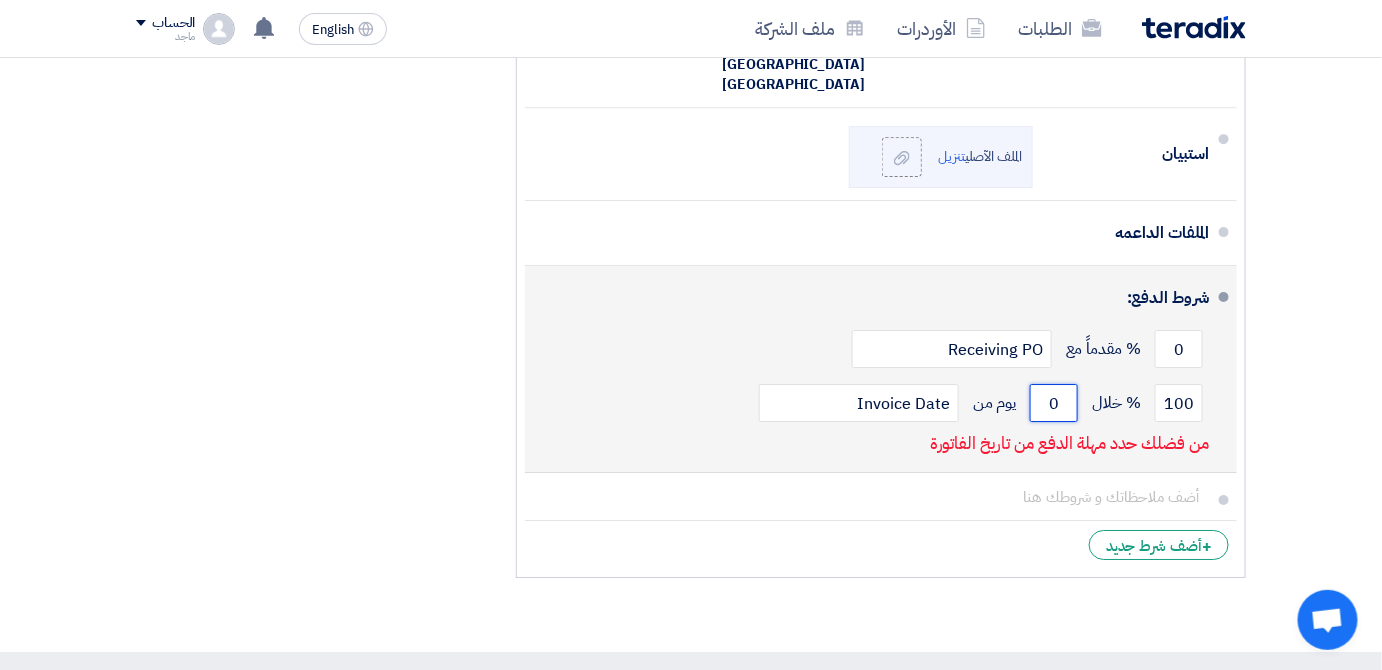 click on "0" 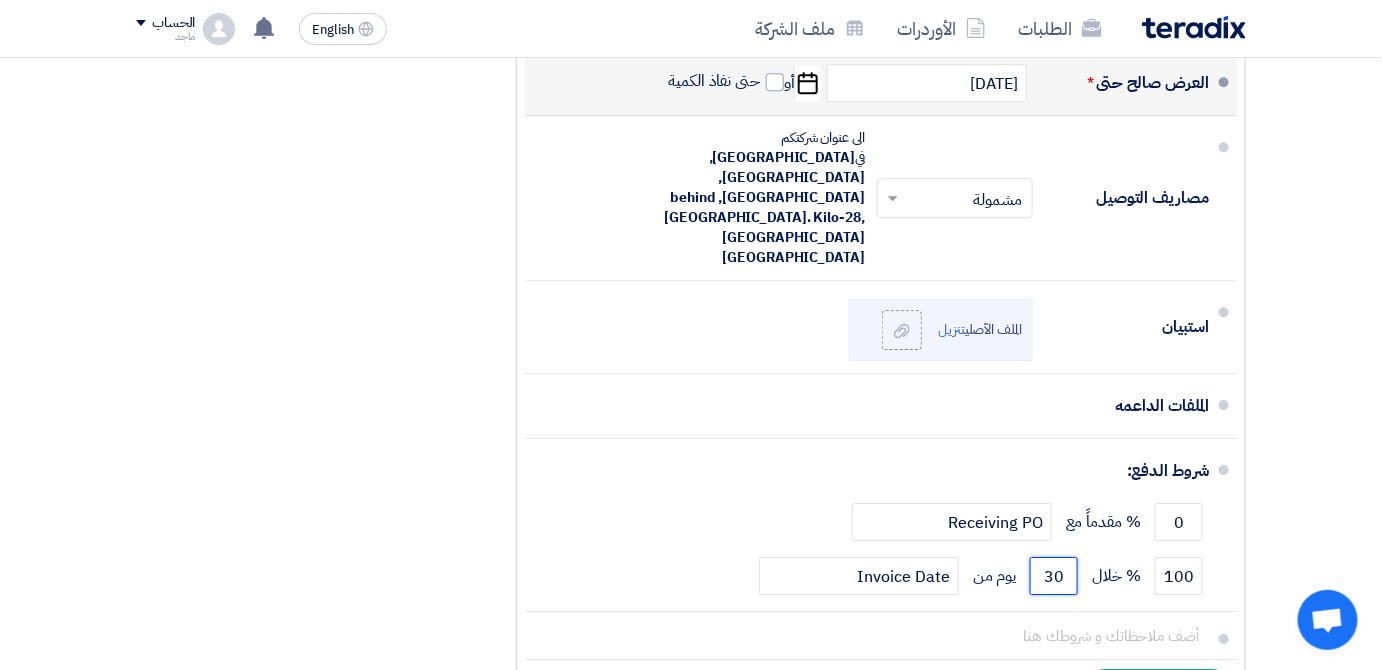 scroll, scrollTop: 1884, scrollLeft: 0, axis: vertical 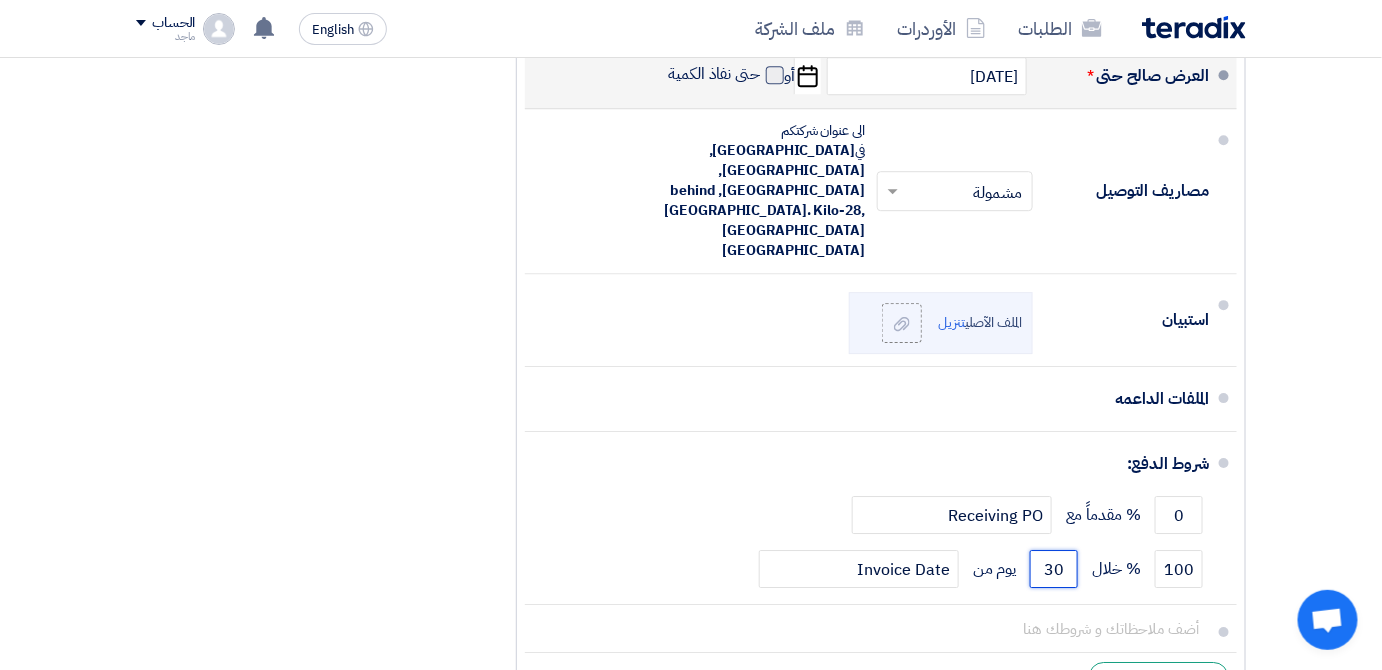 type on "30" 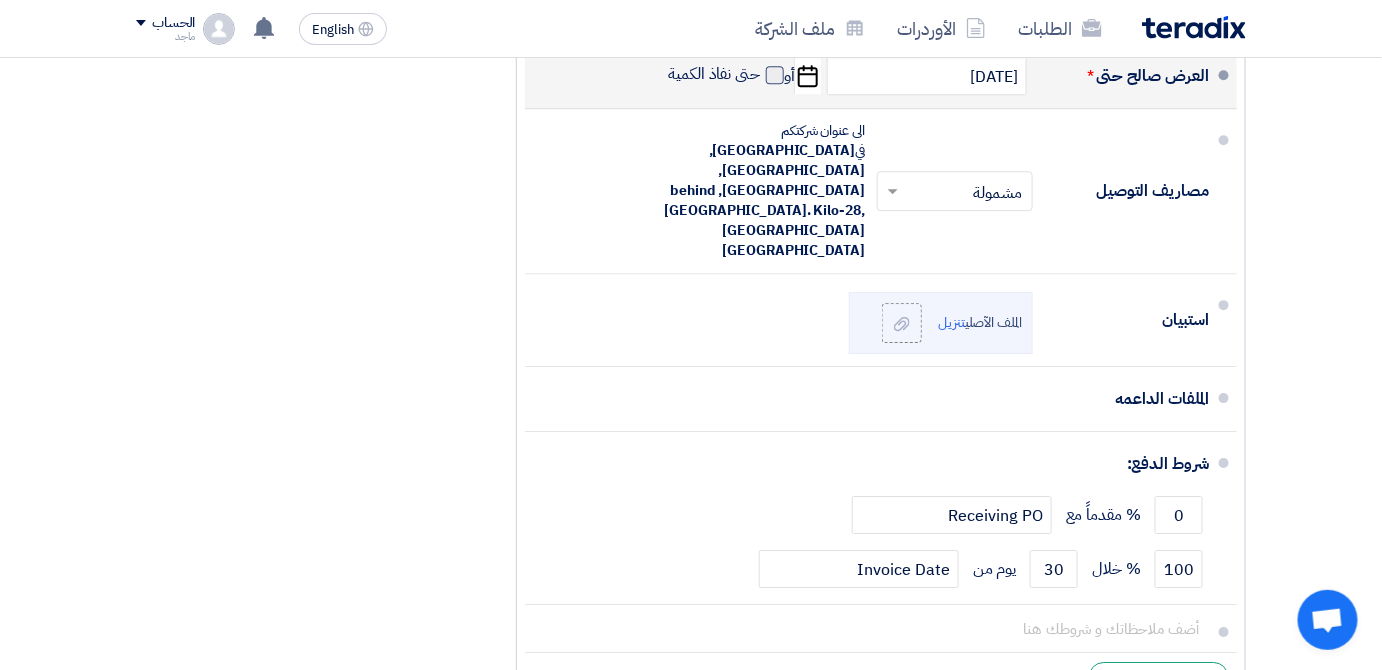 click 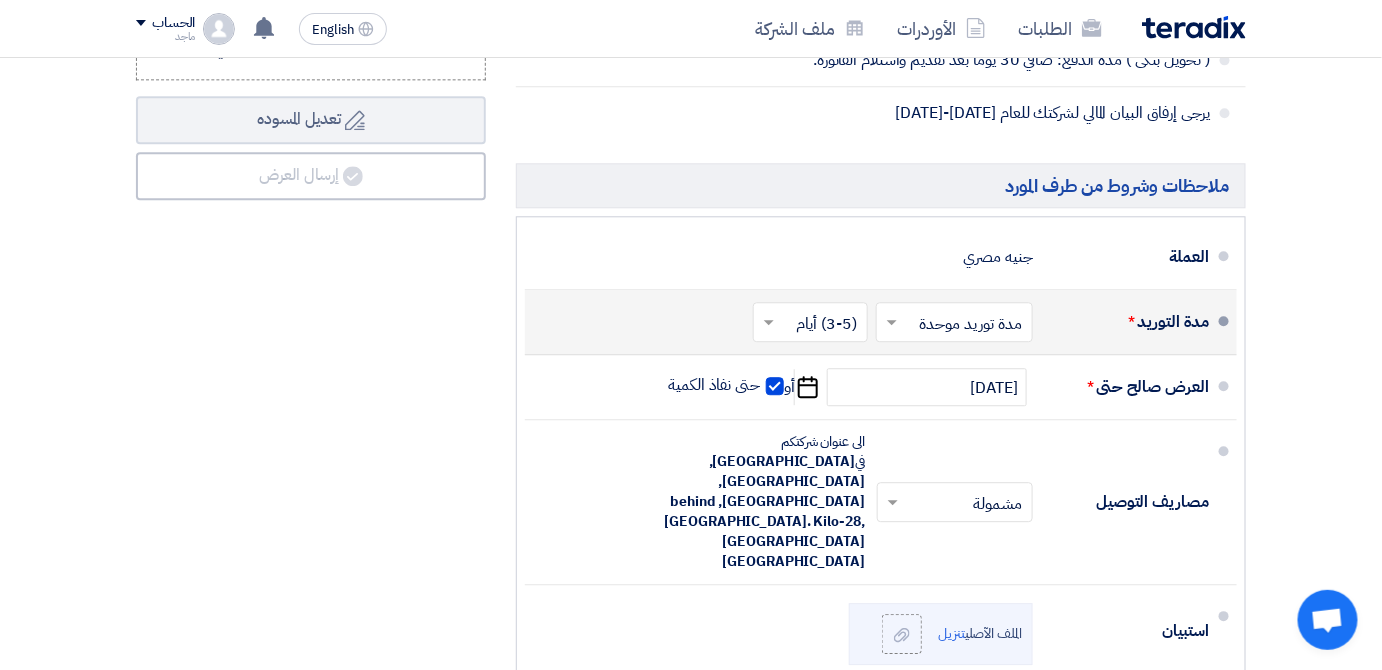 scroll, scrollTop: 1581, scrollLeft: 0, axis: vertical 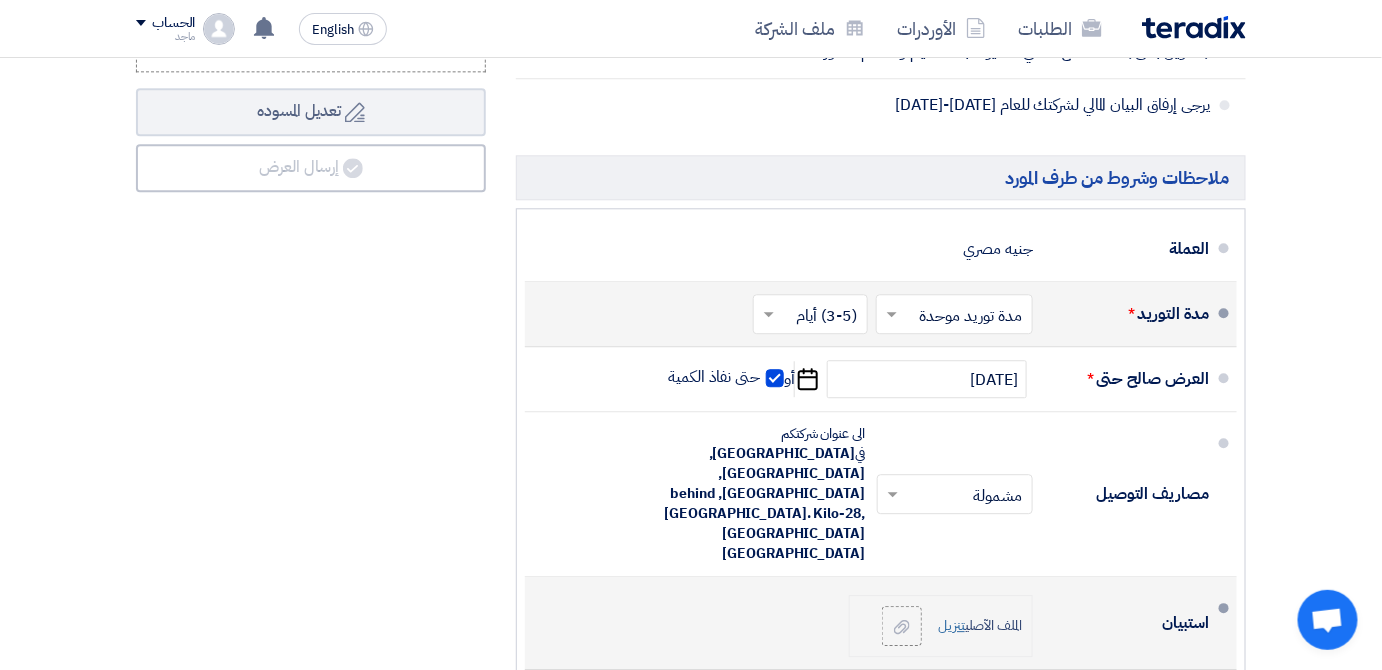click on "تنزيل" 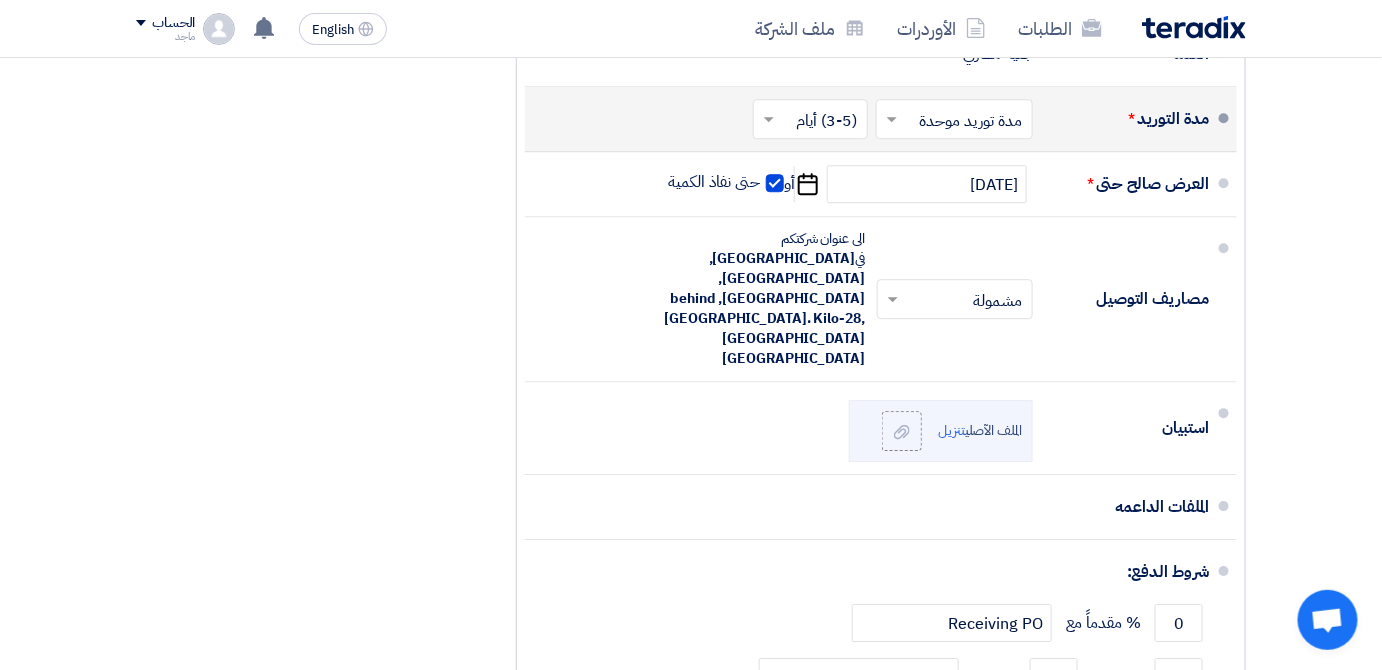 scroll, scrollTop: 1790, scrollLeft: 0, axis: vertical 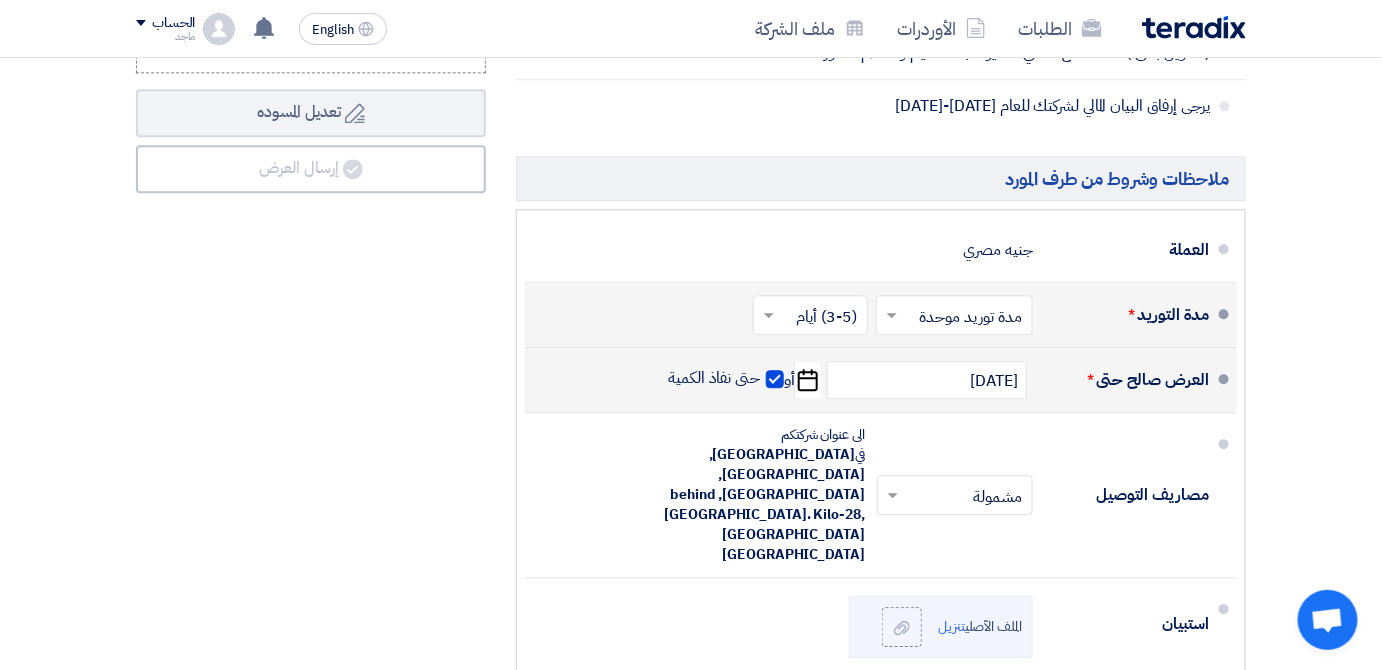 click 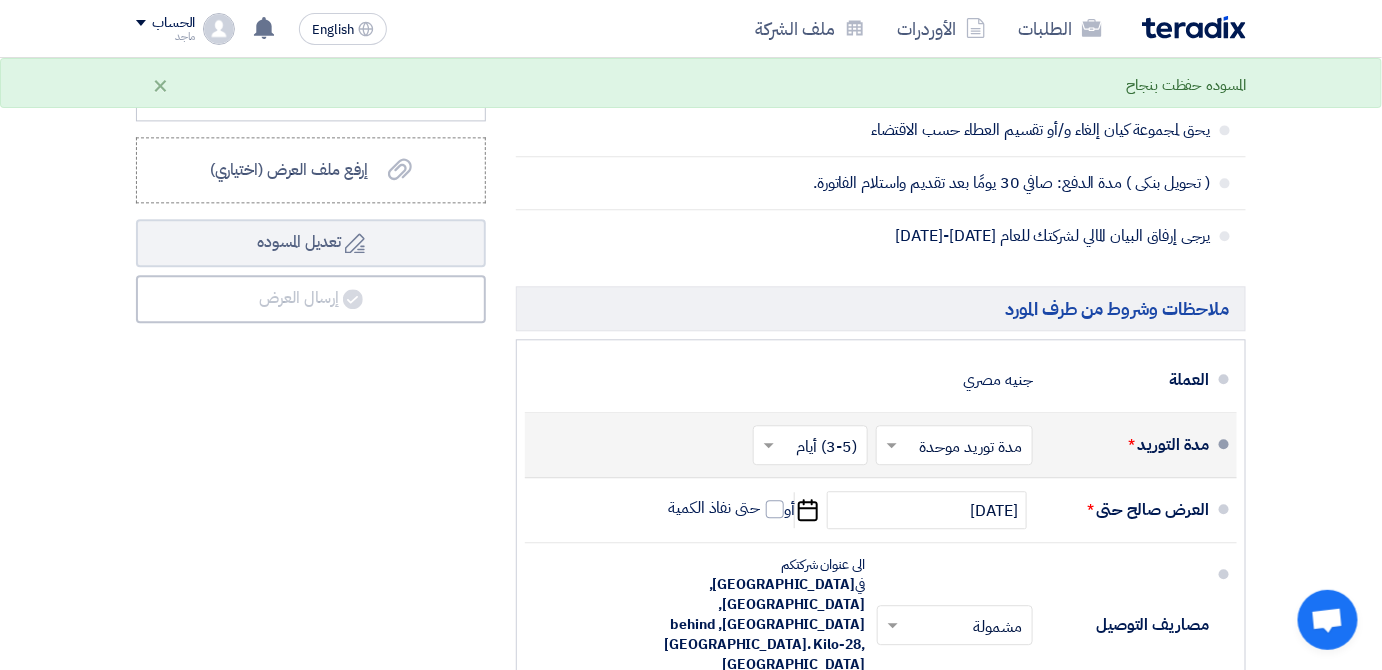 scroll, scrollTop: 1434, scrollLeft: 0, axis: vertical 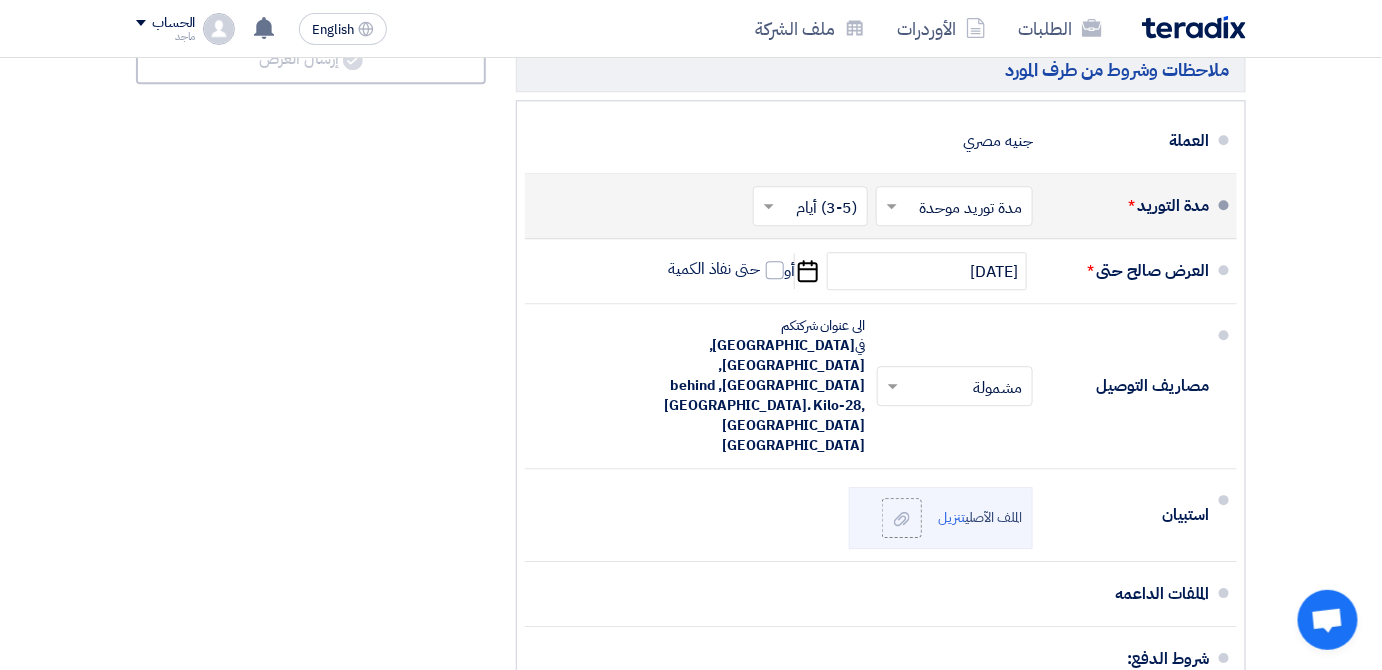 click on "تفاصيل الطلب
#
الكود/الموديل
البيان/الوصف
الكمية/العدد
سعر الوحدة (EGP)
الضرائب
+
'Select taxes...
14% -VAT" 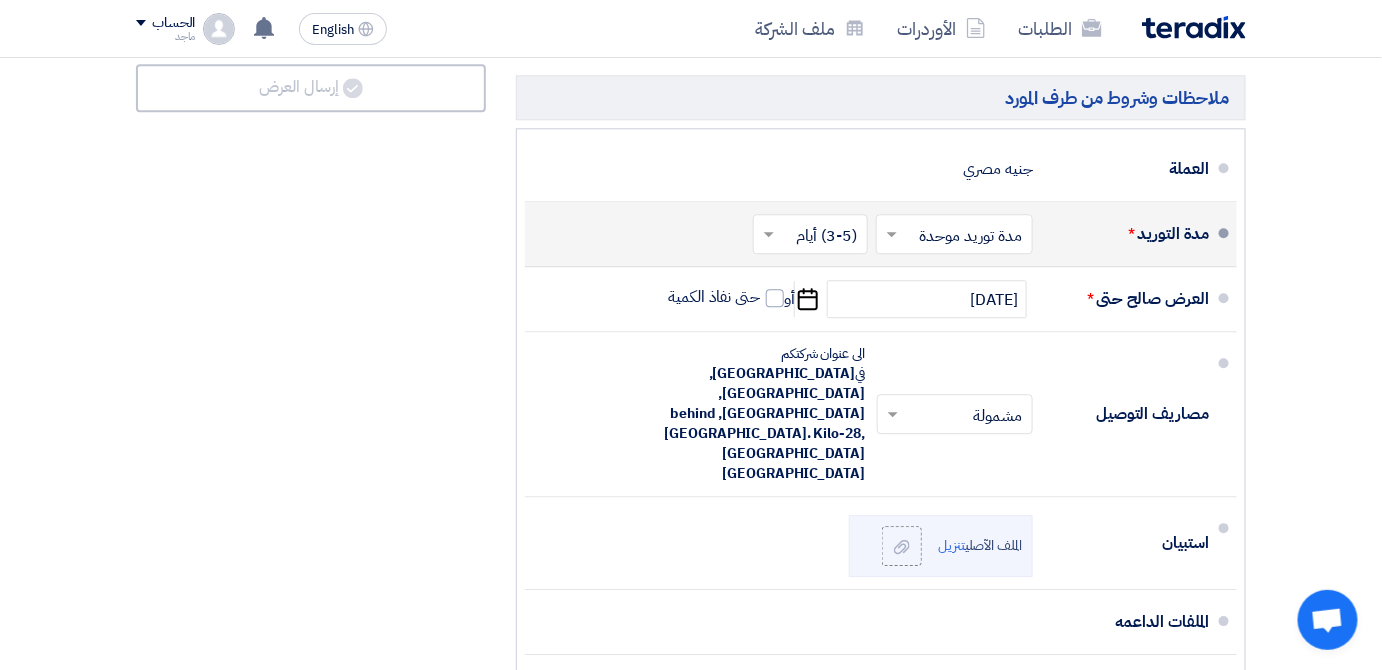 scroll, scrollTop: 1653, scrollLeft: 0, axis: vertical 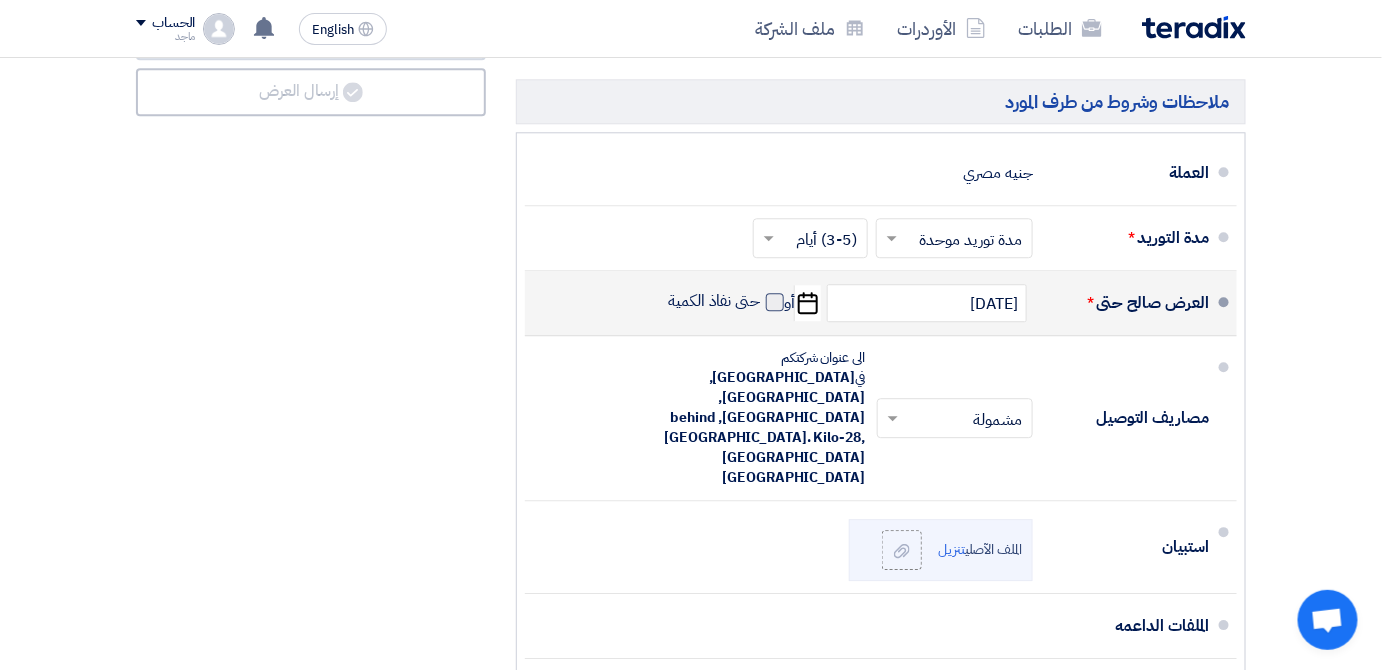 click 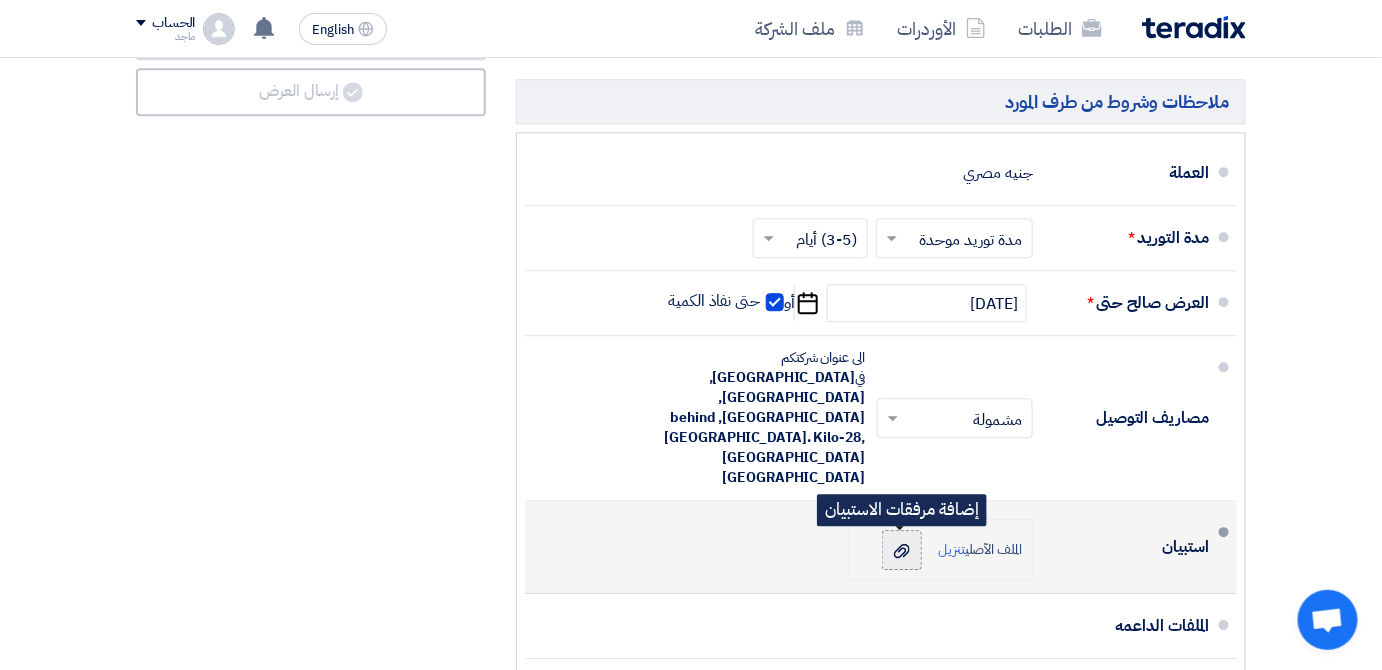 click 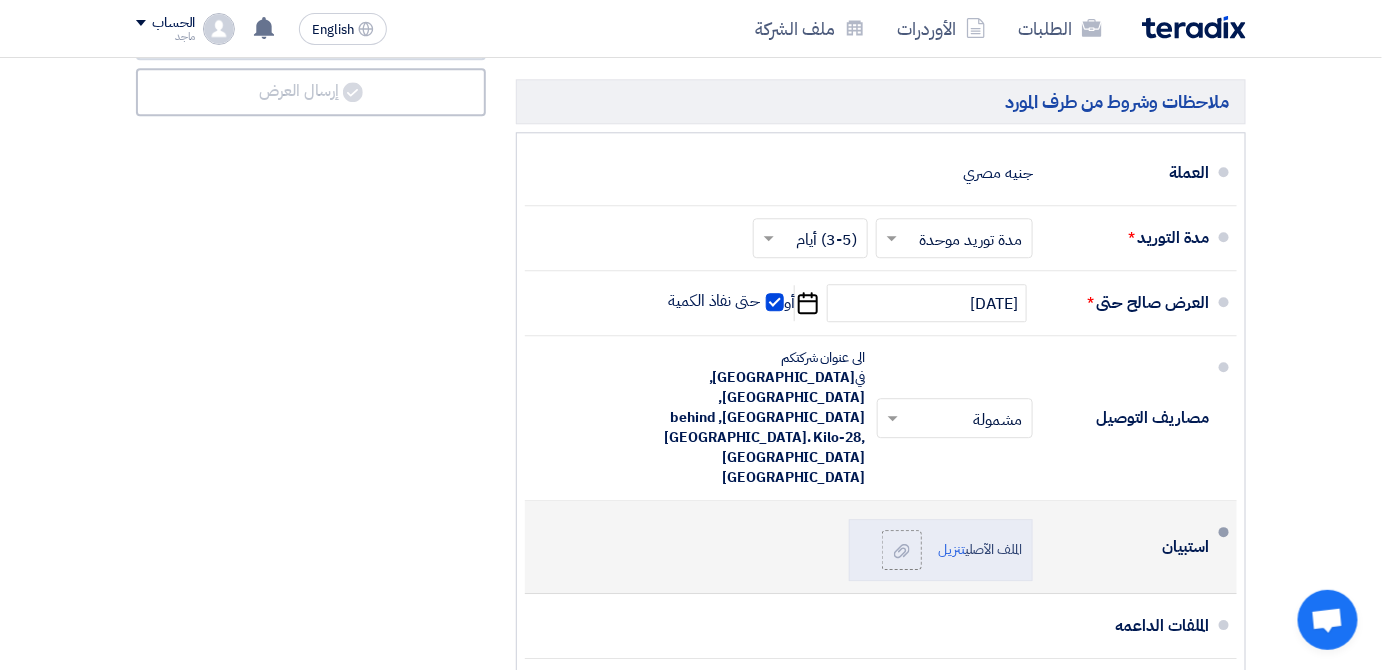 click 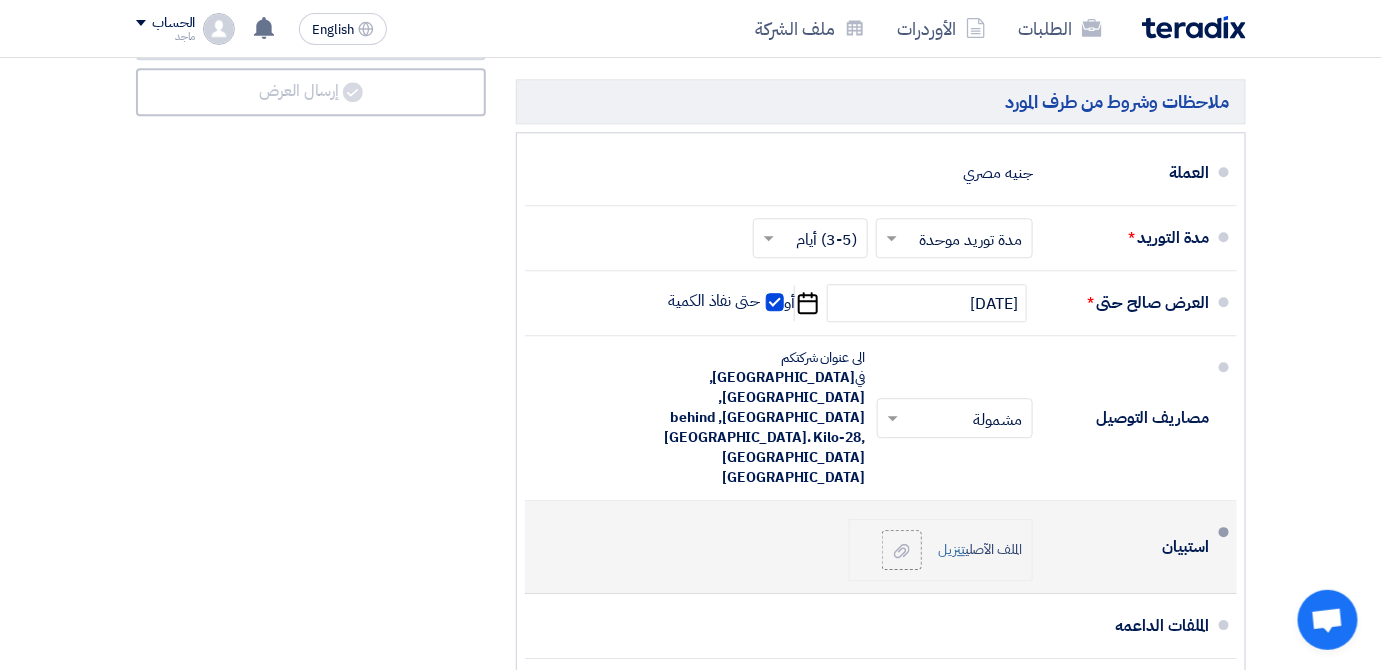 click on "تنزيل" 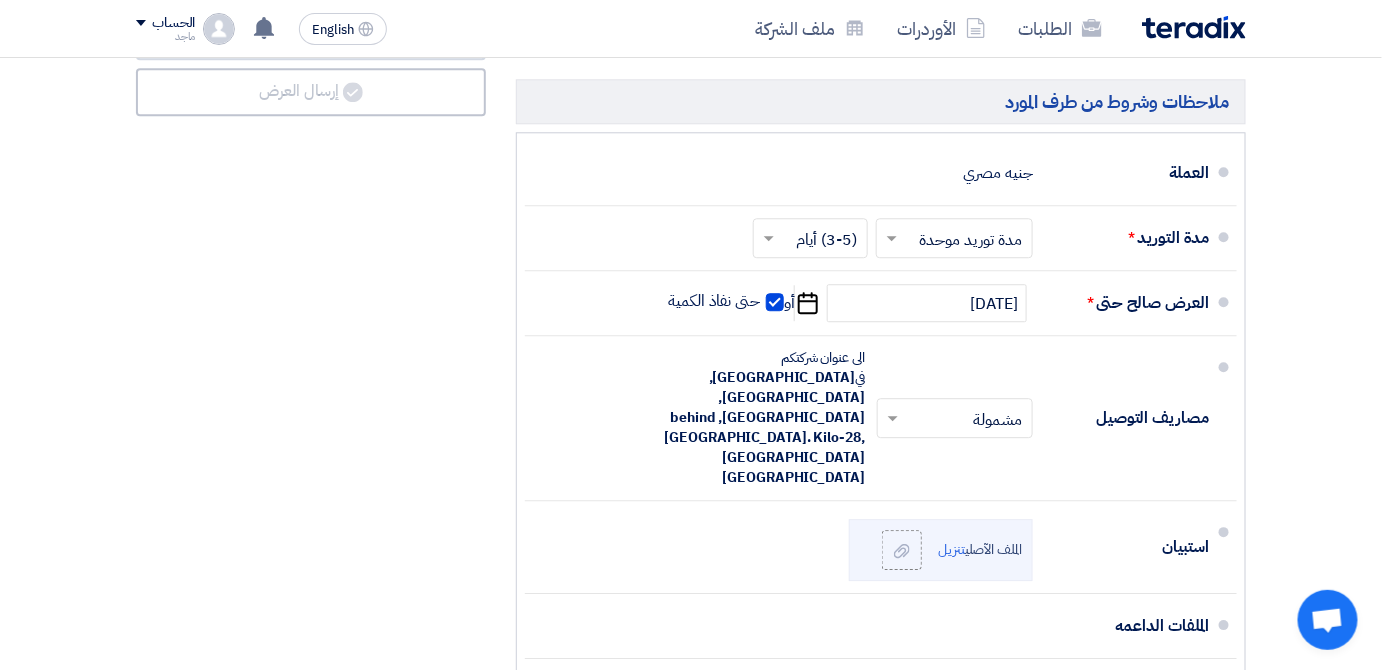 scroll, scrollTop: 1071, scrollLeft: 0, axis: vertical 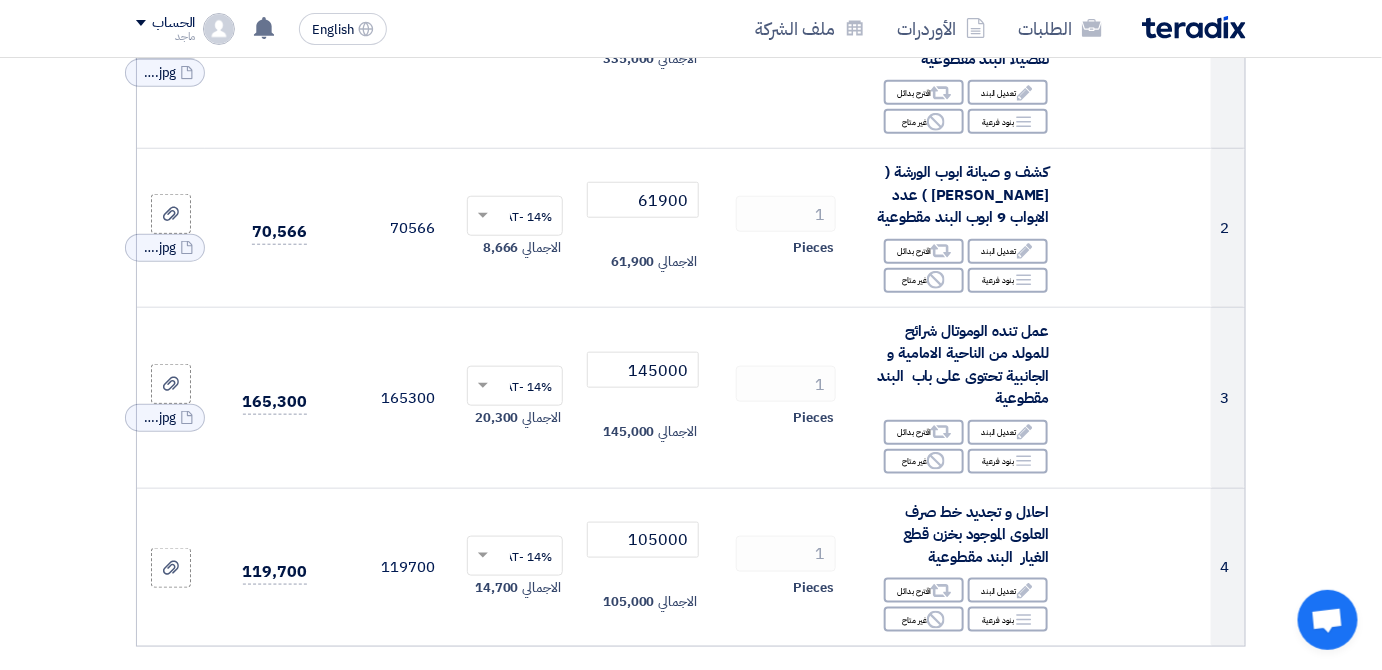 click on "تفاصيل الطلب
#
الكود/الموديل
البيان/الوصف
الكمية/العدد
سعر الوحدة (EGP)
الضرائب
+
'Select taxes...
14% -VAT" 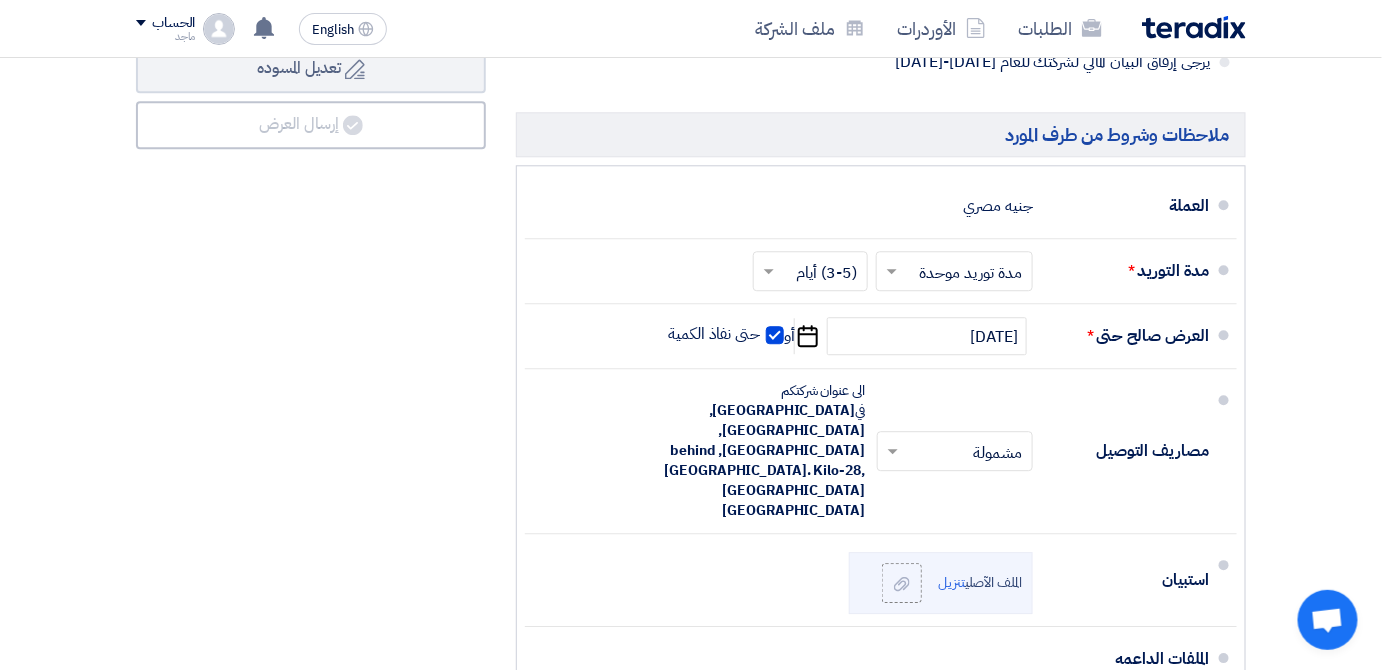 scroll, scrollTop: 1628, scrollLeft: 0, axis: vertical 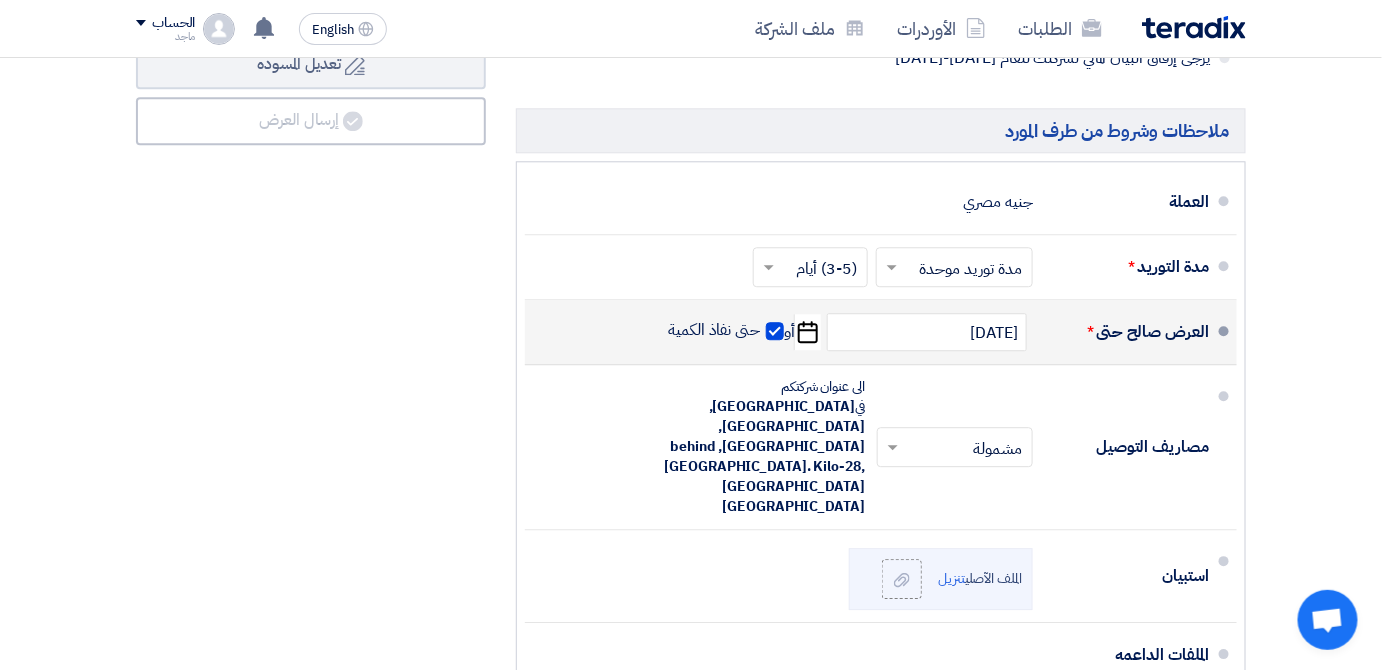 click on "Pick a date" 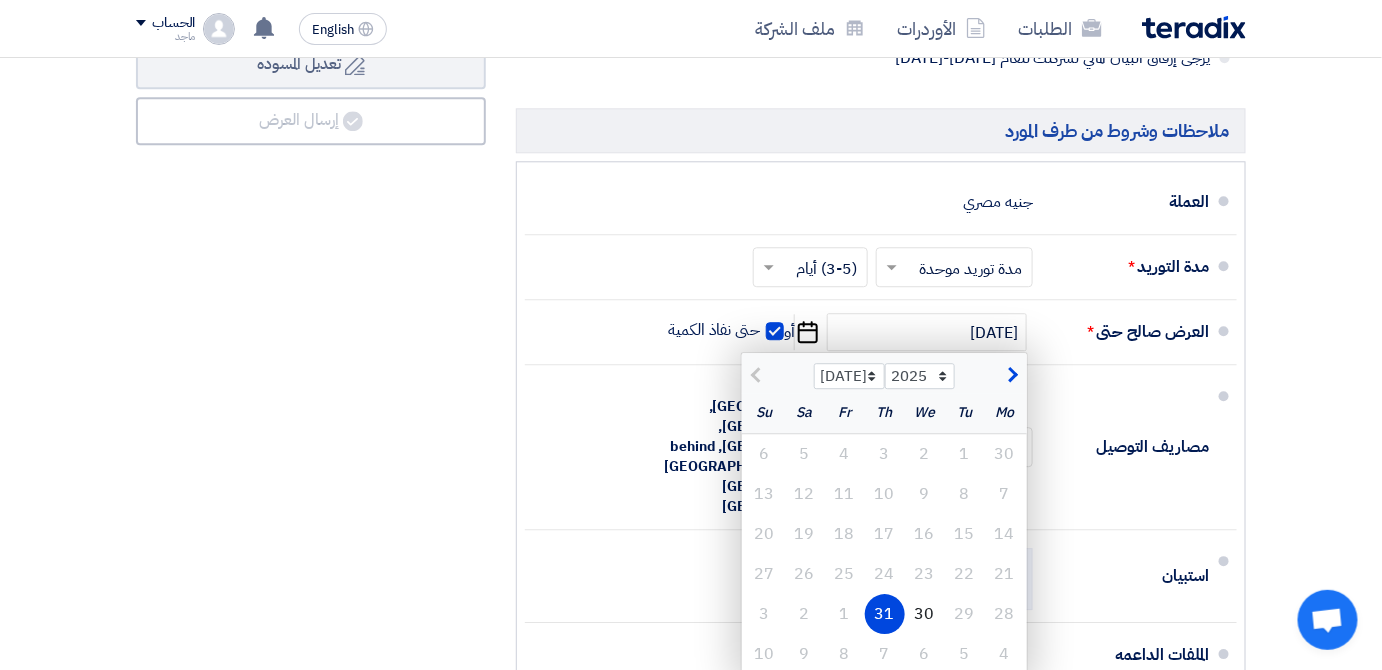 click on "تفاصيل الطلب
#
الكود/الموديل
البيان/الوصف
الكمية/العدد
سعر الوحدة (EGP)
الضرائب
+
'Select taxes...
14% -VAT" 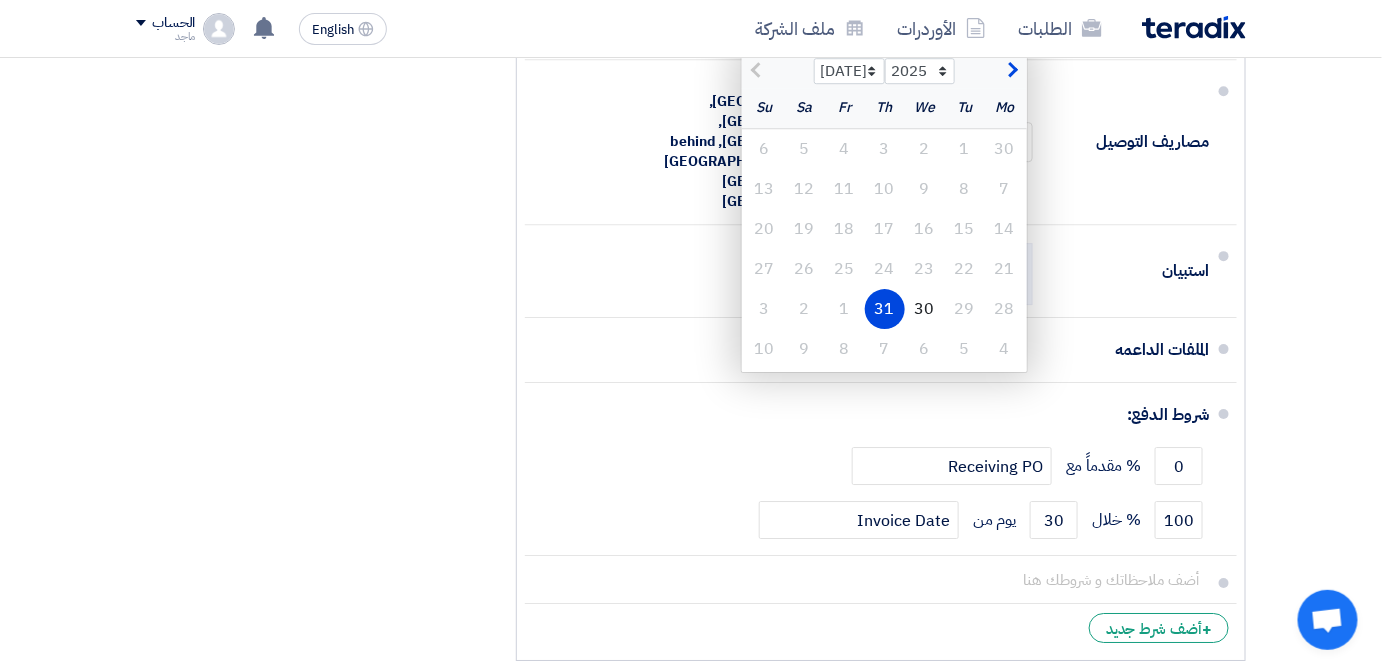 scroll, scrollTop: 1946, scrollLeft: 0, axis: vertical 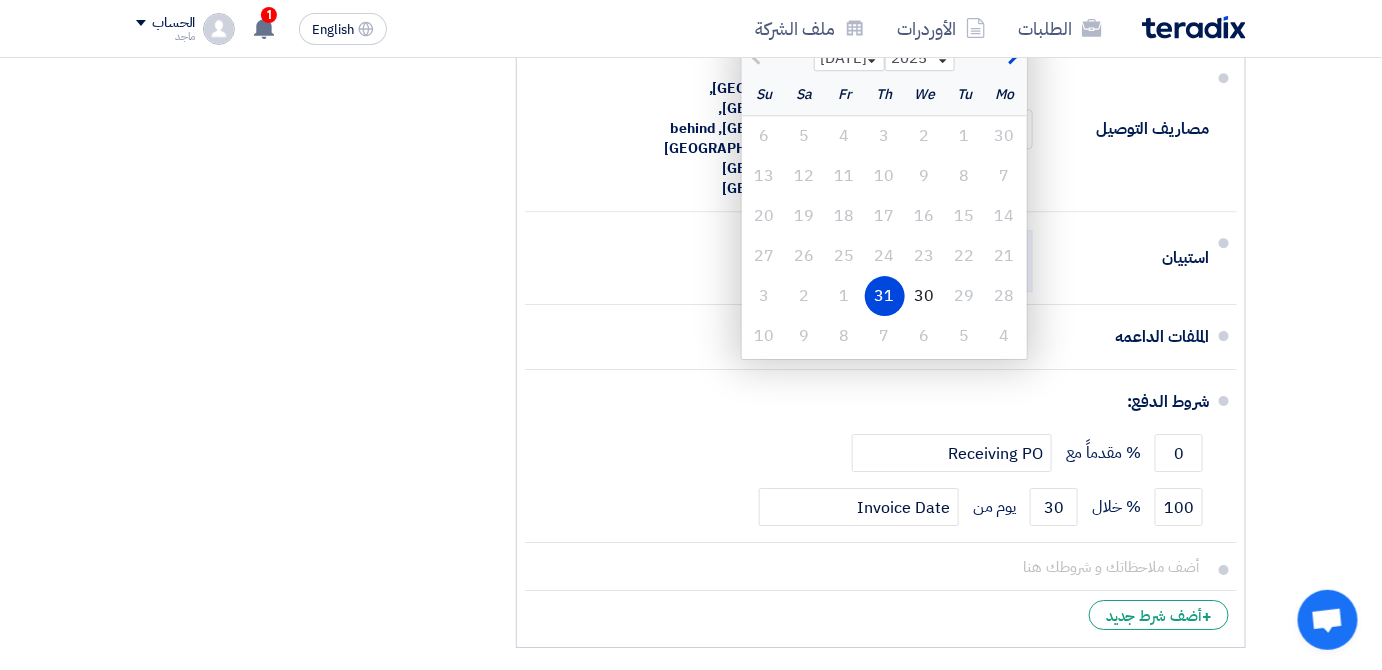 click on "ملخص العرض المالي
المجموع الجزئي
جنيه مصري
646,900
تكلفه التوصيل" 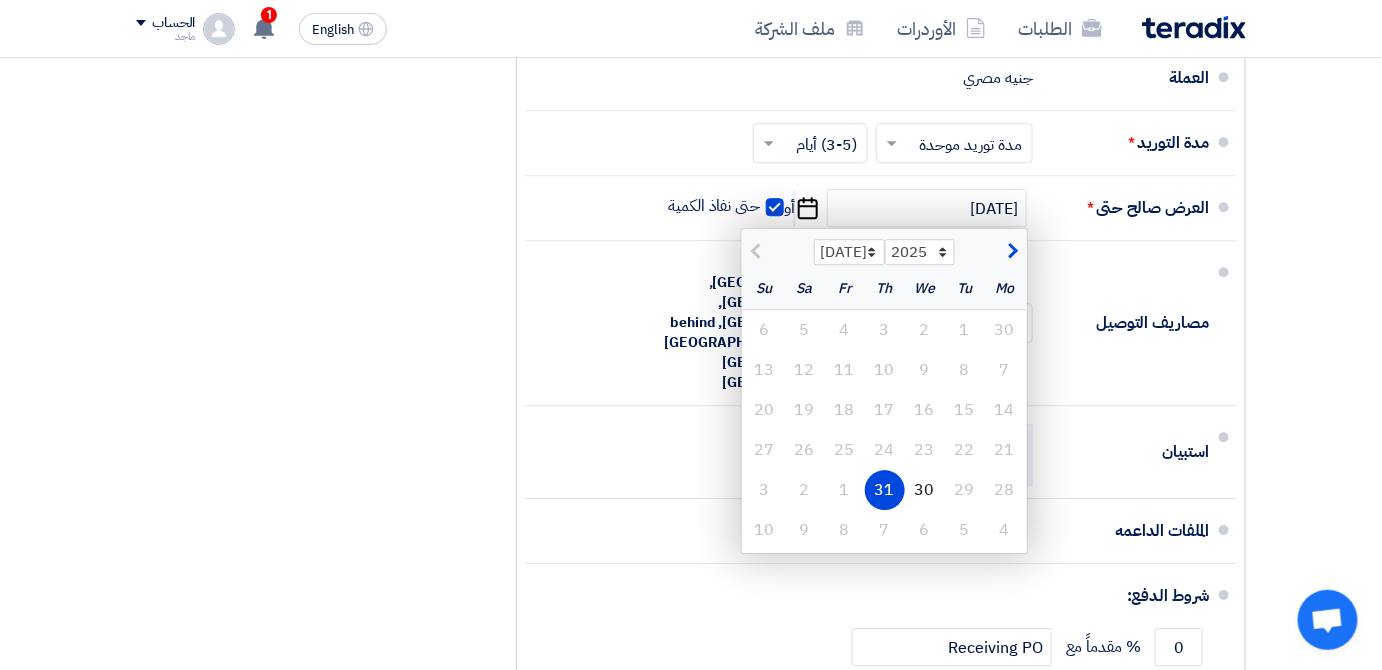 scroll, scrollTop: 1756, scrollLeft: 0, axis: vertical 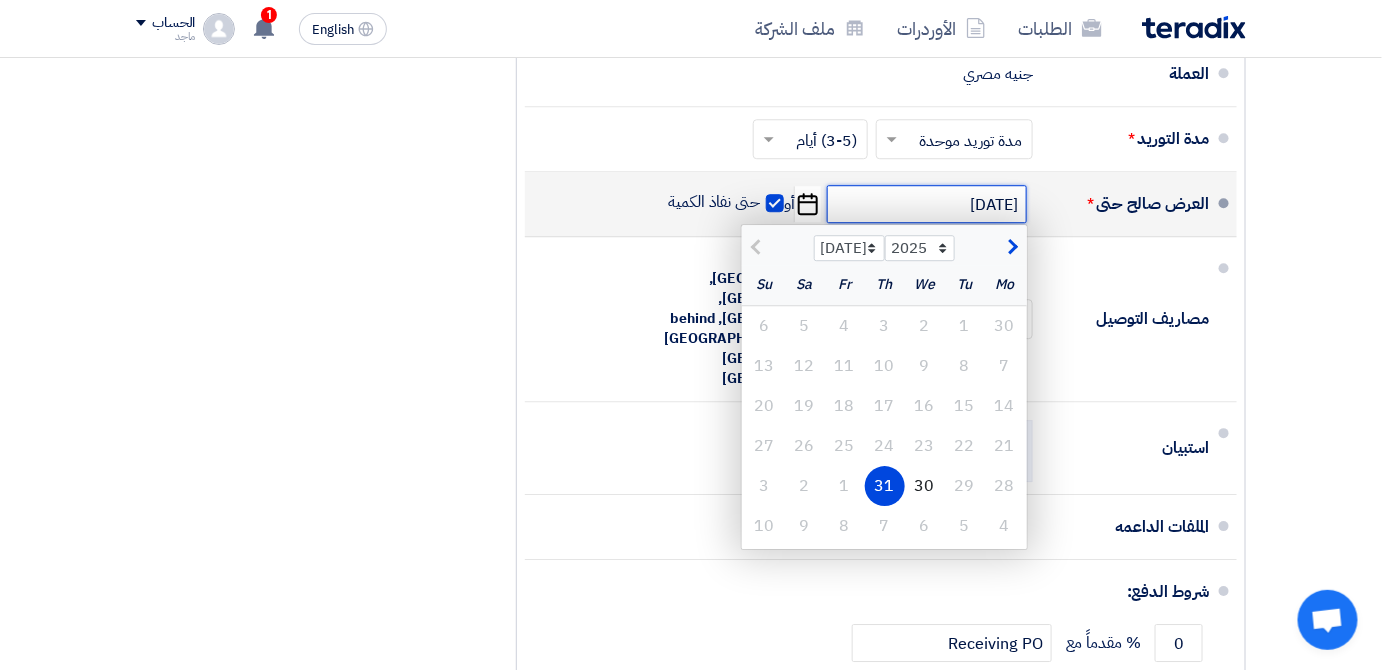 click on "[DATE]" 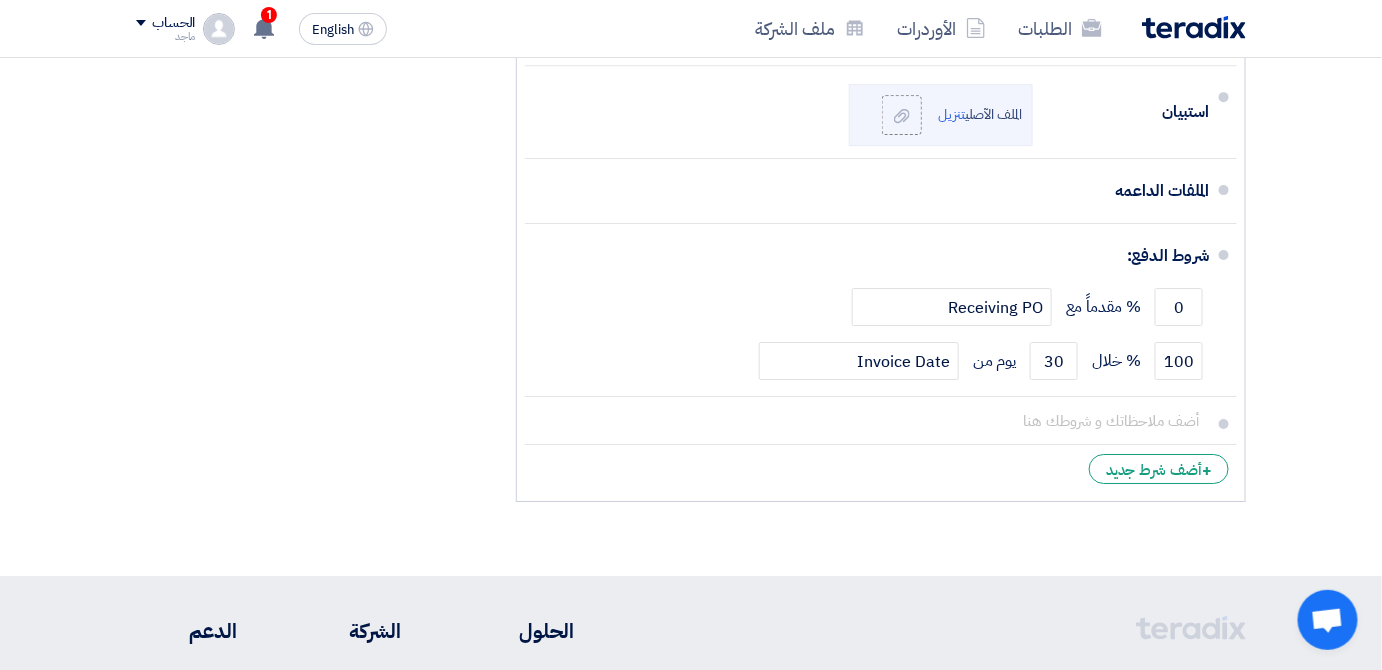 scroll, scrollTop: 2096, scrollLeft: 0, axis: vertical 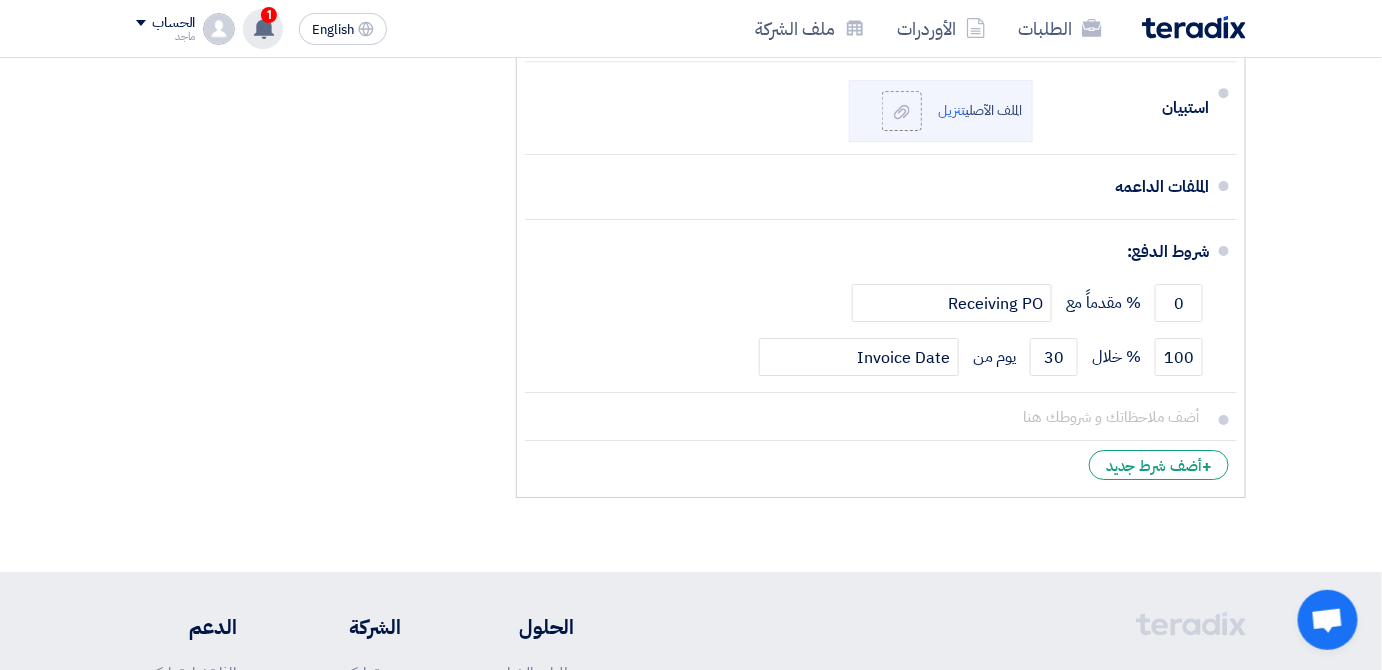click on "1" 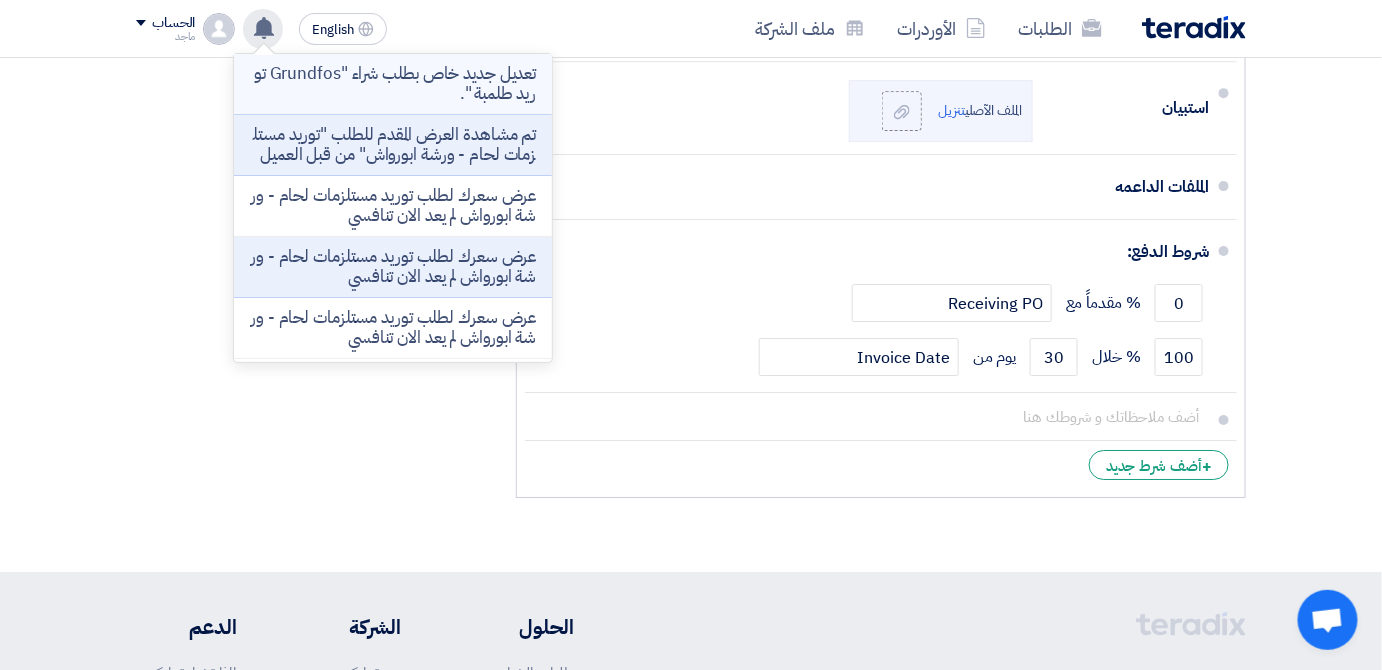 click on "تعديل جديد خاص بطلب شراء "Grundfos توريد طلمبة "." 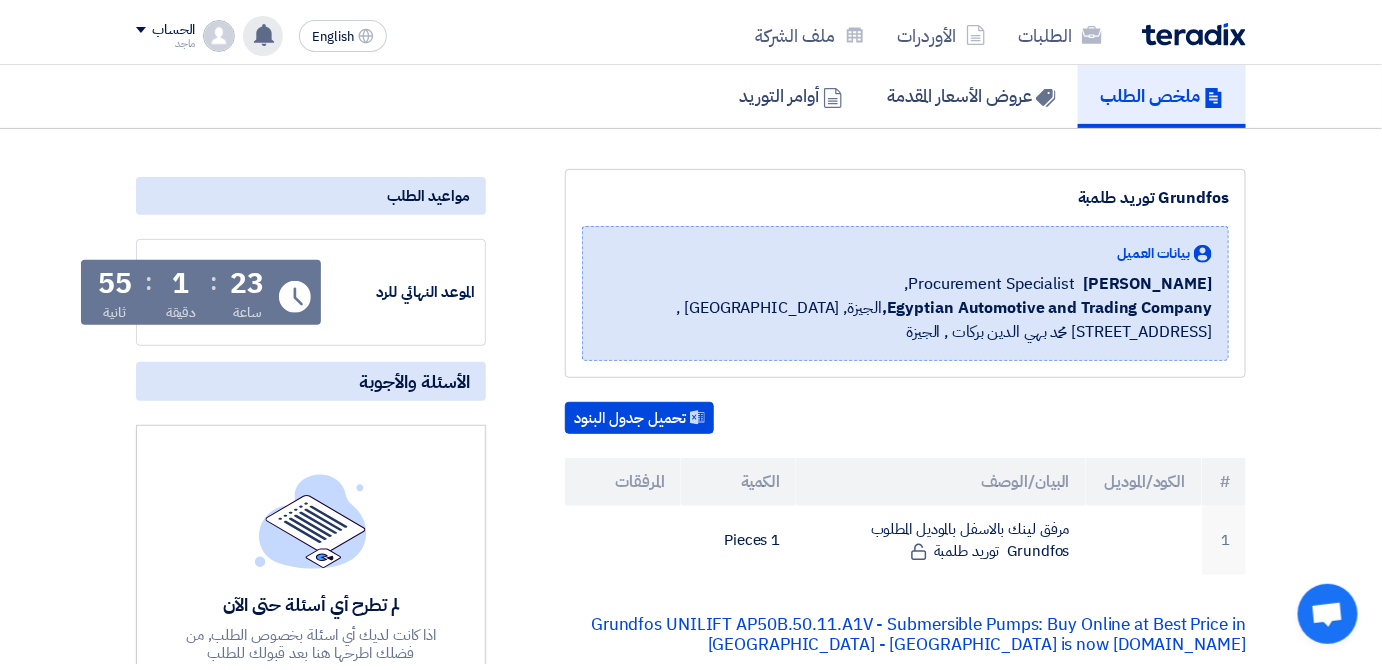 scroll, scrollTop: 1365, scrollLeft: 0, axis: vertical 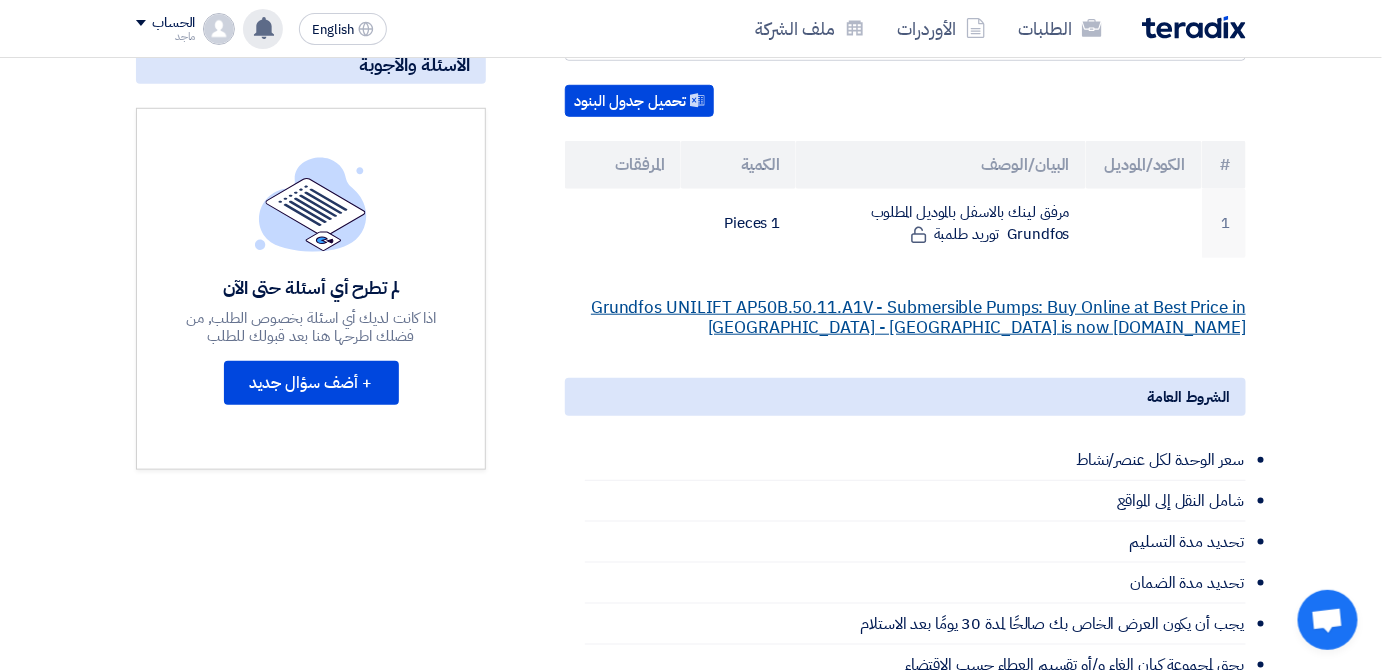 click on "Grundfos UNILIFT AP50B.50.11.A1V - Submersible Pumps: Buy Online at Best Price in [GEOGRAPHIC_DATA] - Souq is now [DOMAIN_NAME]" 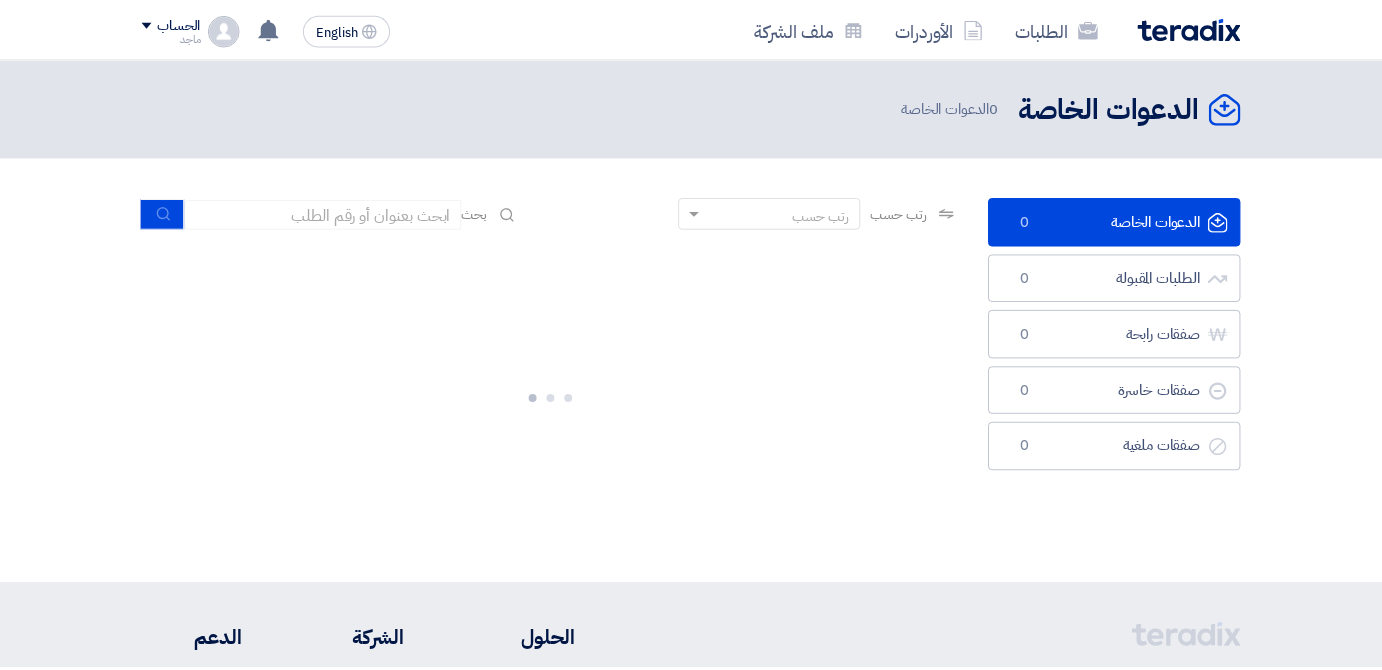 scroll, scrollTop: 0, scrollLeft: 0, axis: both 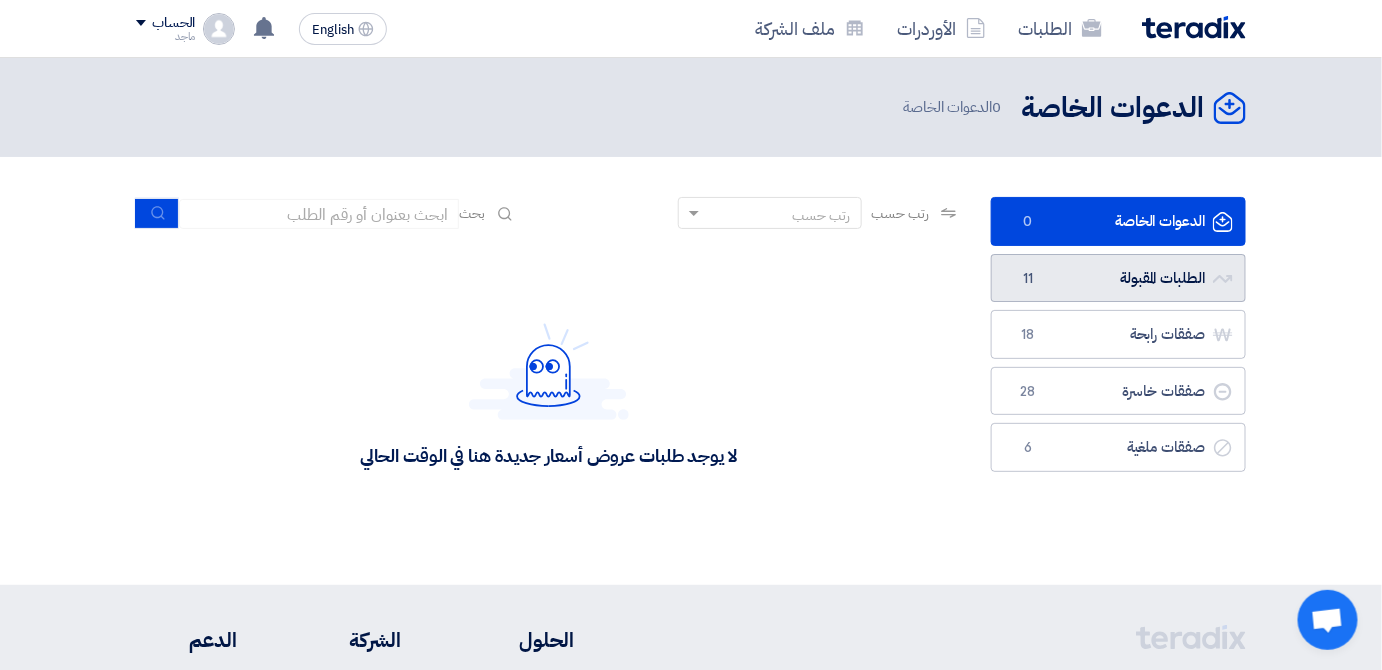 click on "الطلبات المقبولة
الطلبات المقبولة
11" 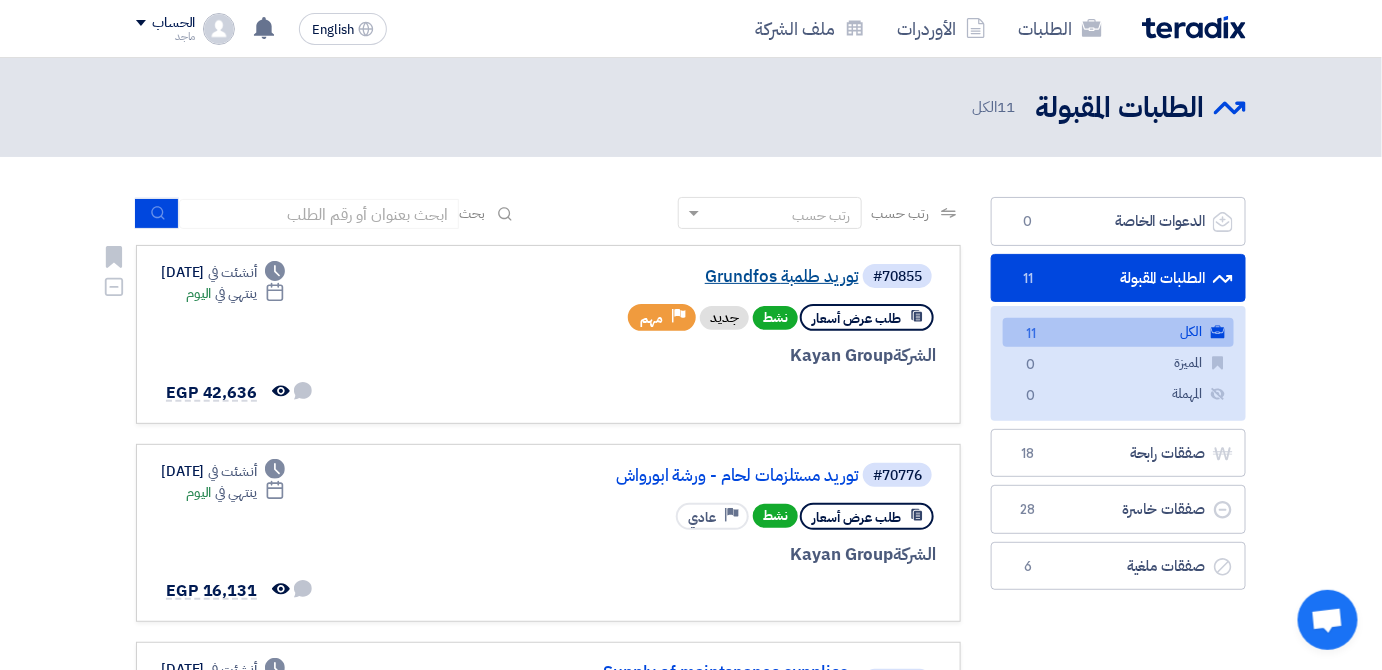 click on "Grundfos توريد طلمبة" 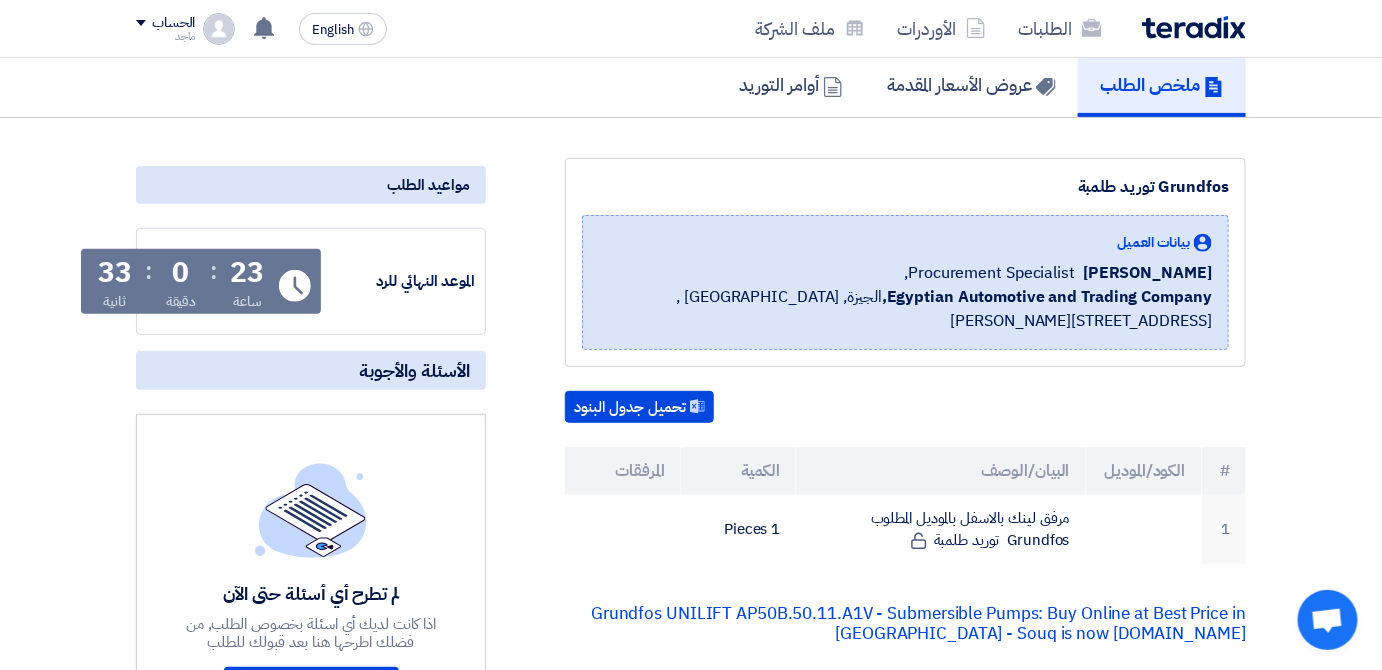 scroll, scrollTop: 152, scrollLeft: 0, axis: vertical 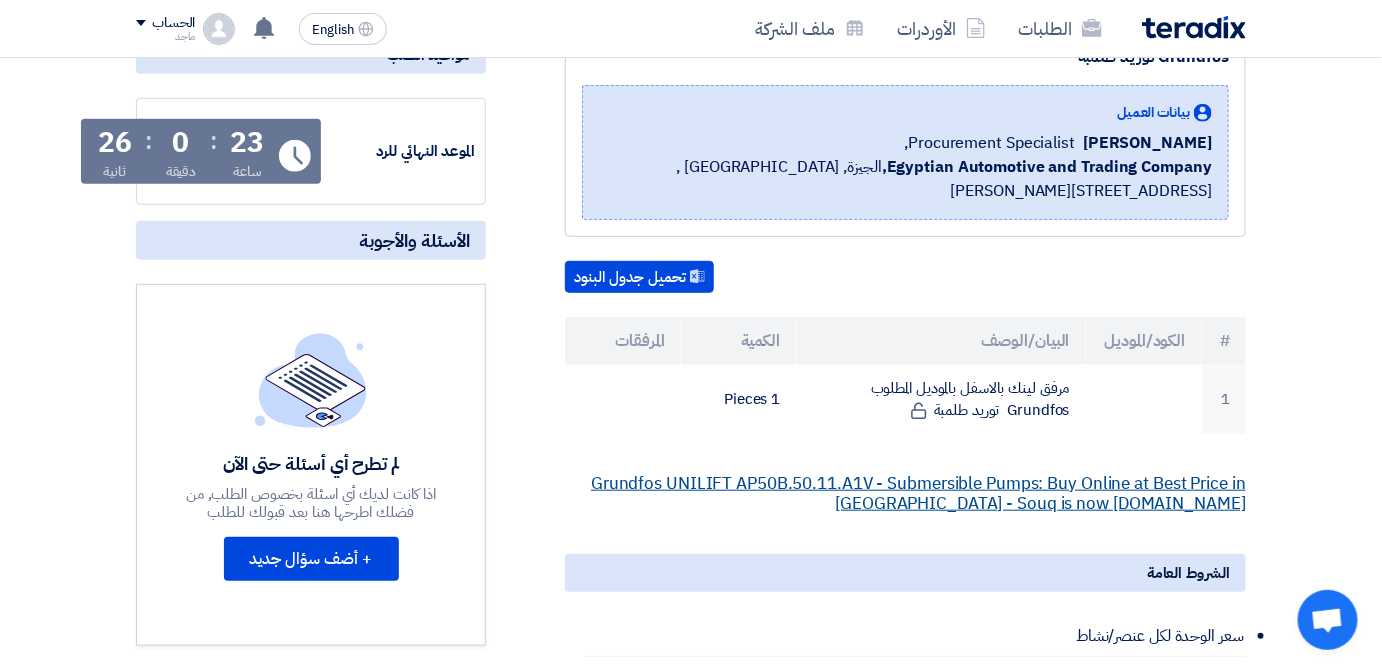 click on "Grundfos UNILIFT AP50B.50.11.A1V - Submersible Pumps: Buy Online at Best Price in Egypt - Souq is now Amazon.eg" 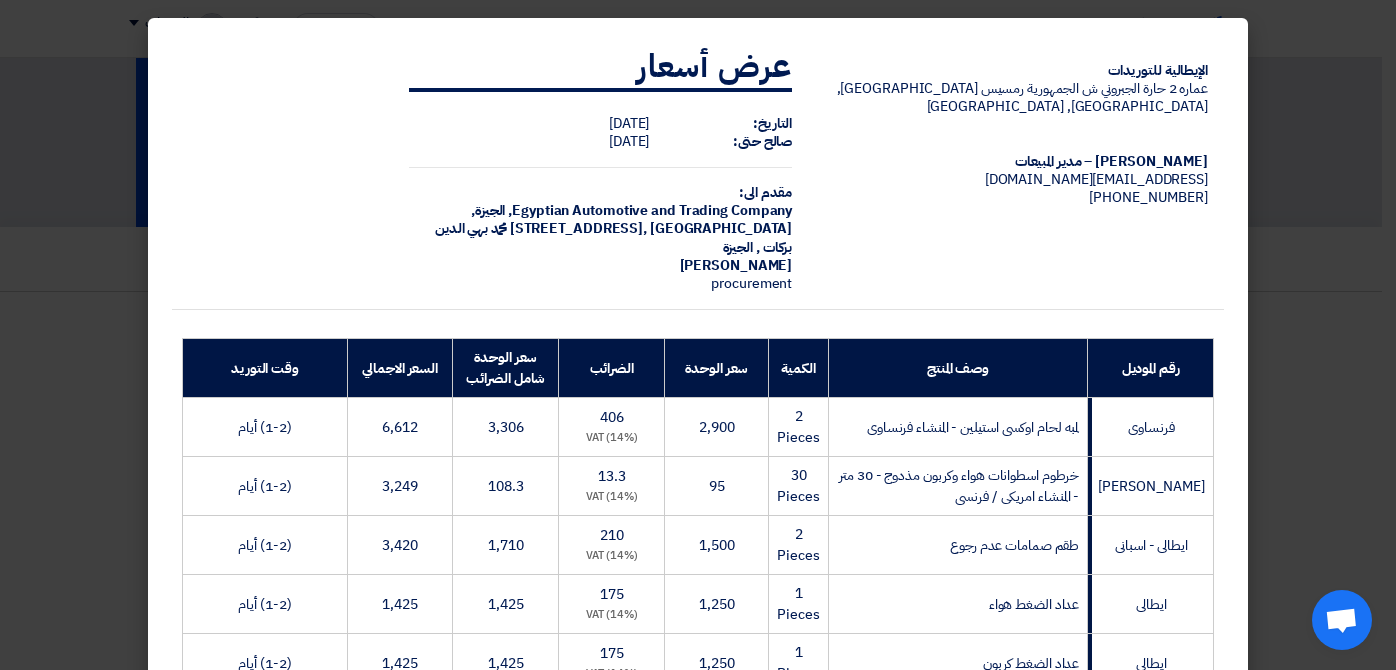 scroll, scrollTop: 2448, scrollLeft: 0, axis: vertical 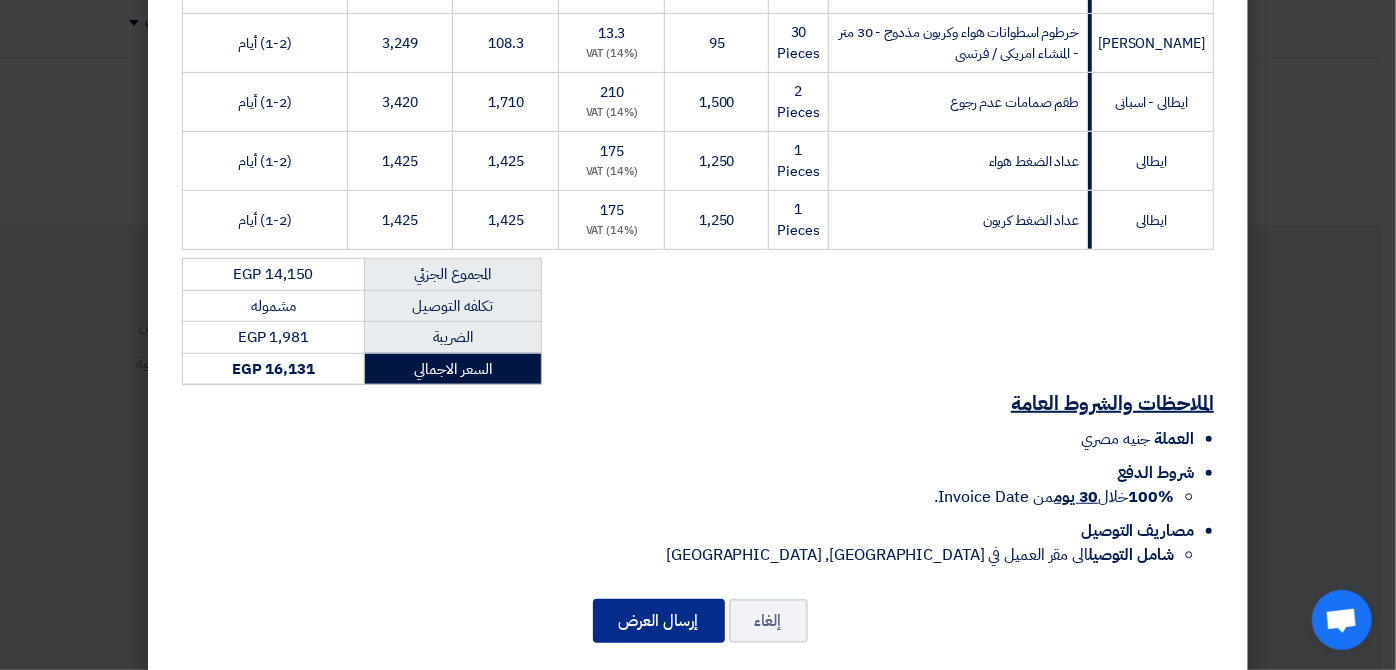 click on "إرسال العرض" 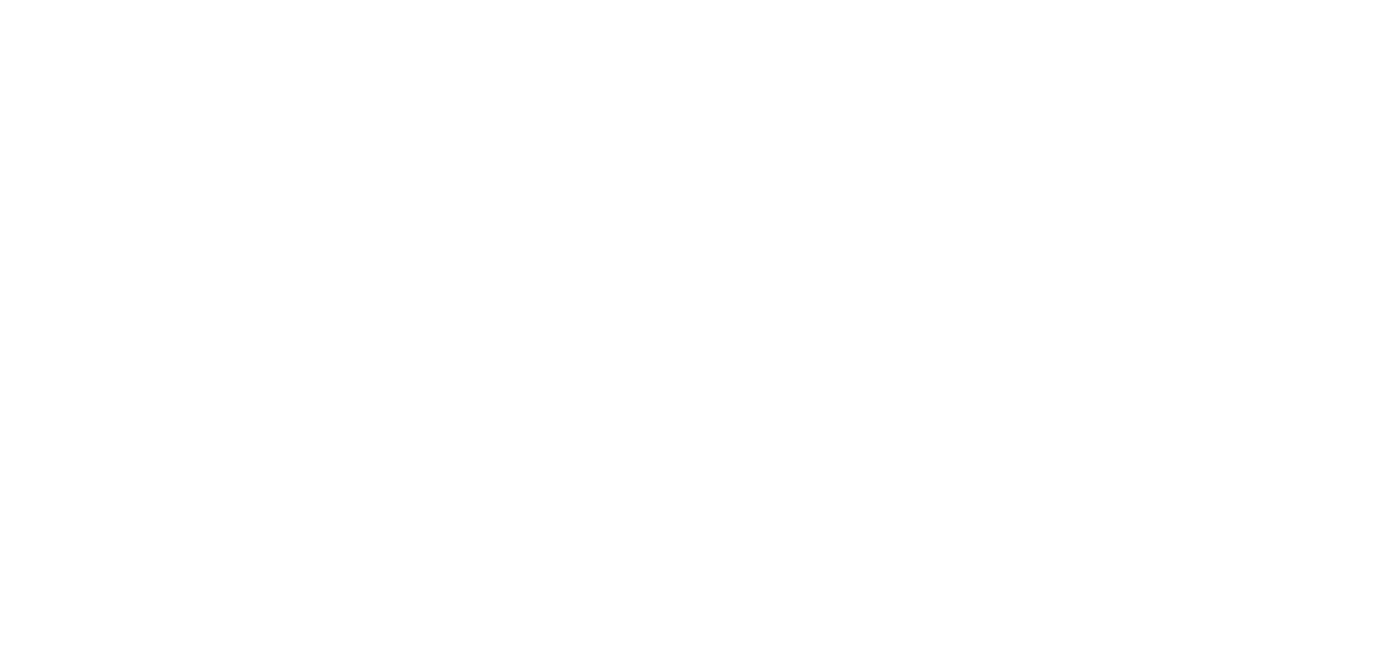 scroll, scrollTop: 0, scrollLeft: 0, axis: both 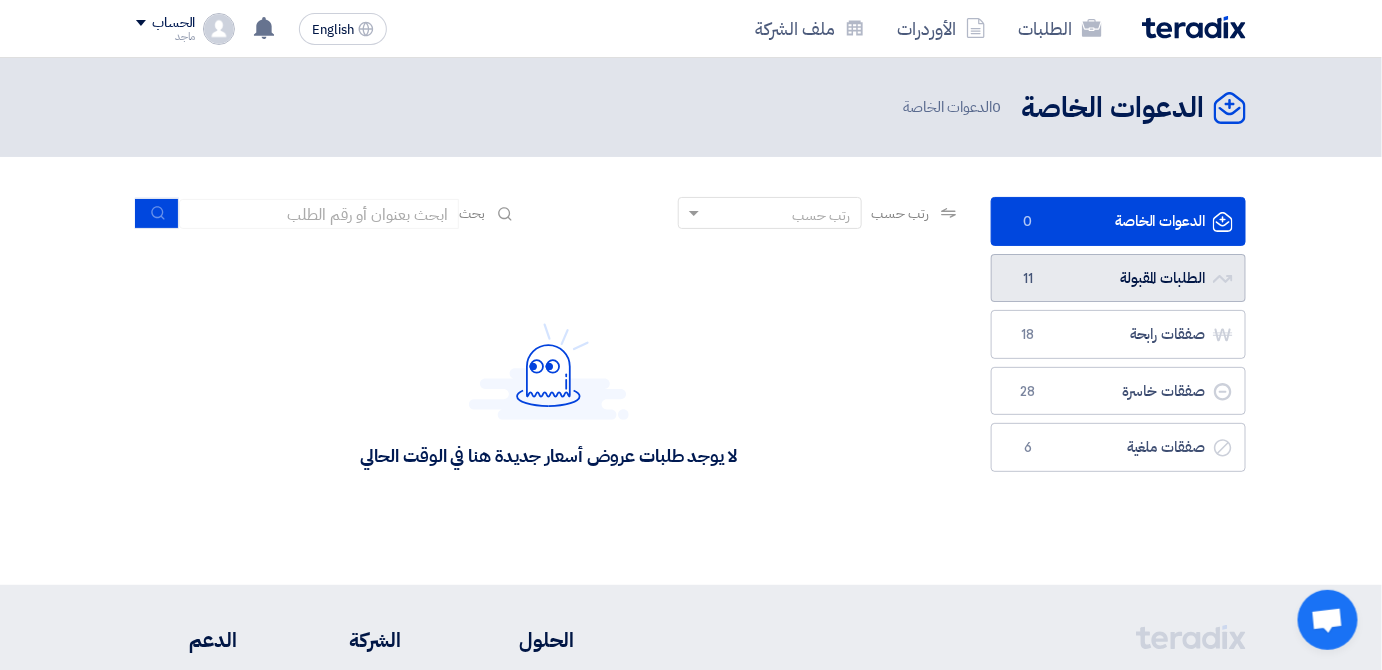 click on "الطلبات المقبولة
الطلبات المقبولة
11" 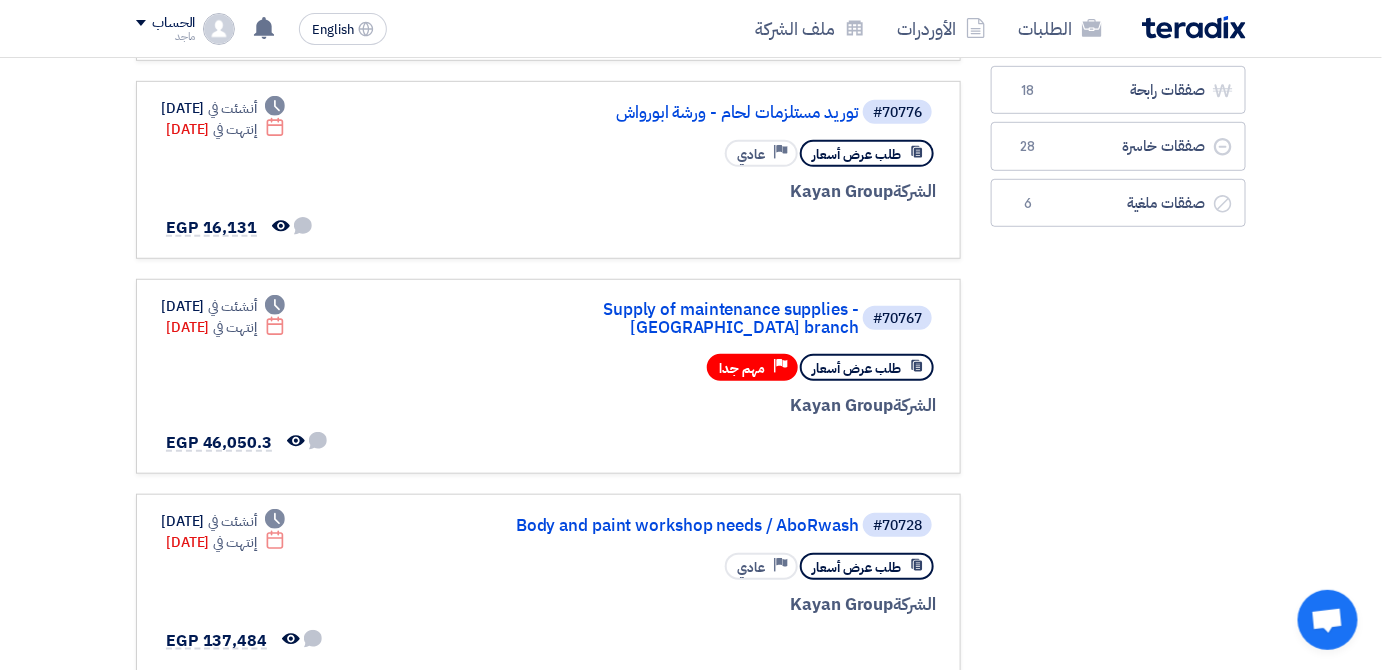 scroll, scrollTop: 379, scrollLeft: 0, axis: vertical 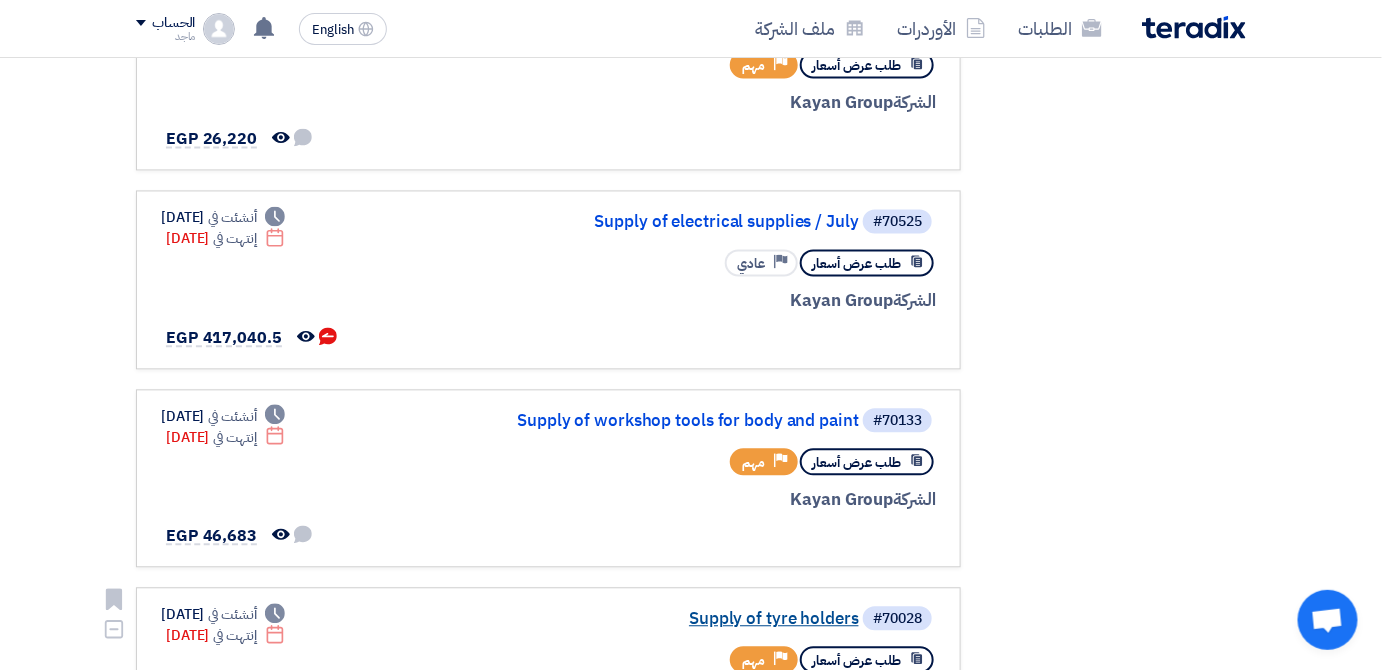 click on "Supply of tyre holders" 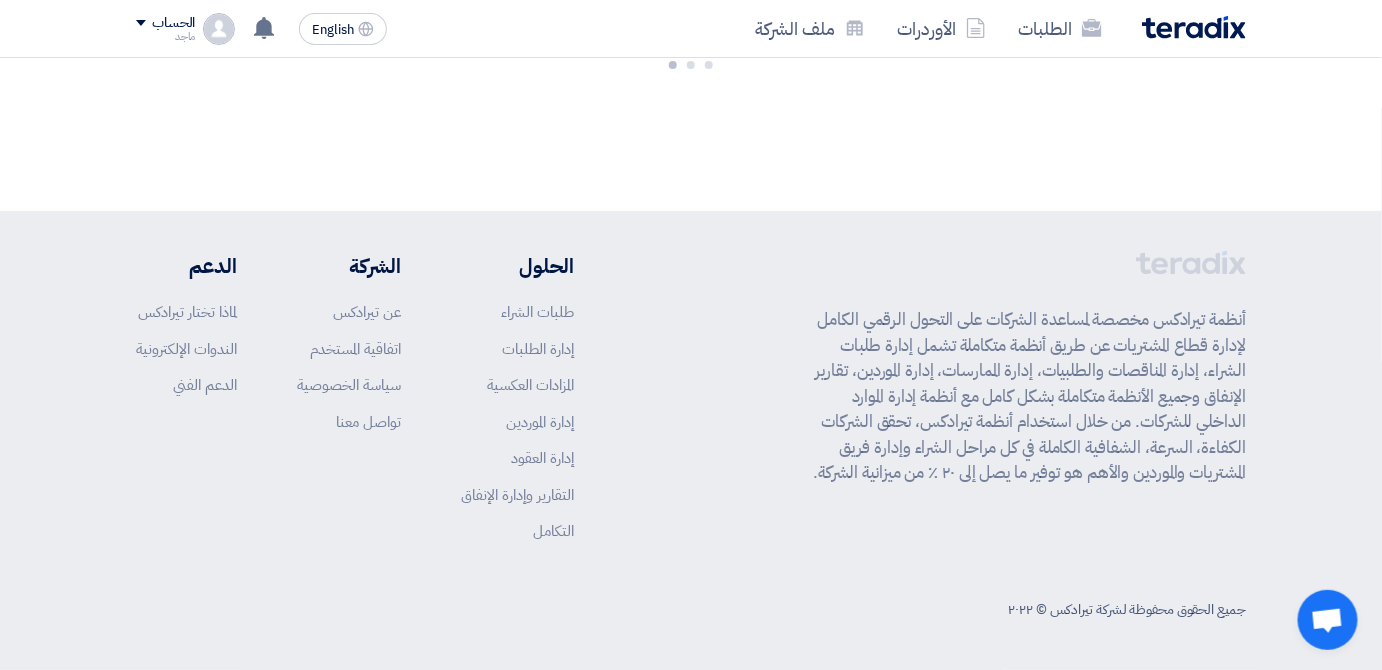 scroll, scrollTop: 0, scrollLeft: 0, axis: both 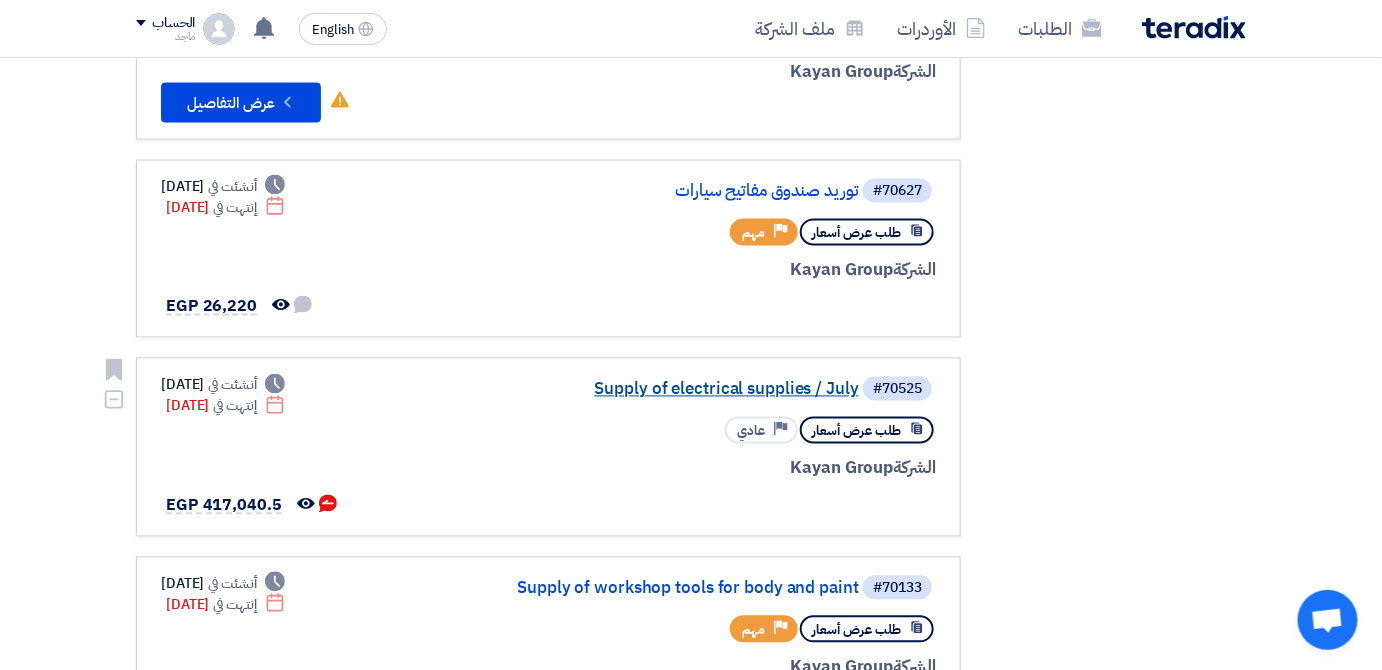click on "Supply of electrical supplies / July" 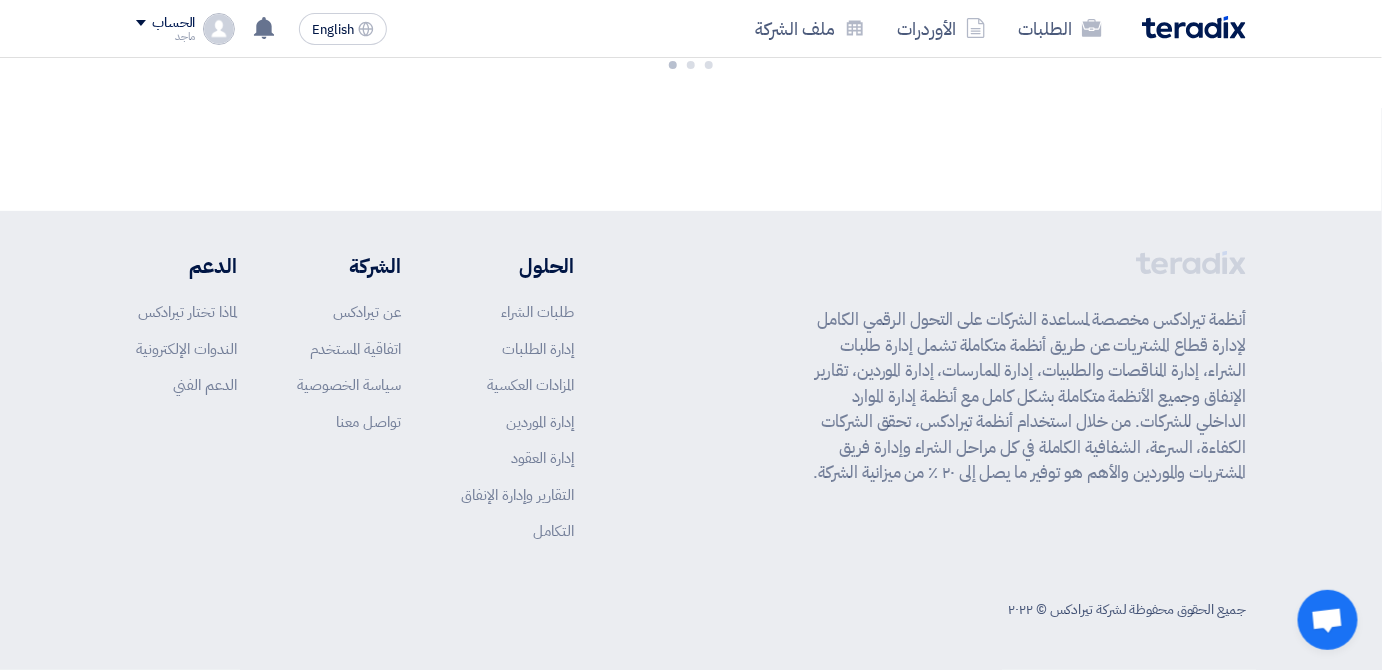 scroll, scrollTop: 0, scrollLeft: 0, axis: both 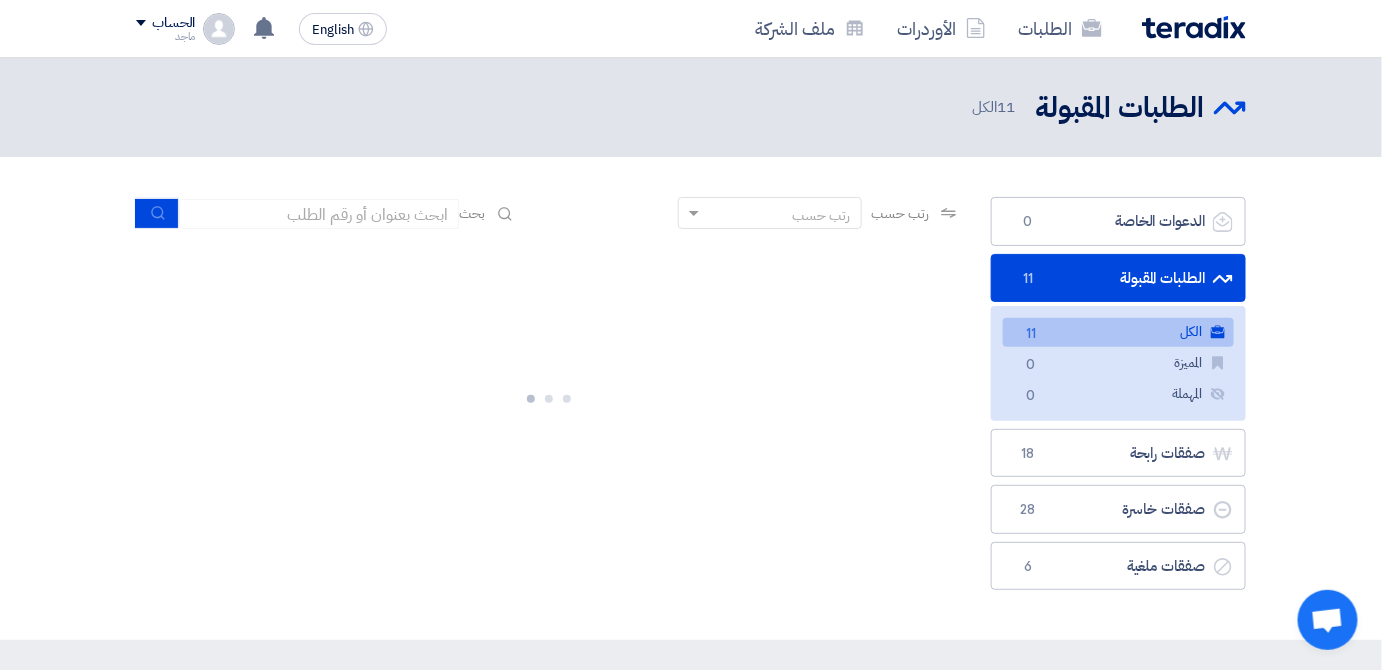 click on "الكل
الكل
11" 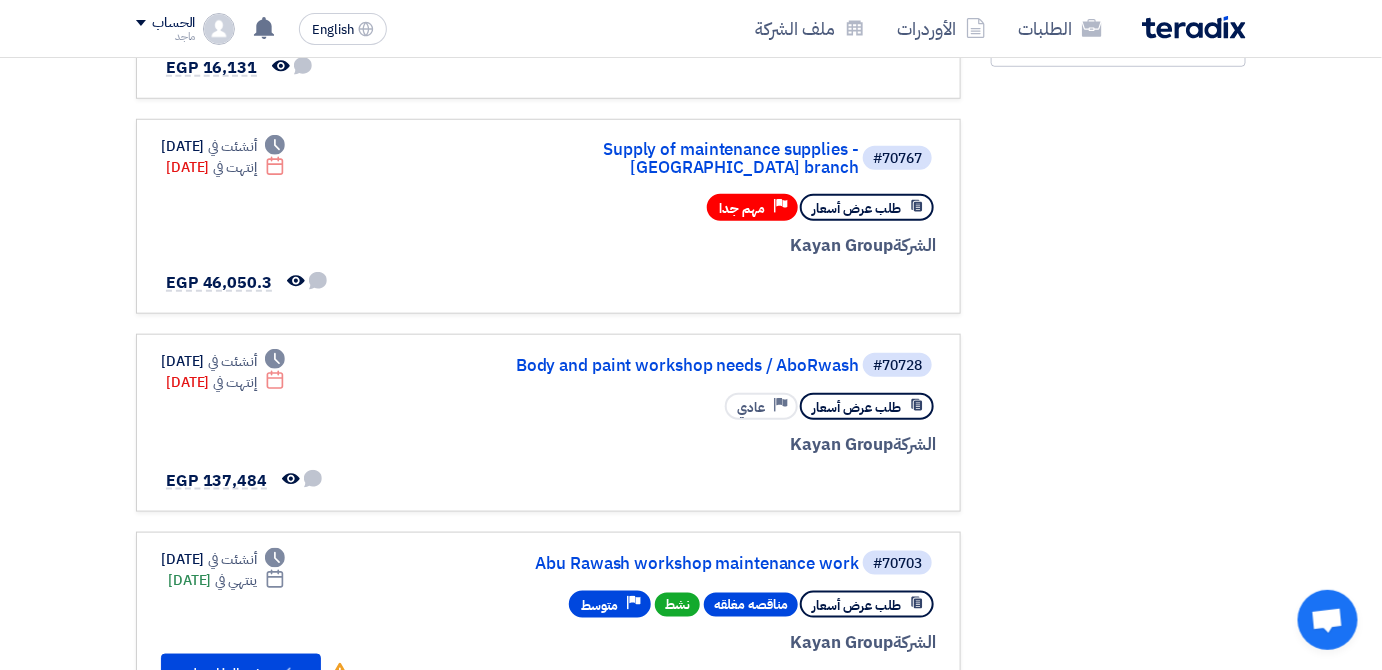 scroll, scrollTop: 533, scrollLeft: 0, axis: vertical 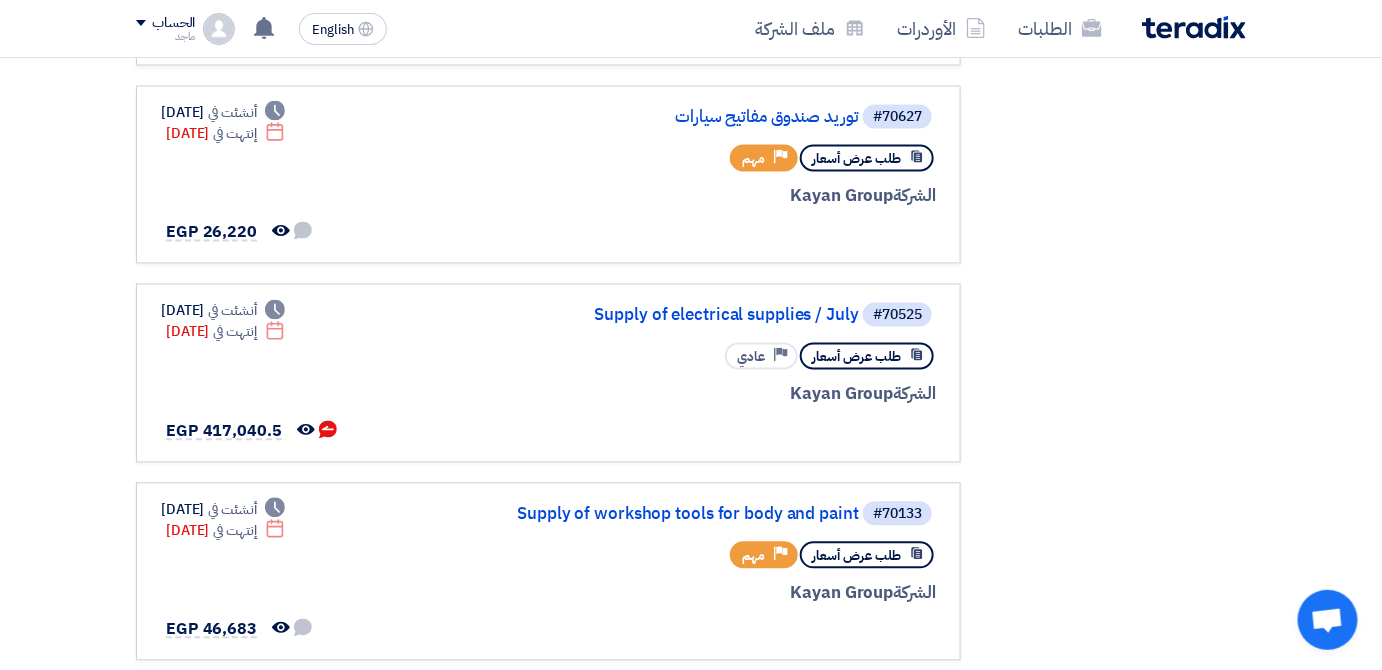 drag, startPoint x: 1378, startPoint y: 342, endPoint x: 1370, endPoint y: 383, distance: 41.773197 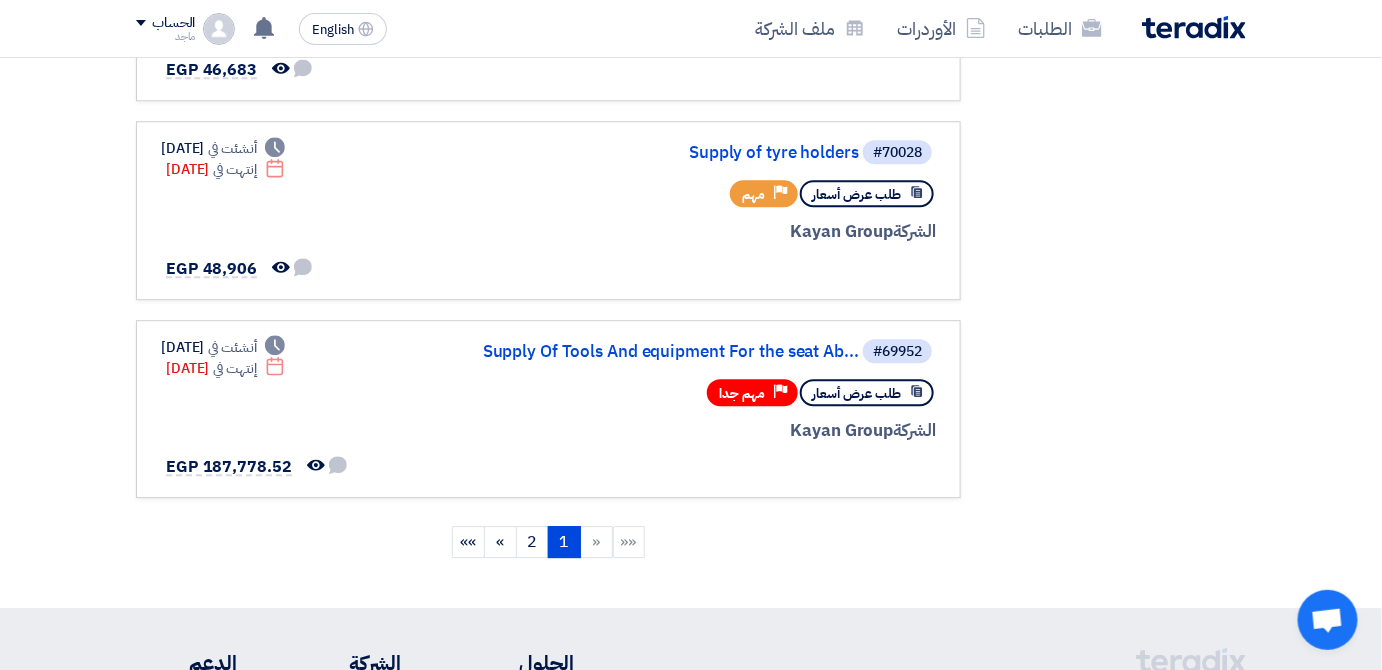 scroll, scrollTop: 1718, scrollLeft: 0, axis: vertical 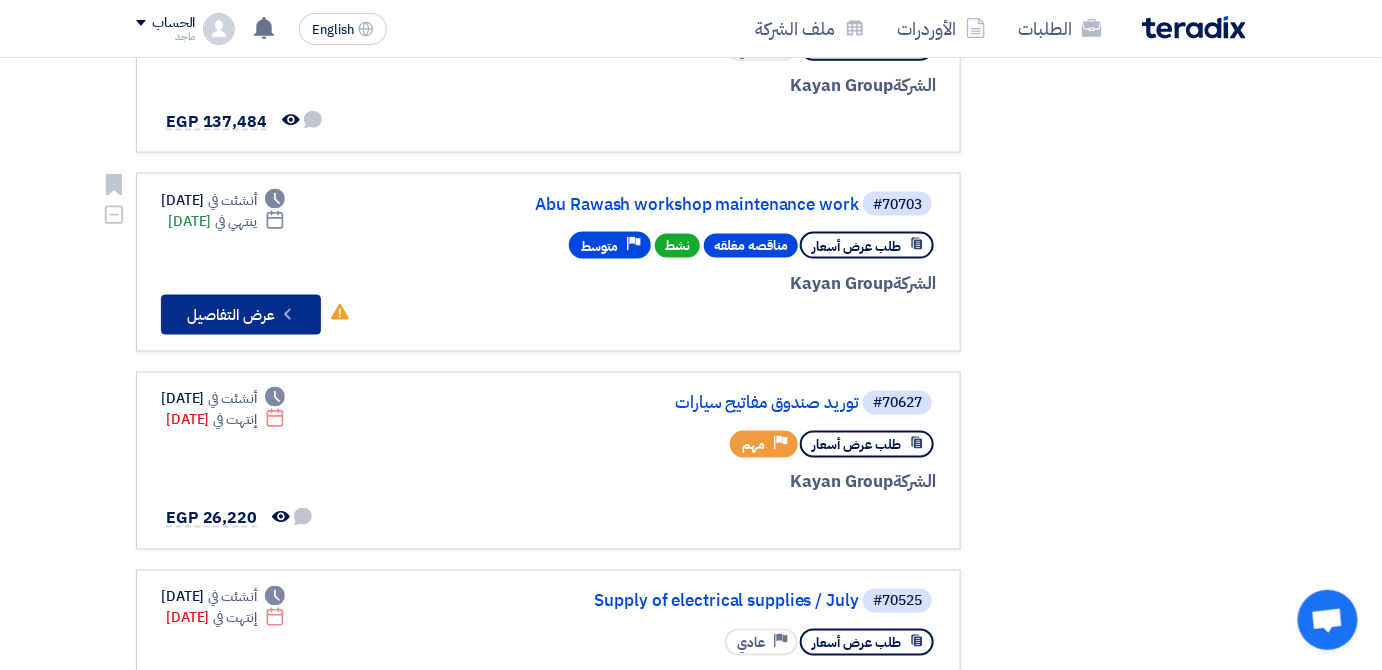 click on "Check details" 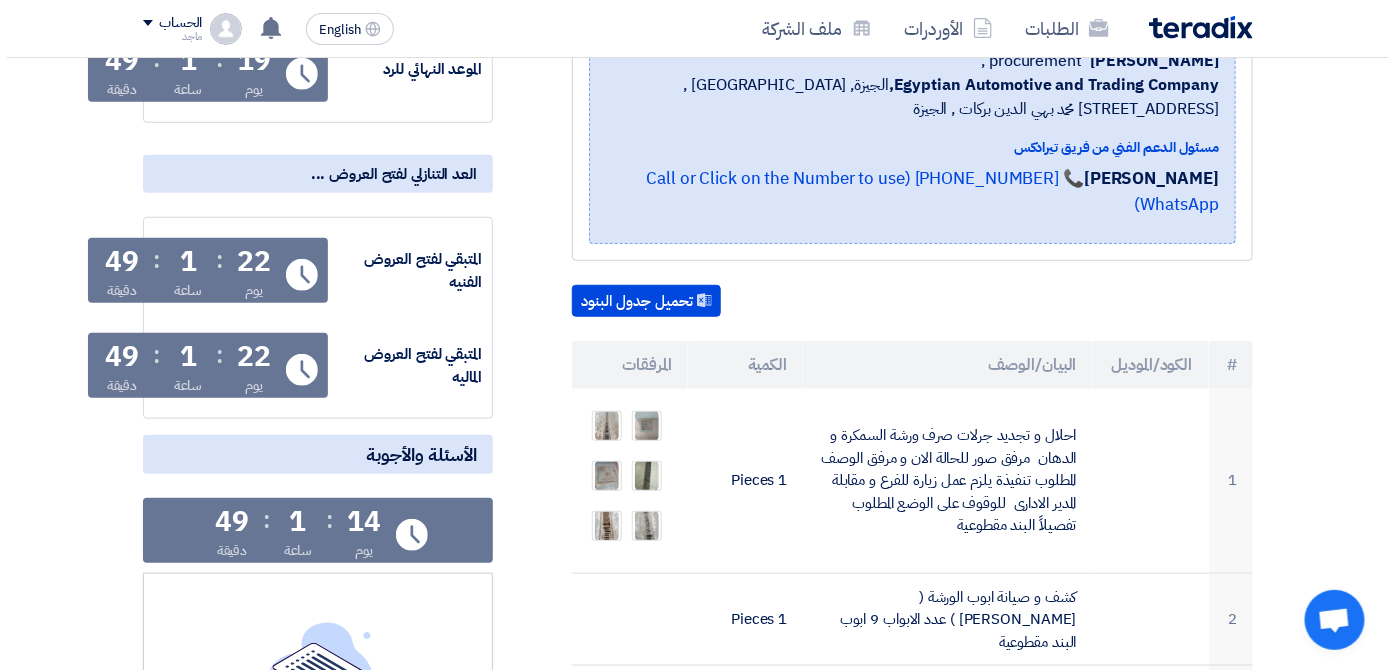 scroll, scrollTop: 146, scrollLeft: 0, axis: vertical 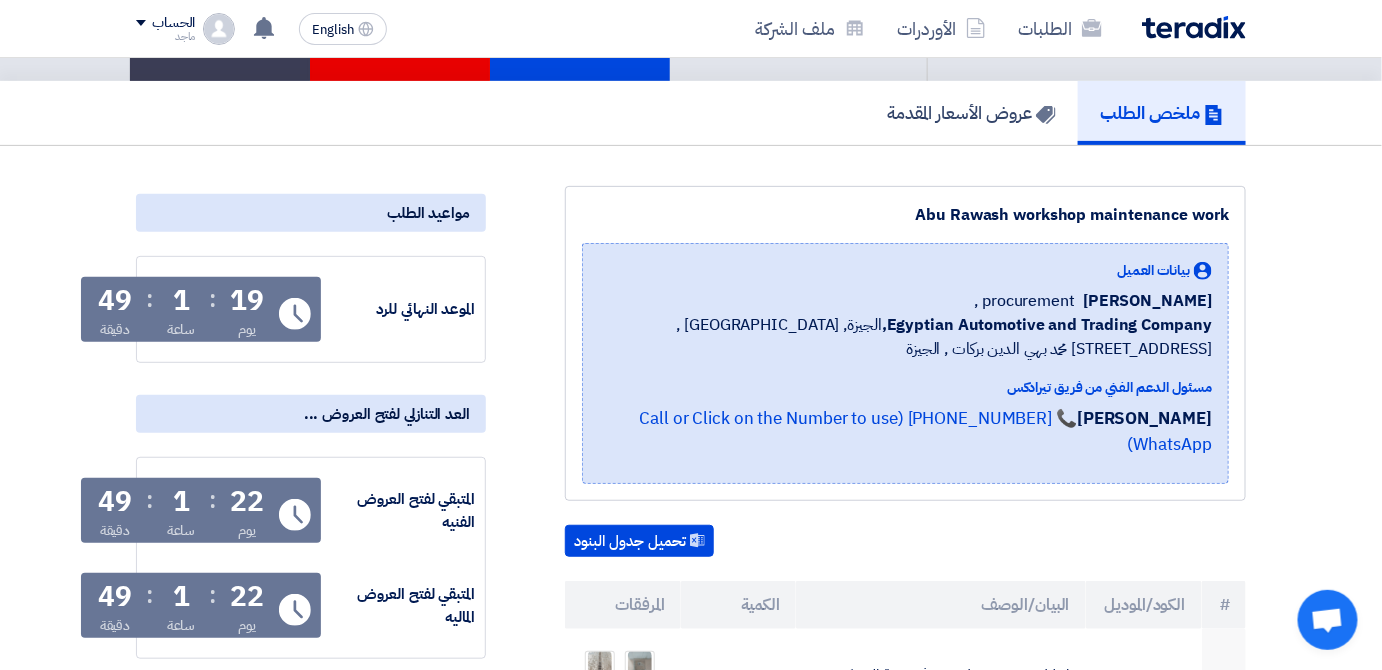drag, startPoint x: 1360, startPoint y: 152, endPoint x: 1216, endPoint y: 164, distance: 144.49913 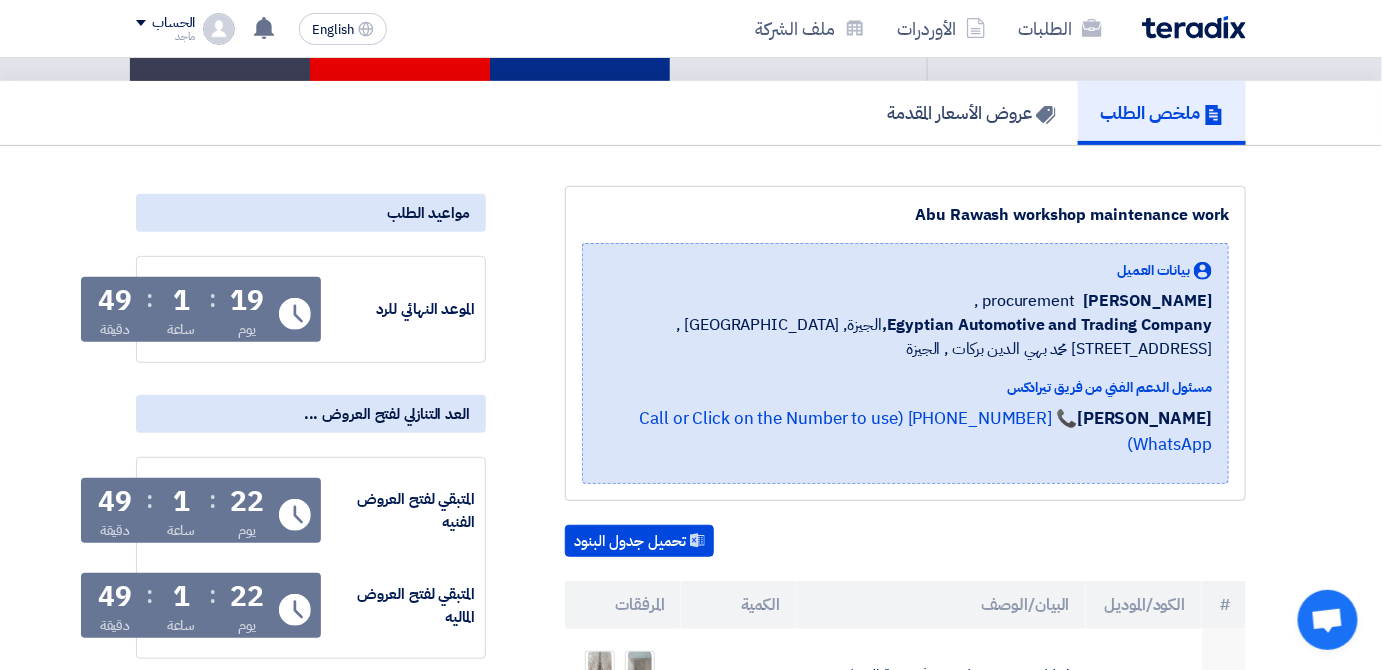 click on "تقديم عرض أسعار" 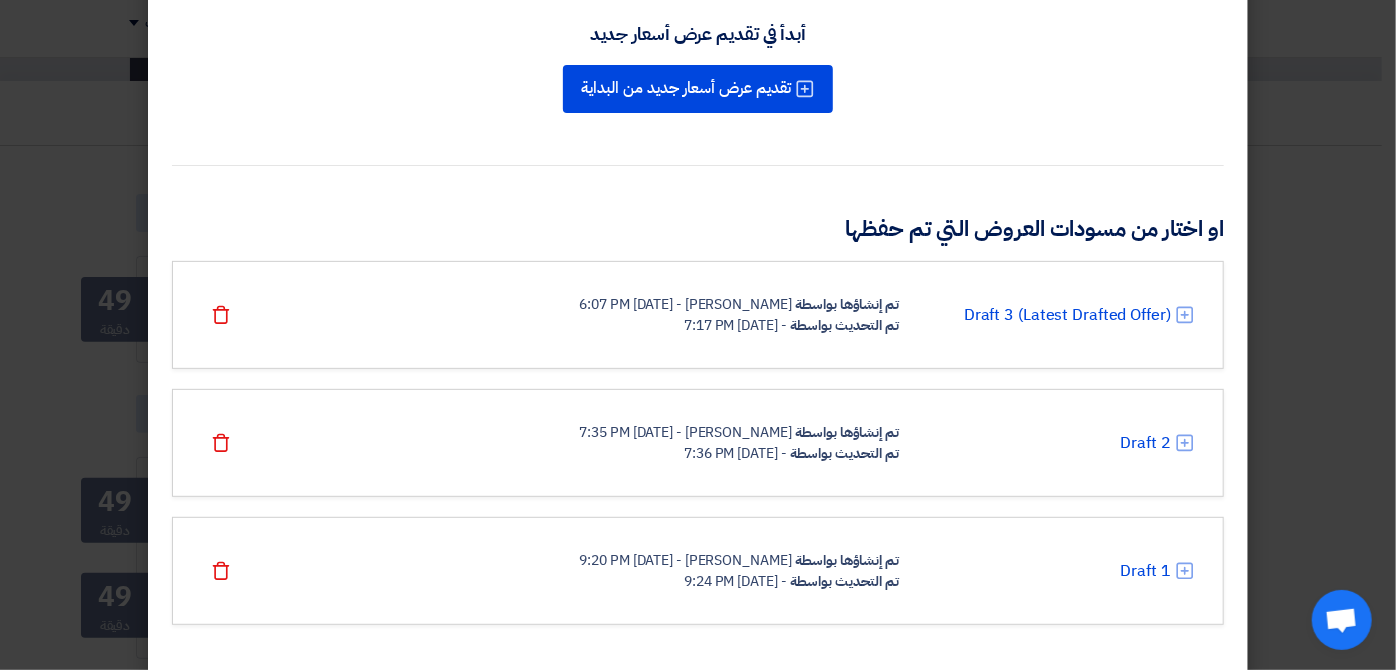 scroll, scrollTop: 231, scrollLeft: 0, axis: vertical 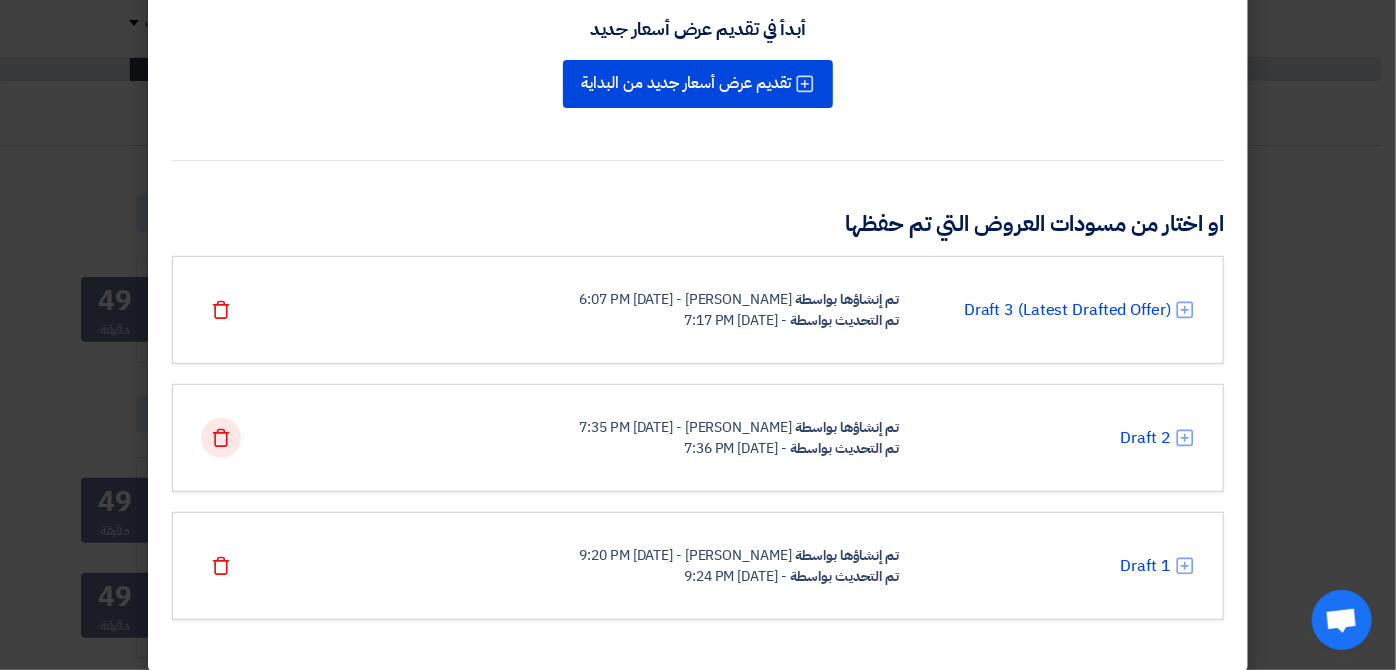 click on "Delete" 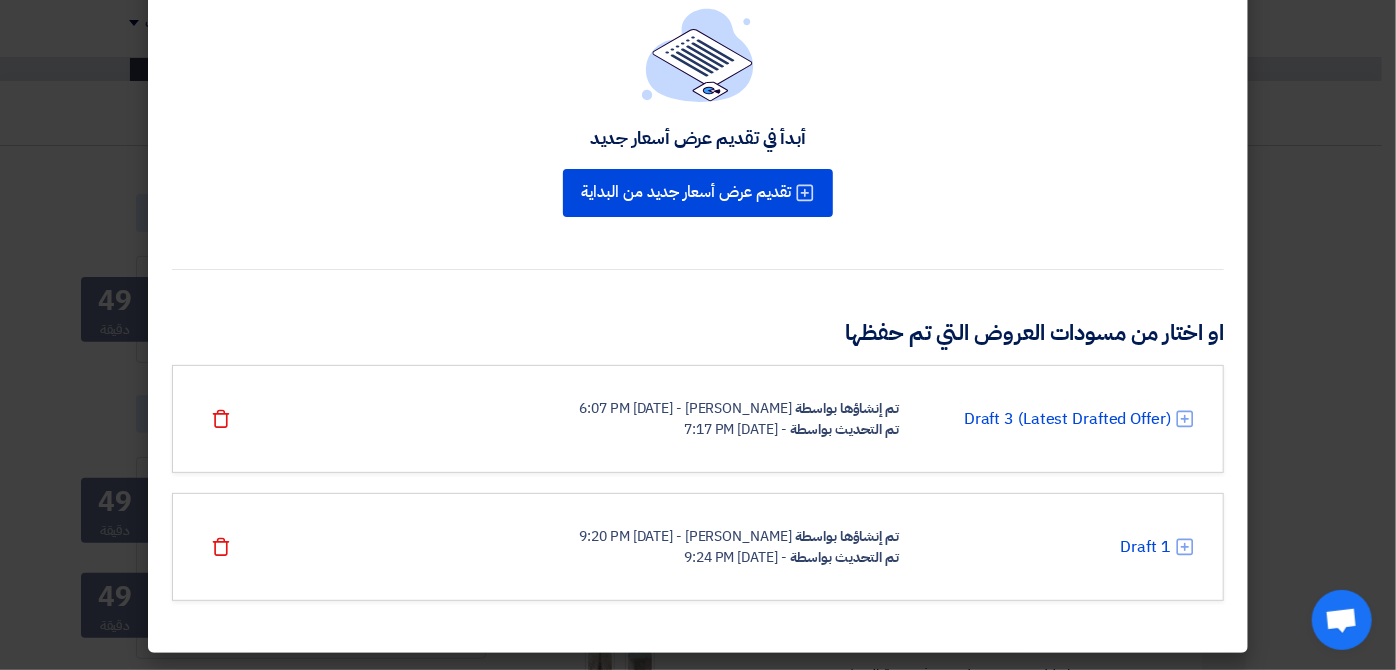 scroll, scrollTop: 119, scrollLeft: 0, axis: vertical 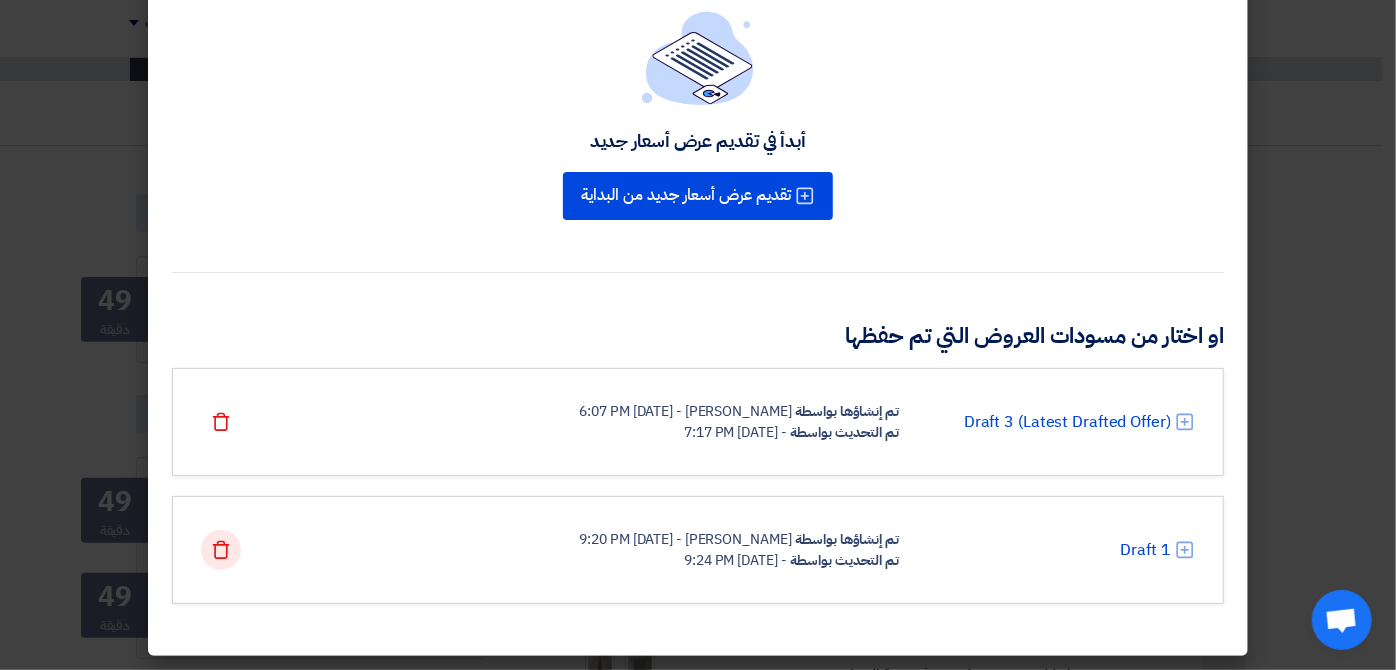 click 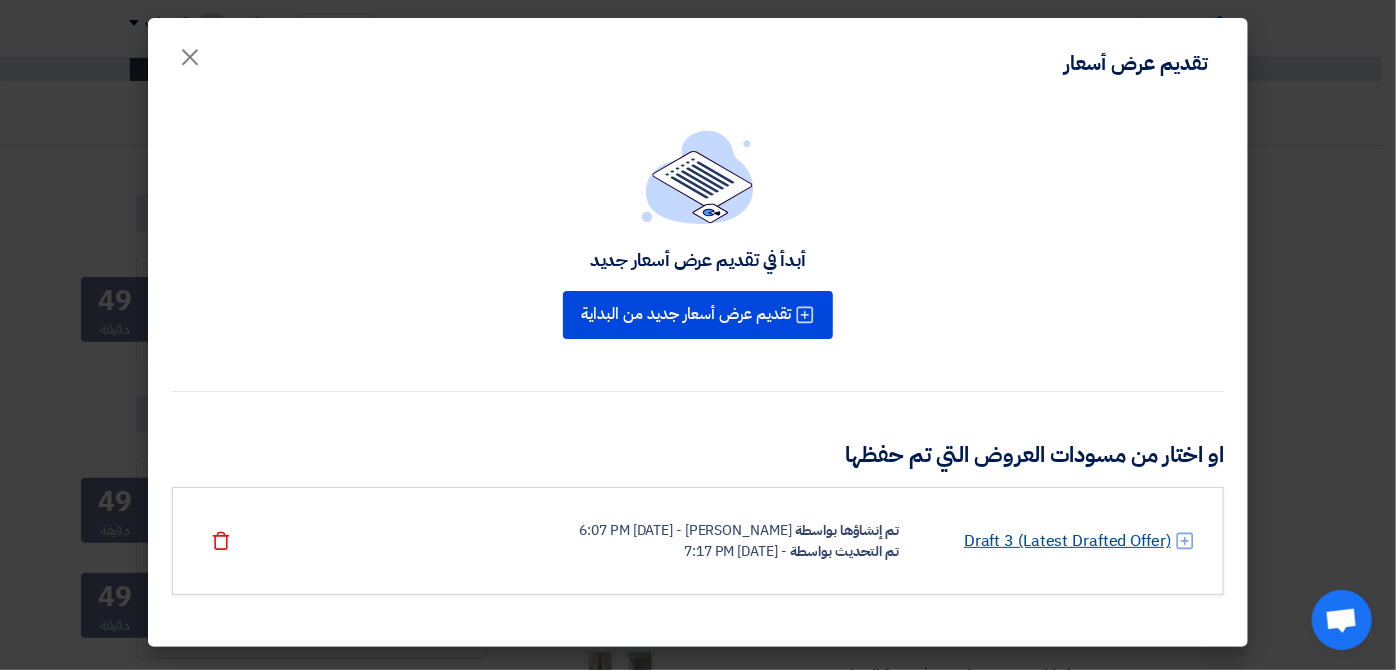 click on "Draft 3 (Latest Drafted Offer)" 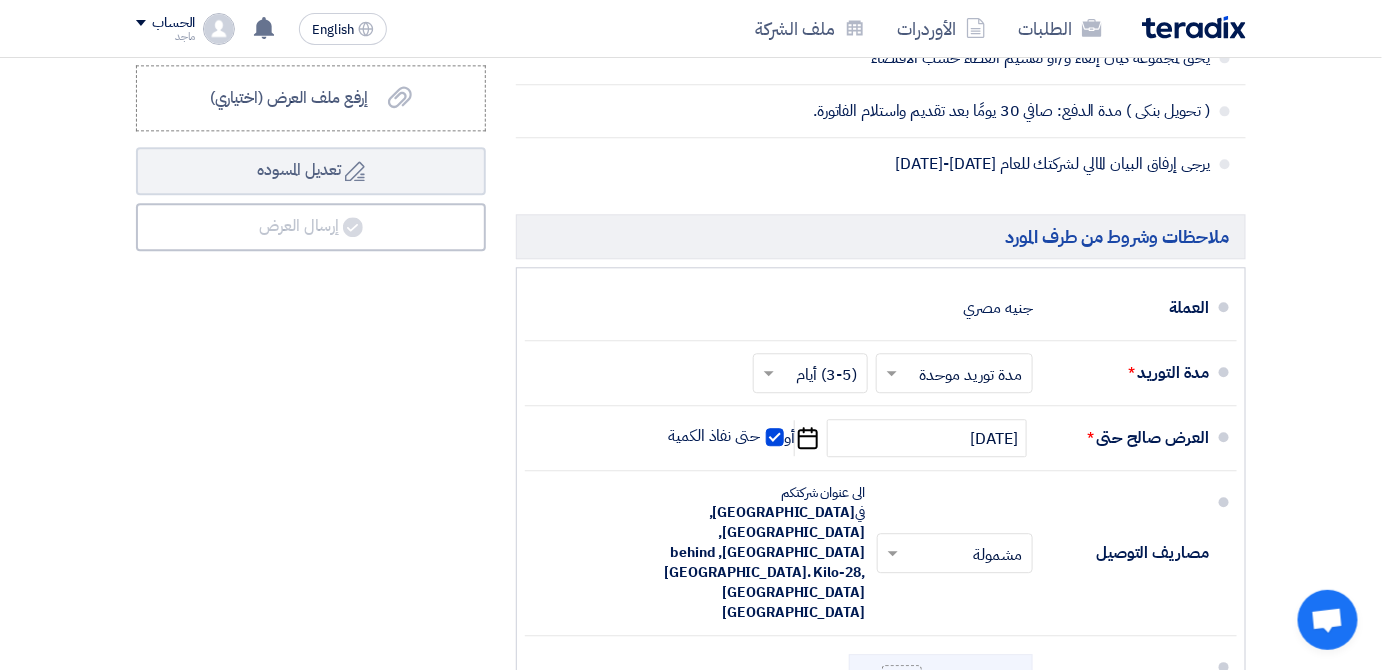 scroll, scrollTop: 1533, scrollLeft: 0, axis: vertical 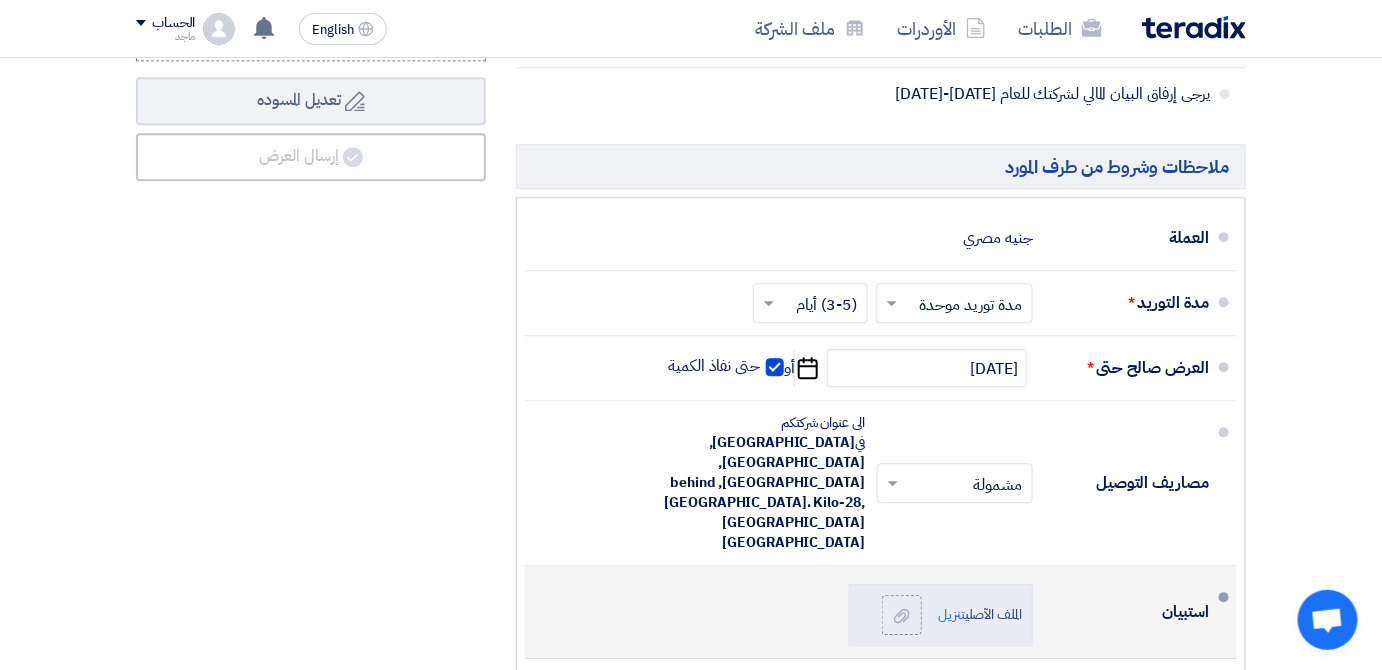 click 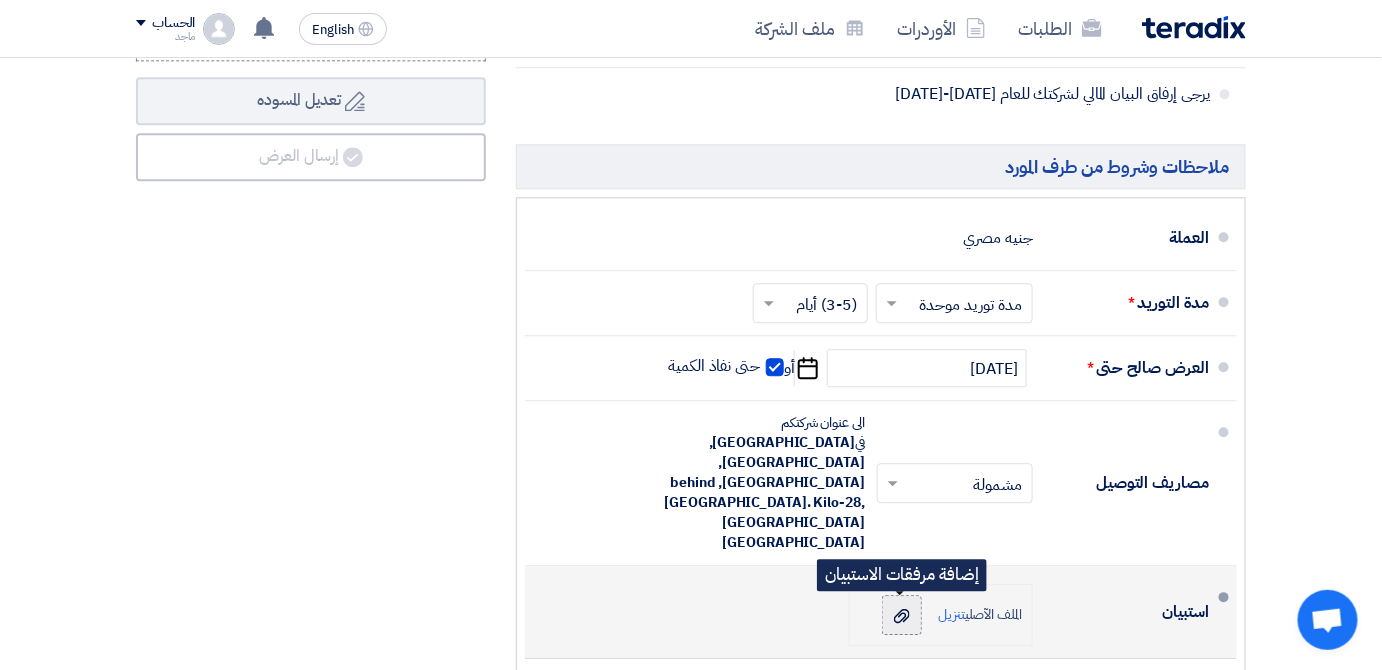 click 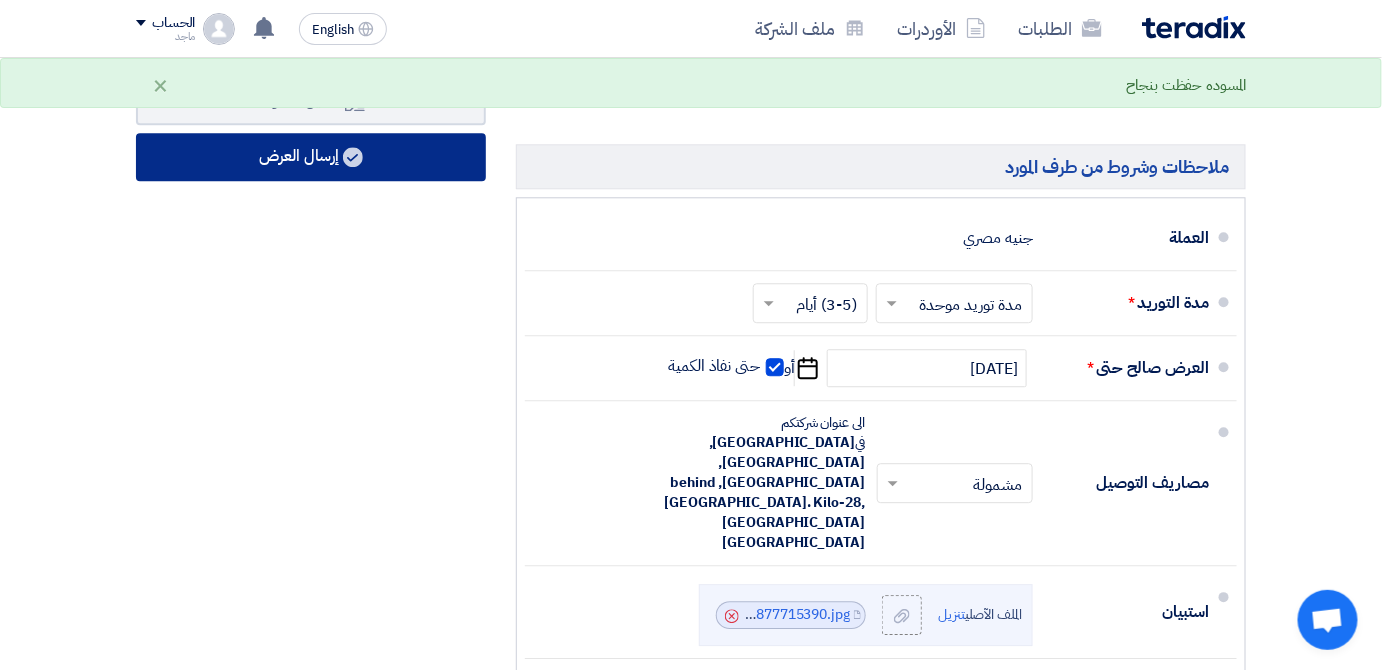 click on "إرسال العرض" 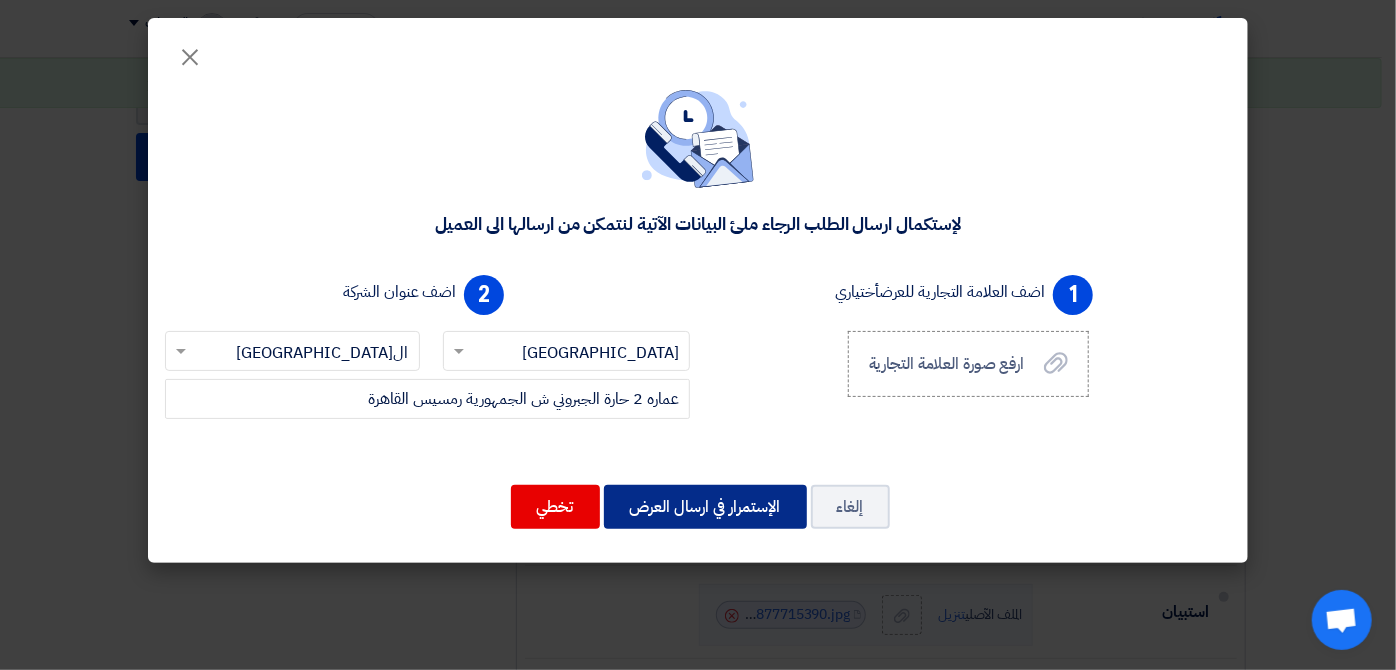 click on "الإستمرار في ارسال العرض" 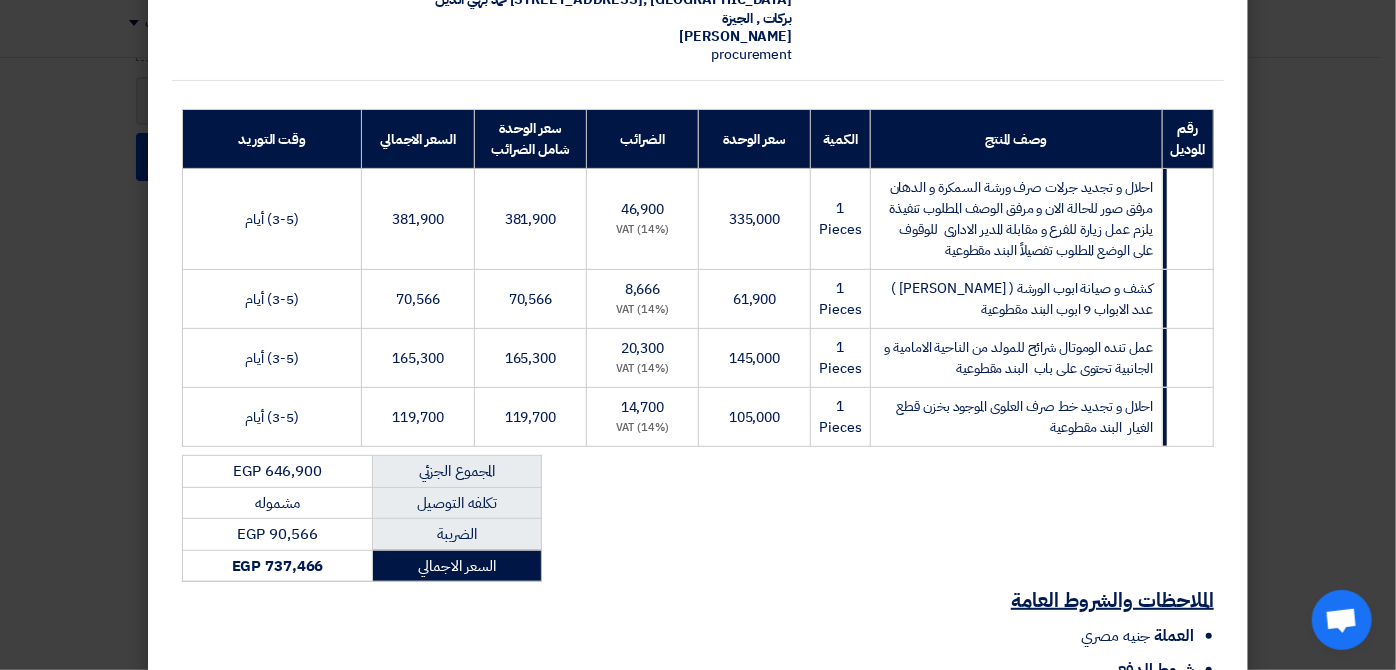 scroll, scrollTop: 233, scrollLeft: 0, axis: vertical 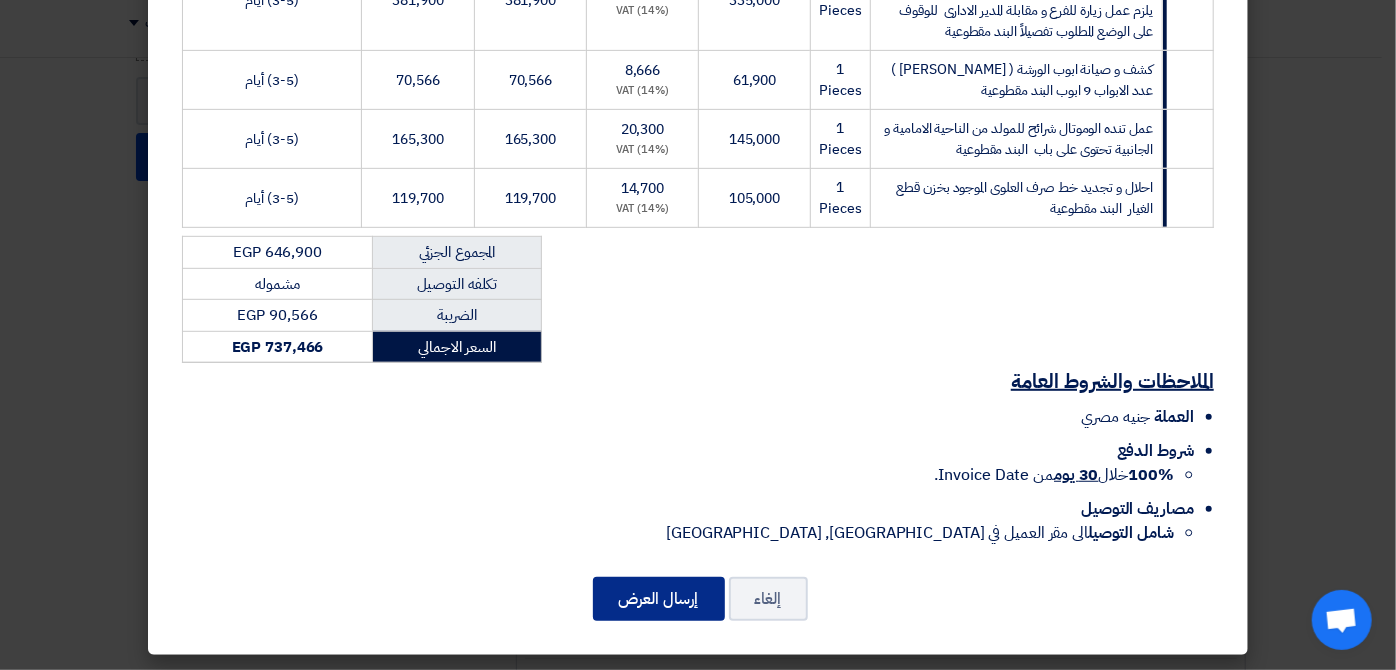 click on "إرسال العرض" 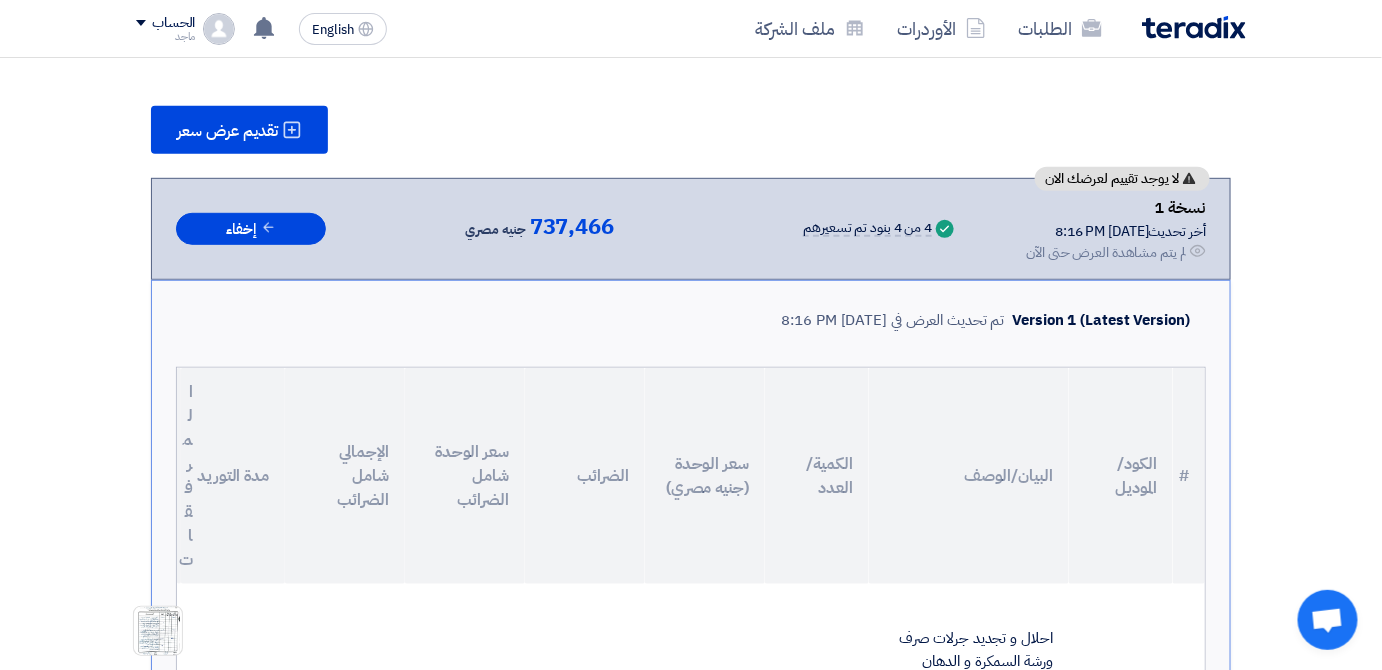 scroll, scrollTop: 1728, scrollLeft: 0, axis: vertical 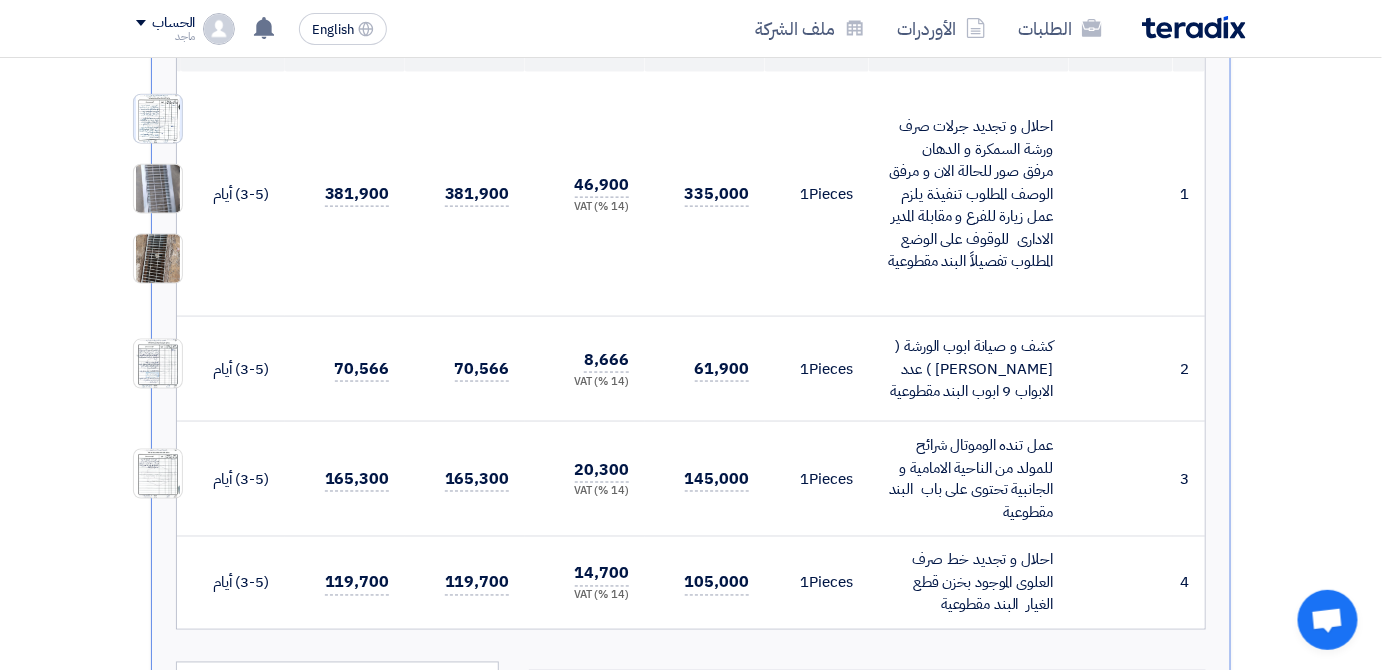 click at bounding box center [158, 119] 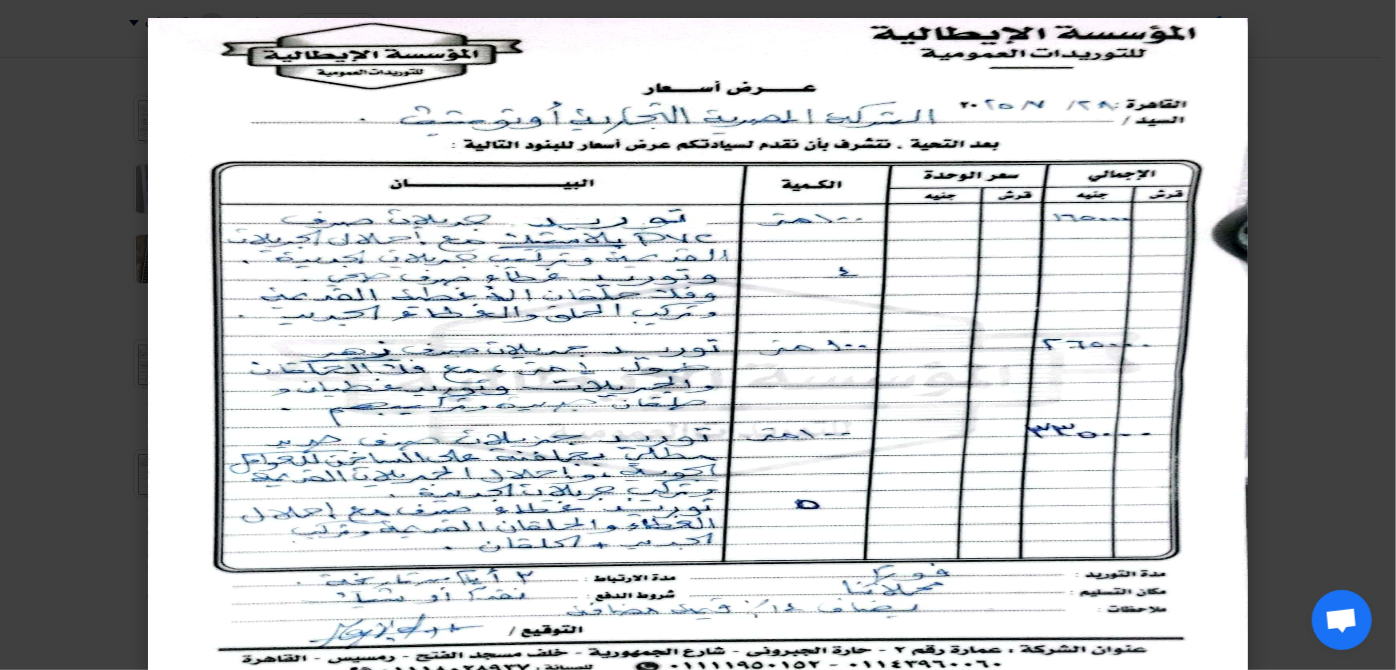 click 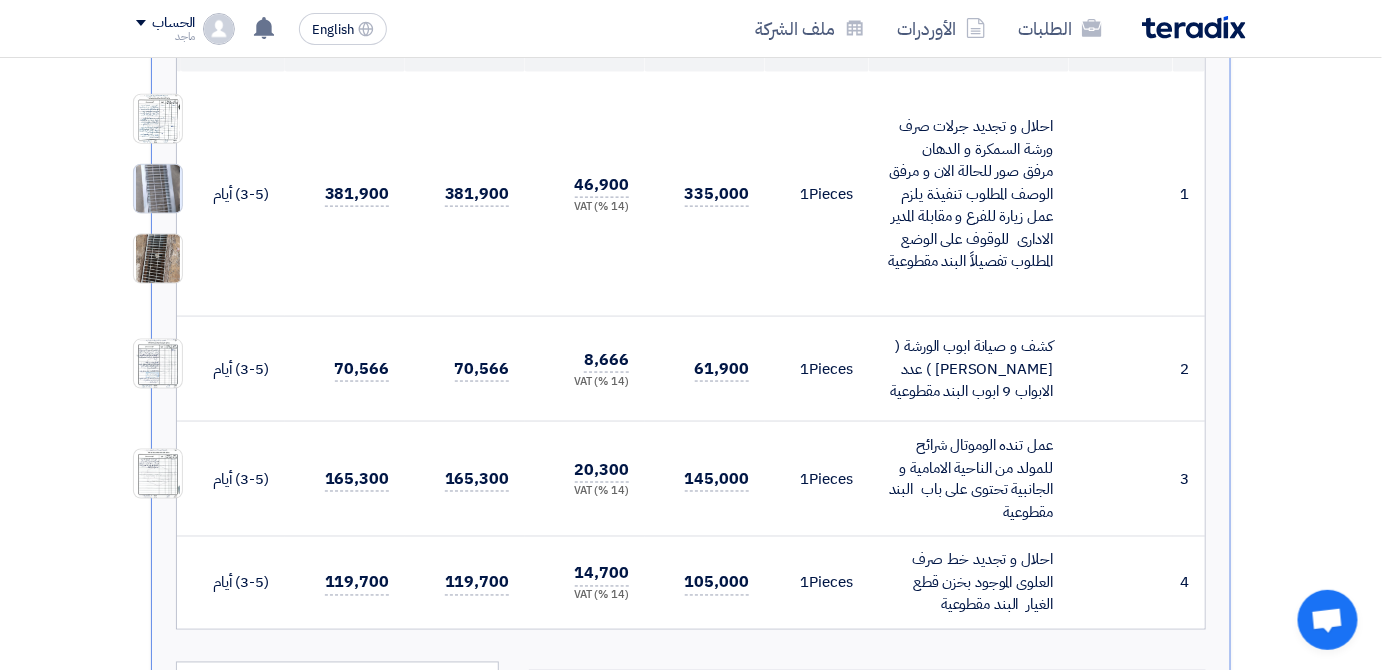 click at bounding box center (158, 189) 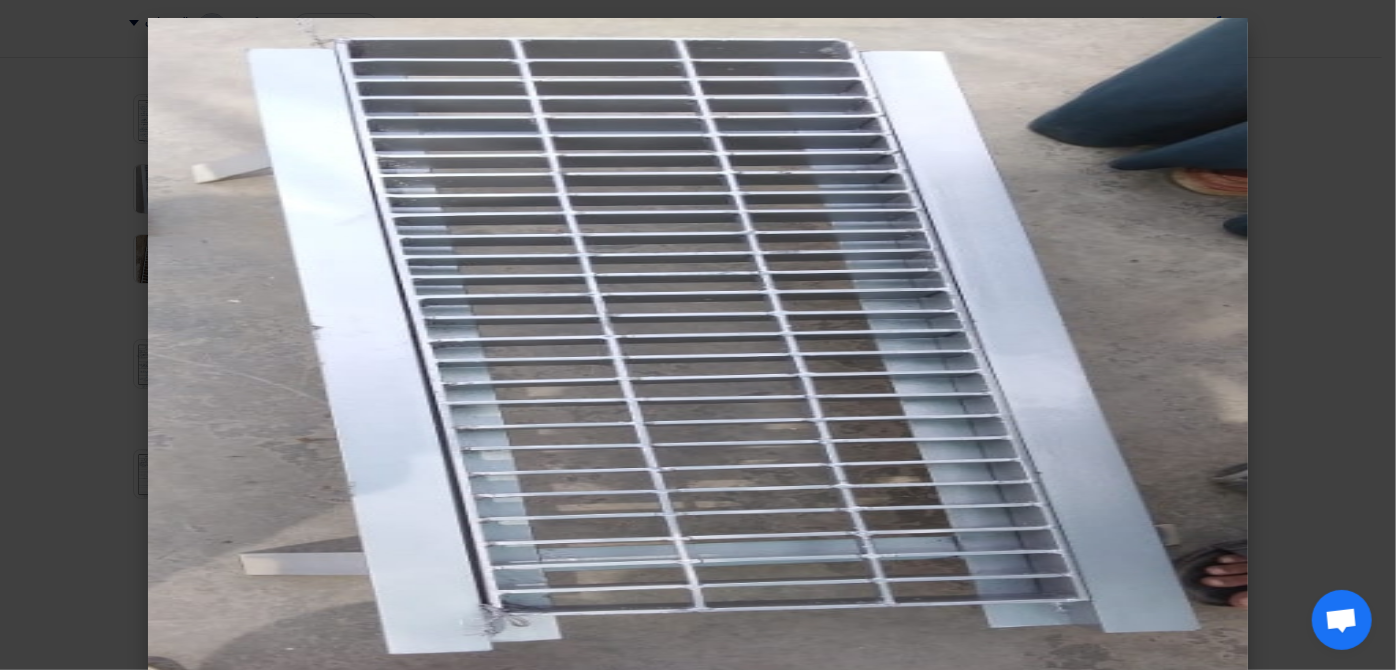click 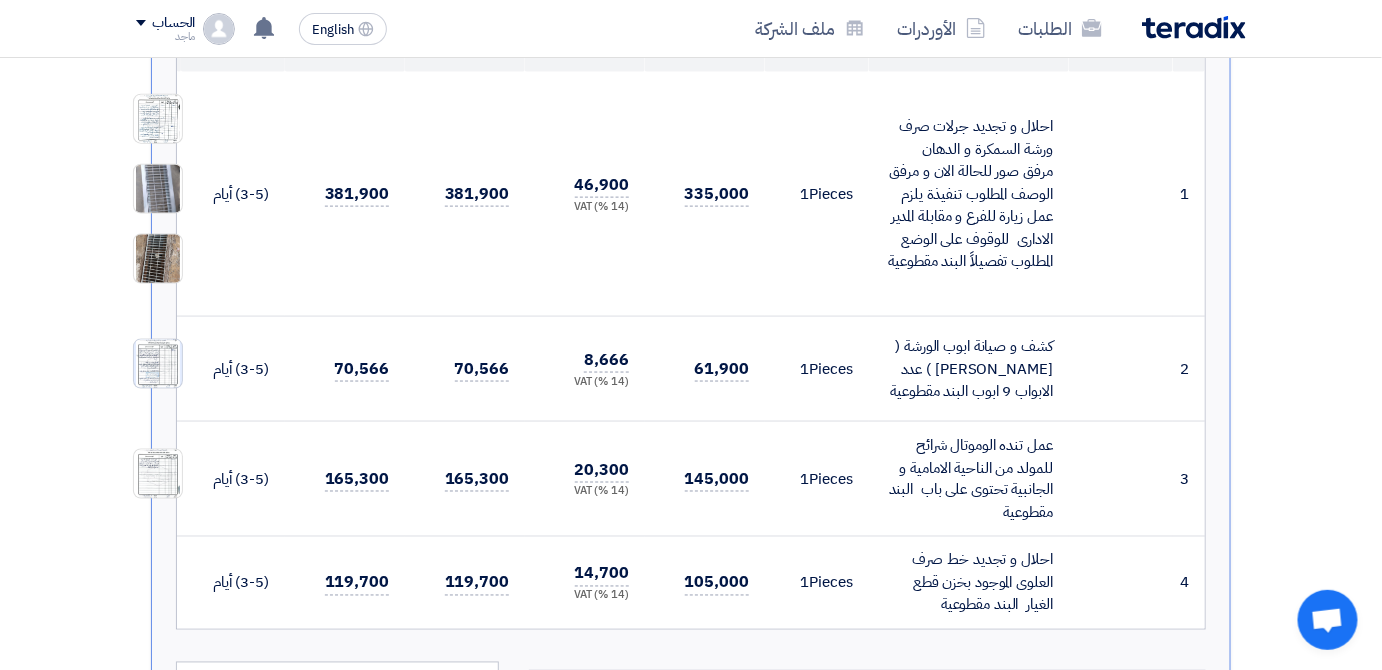 click at bounding box center [158, 364] 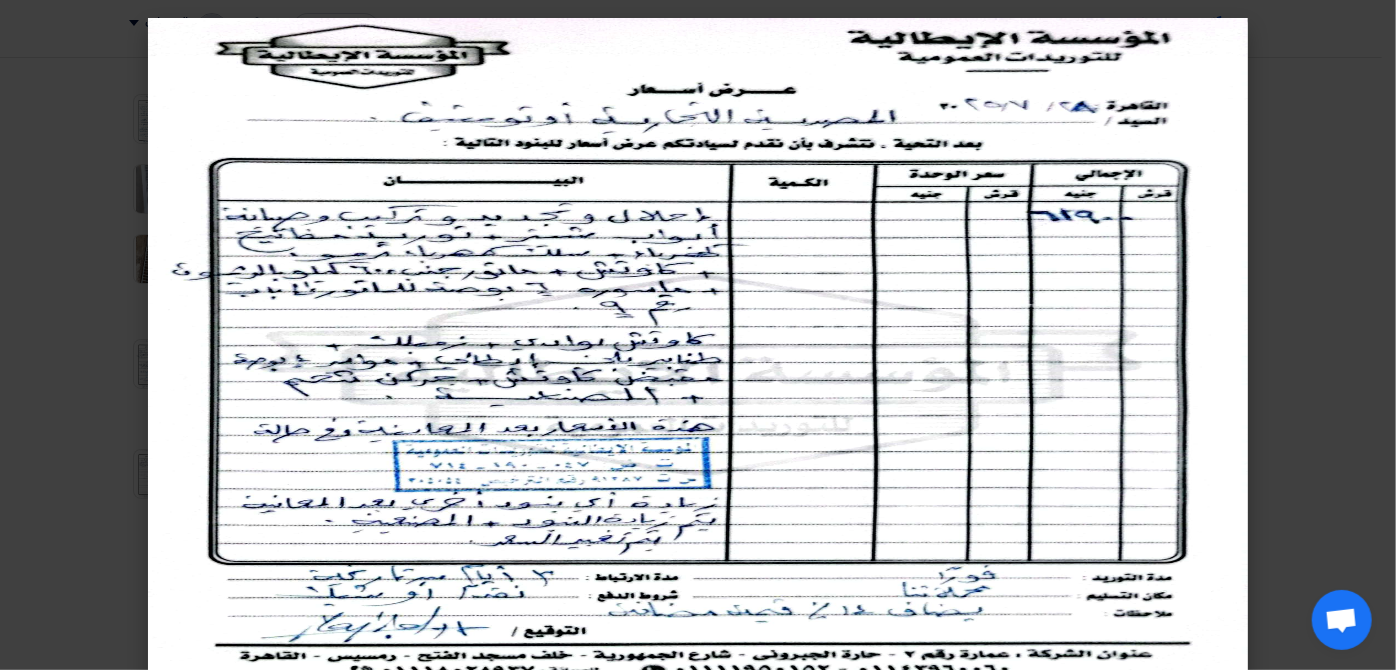 click 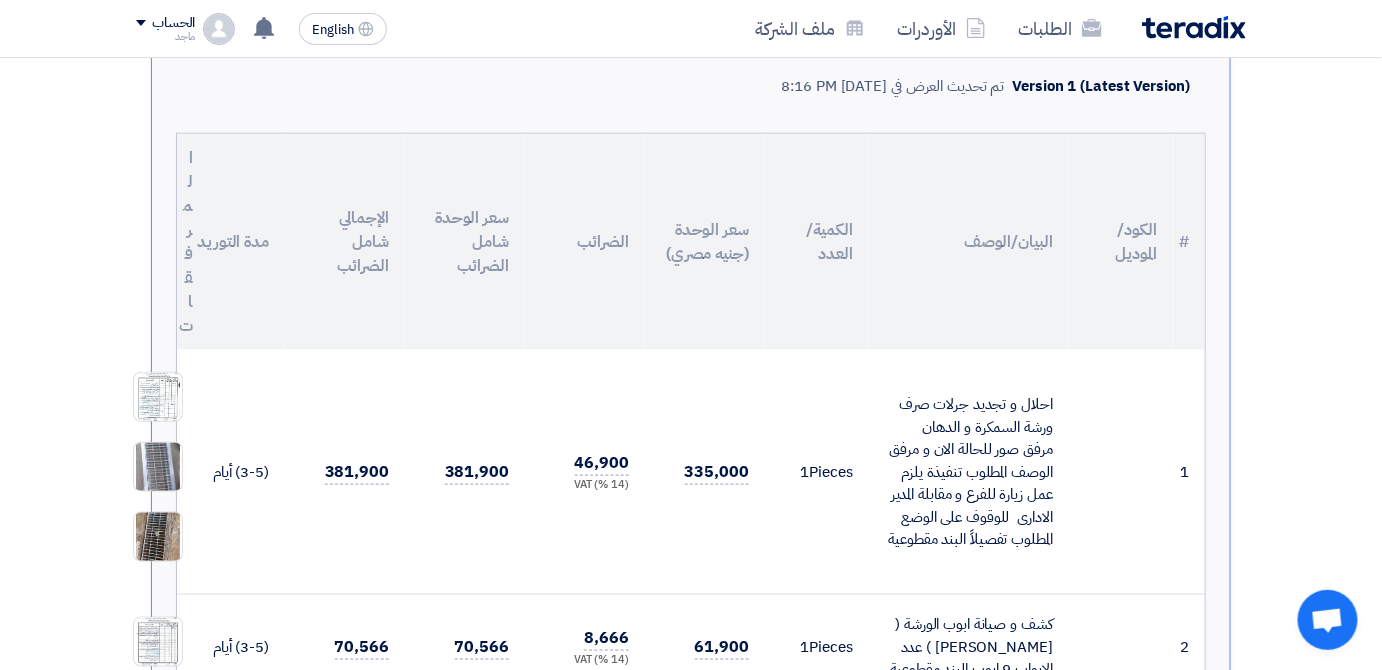 scroll, scrollTop: 360, scrollLeft: 0, axis: vertical 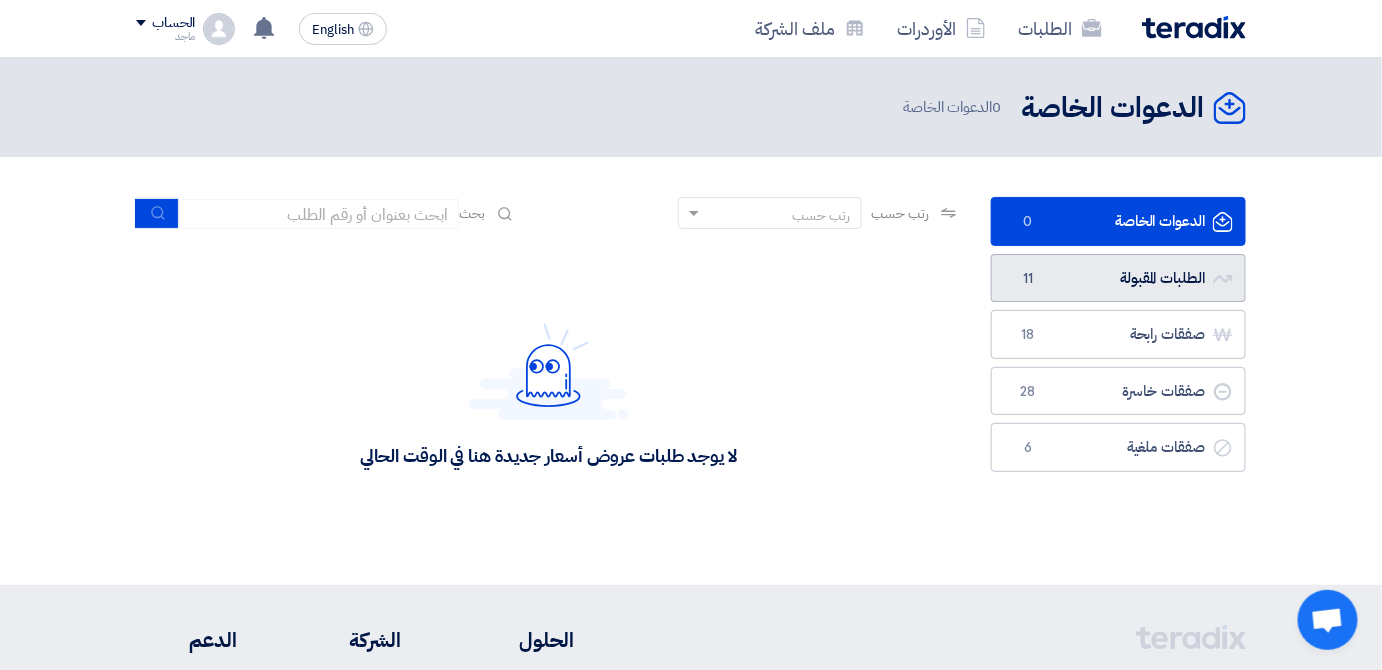 click on "11" 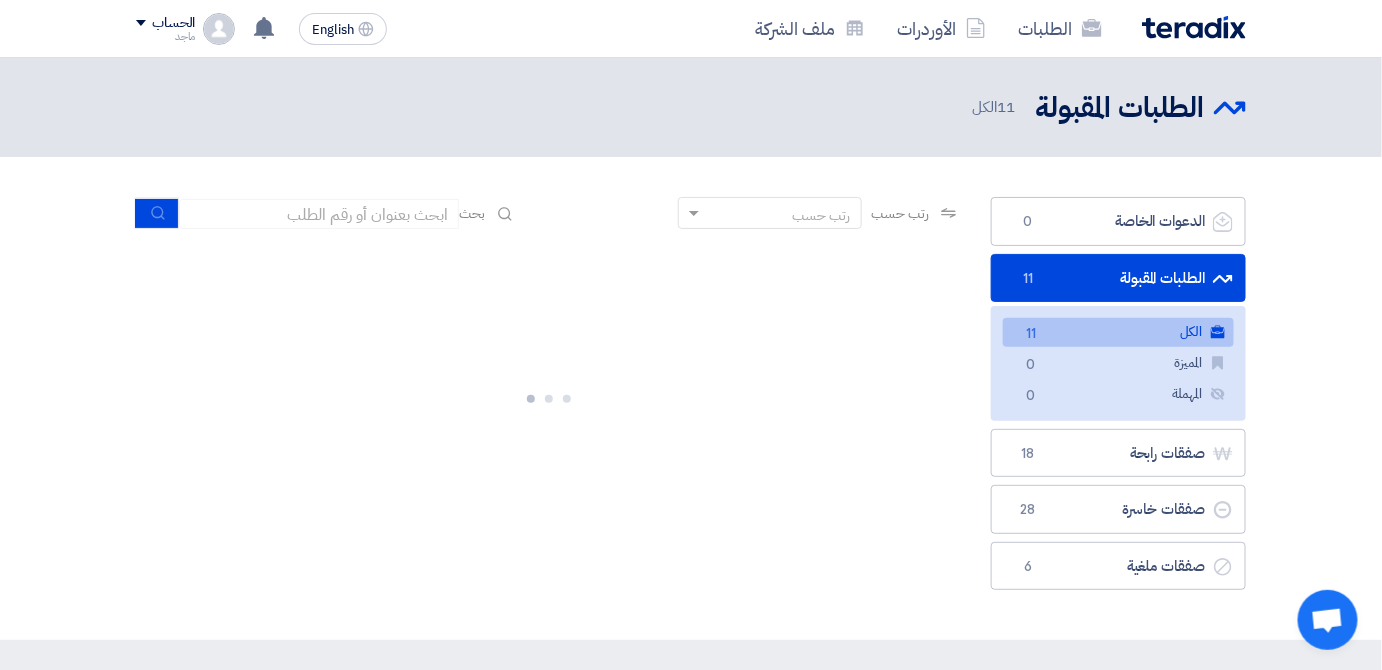 click 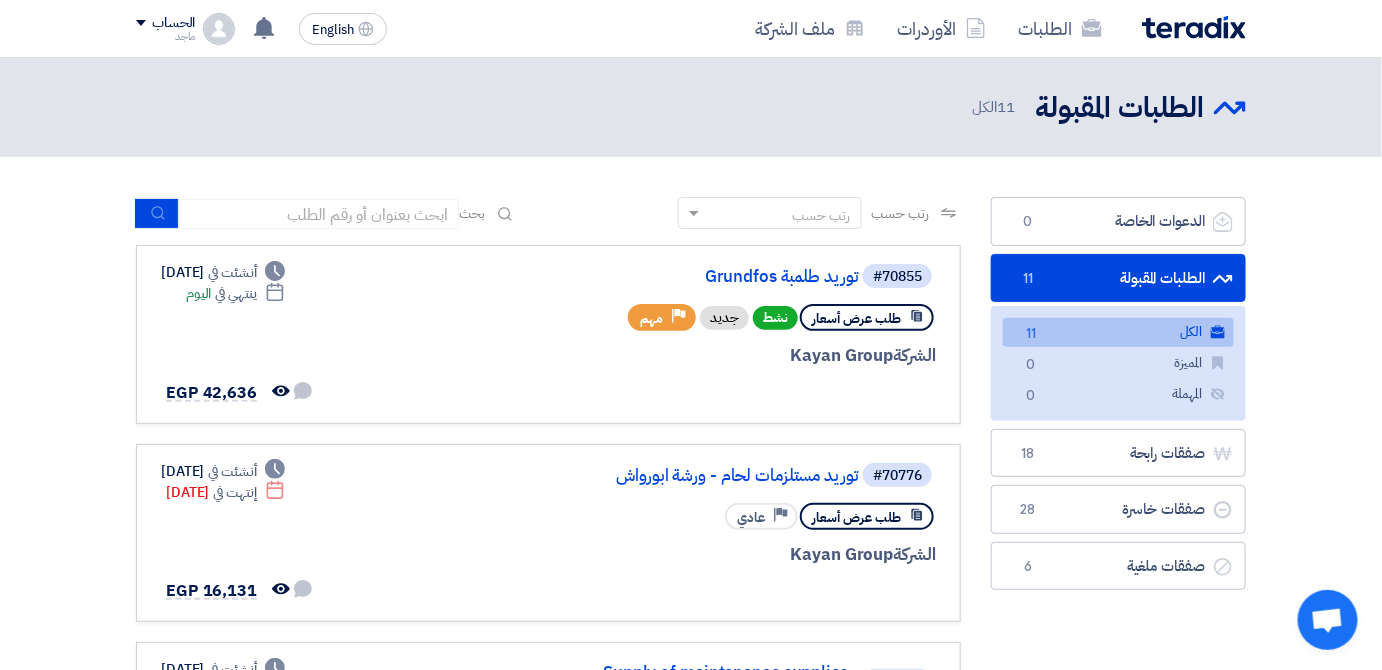 scroll, scrollTop: 586, scrollLeft: 0, axis: vertical 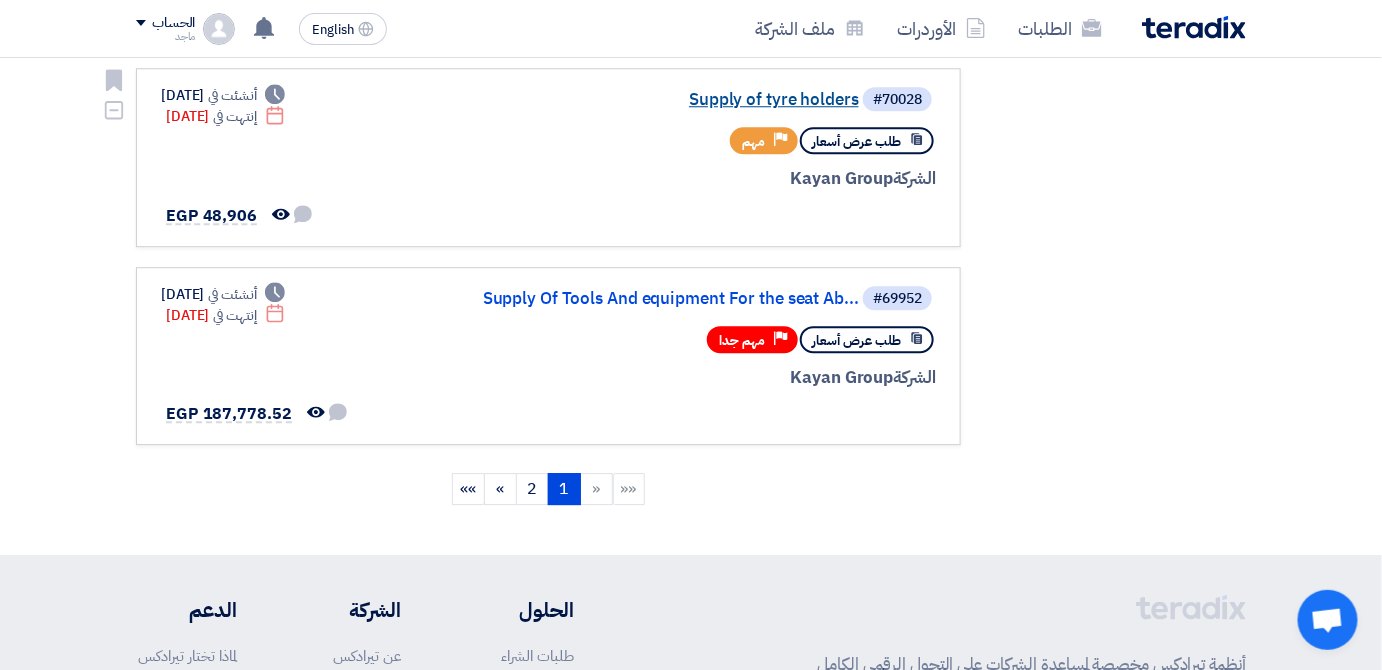 click on "Supply of tyre holders" 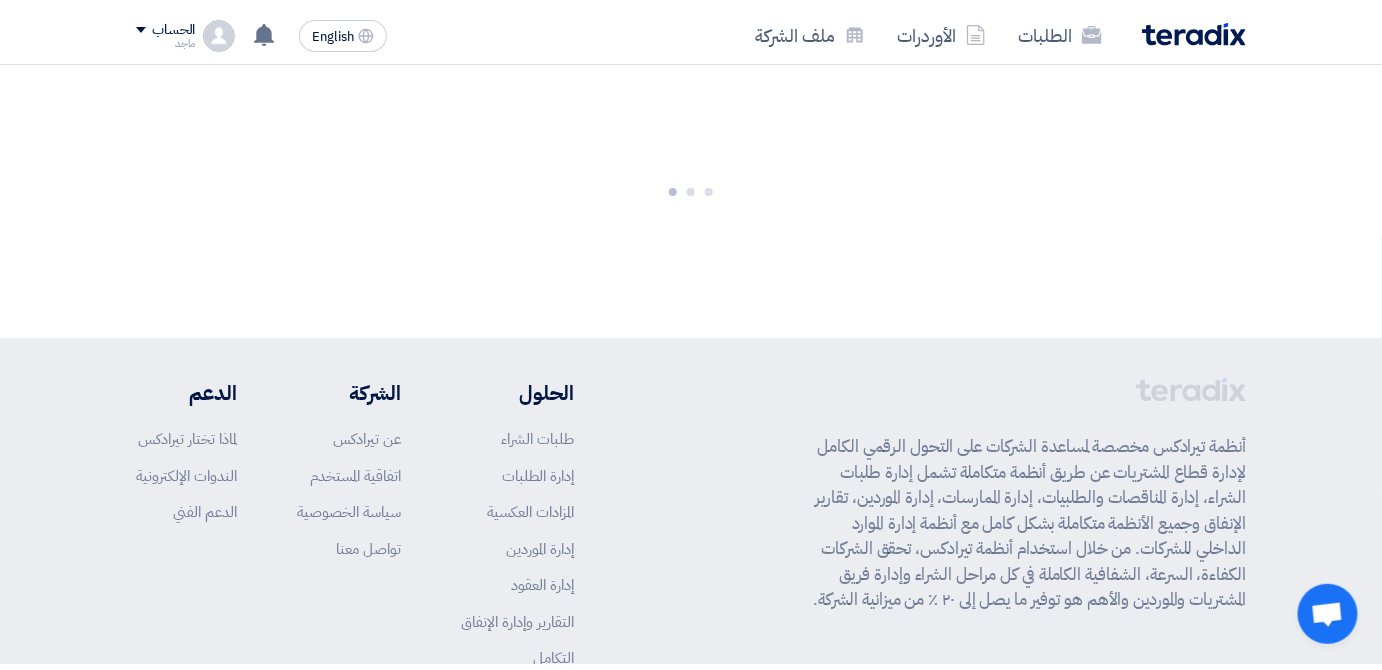 scroll, scrollTop: 0, scrollLeft: 0, axis: both 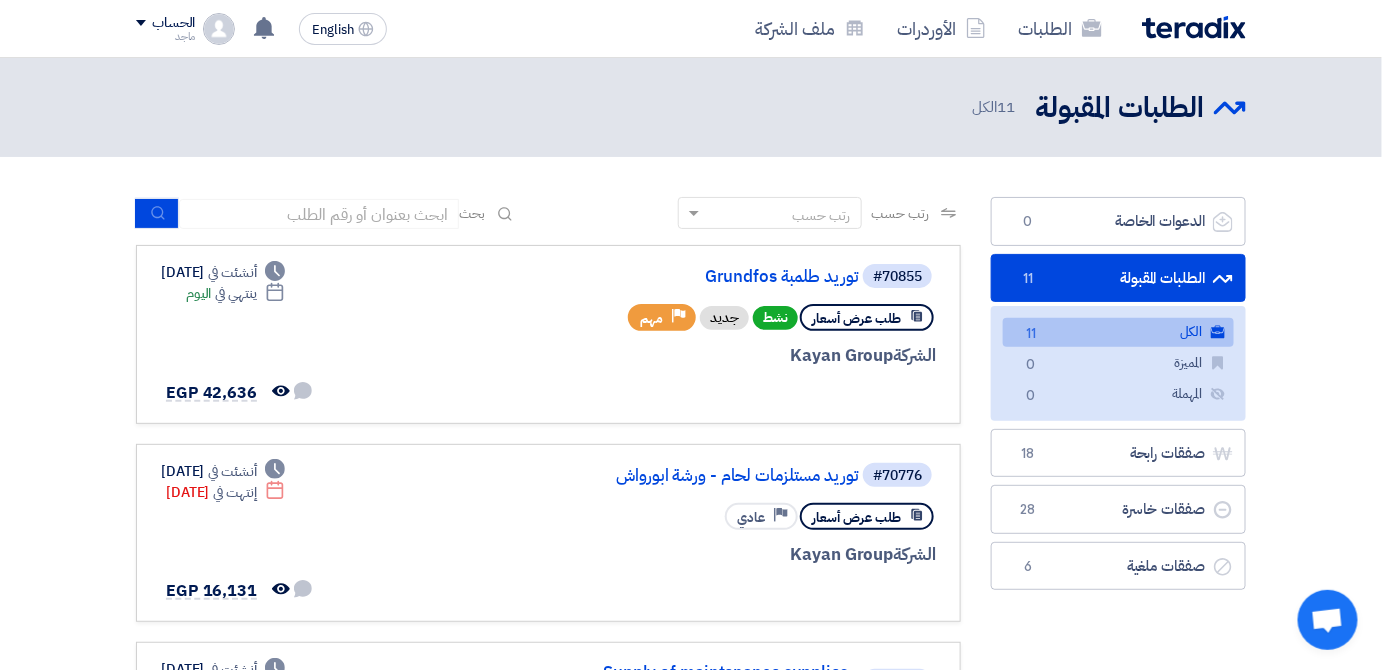click on "الكل
الكل
11" 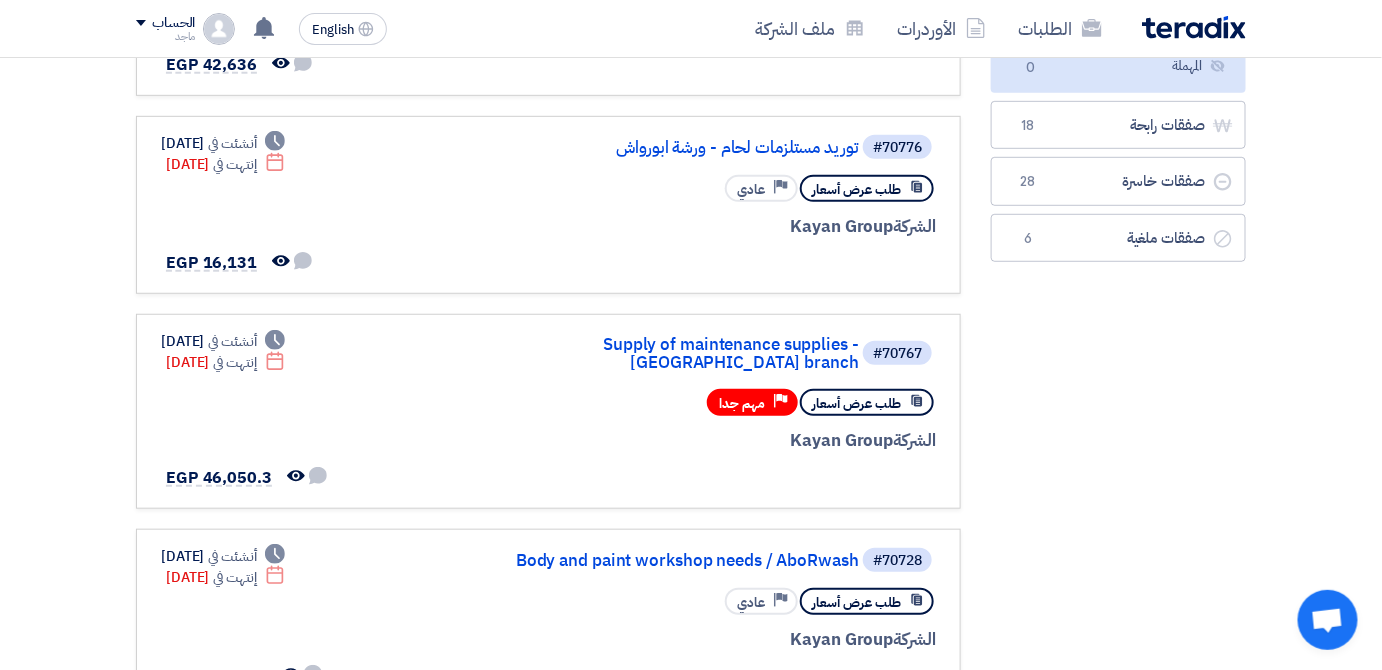scroll, scrollTop: 330, scrollLeft: 0, axis: vertical 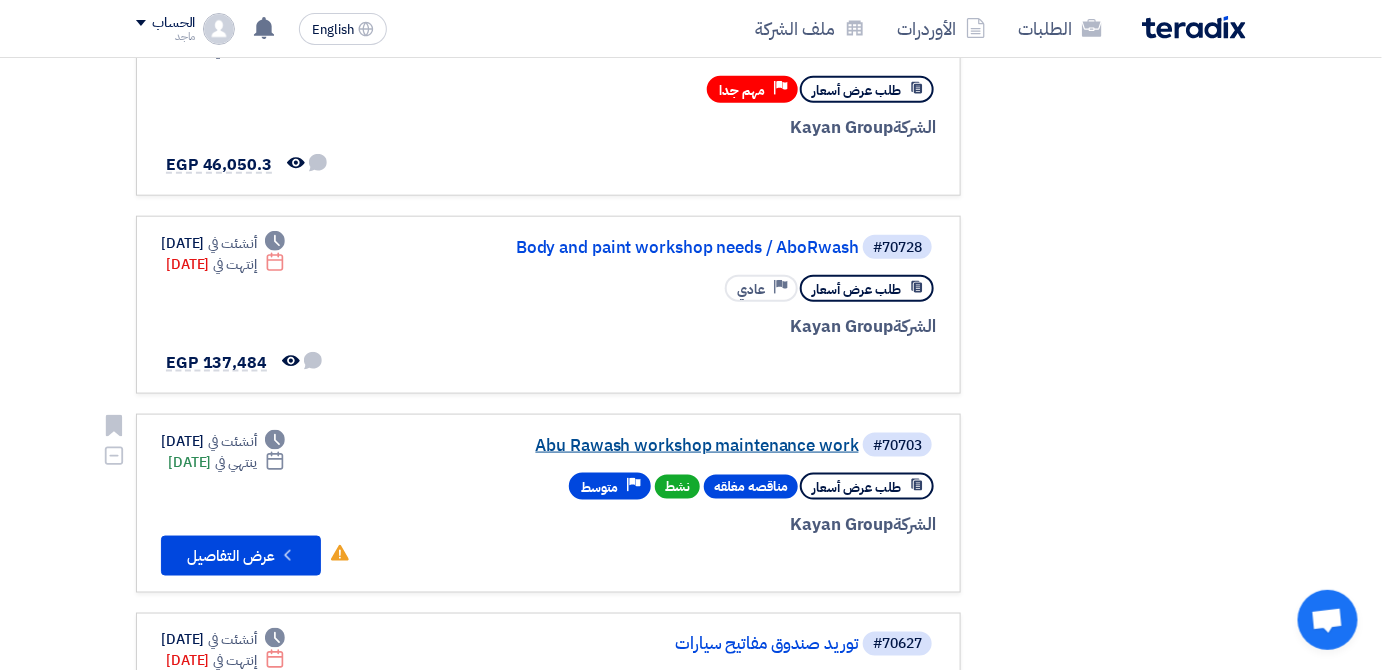 click on "Abu Rawash workshop maintenance work" 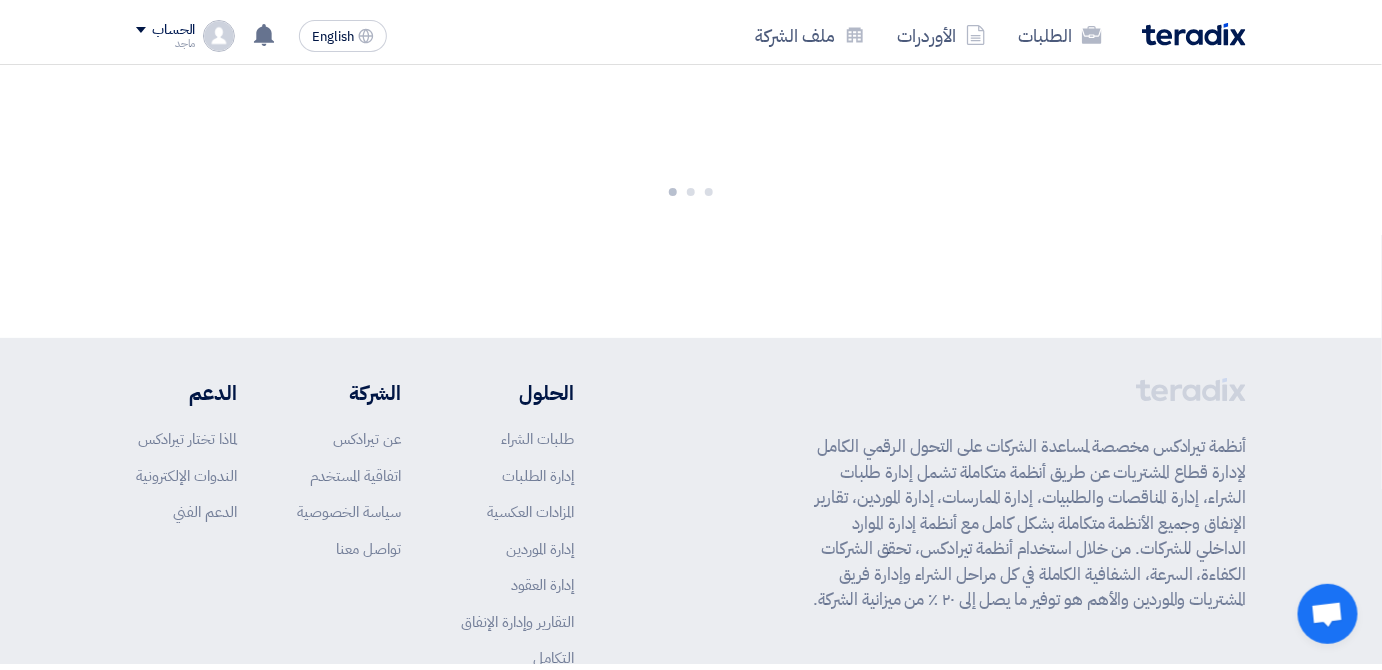 scroll, scrollTop: 0, scrollLeft: 0, axis: both 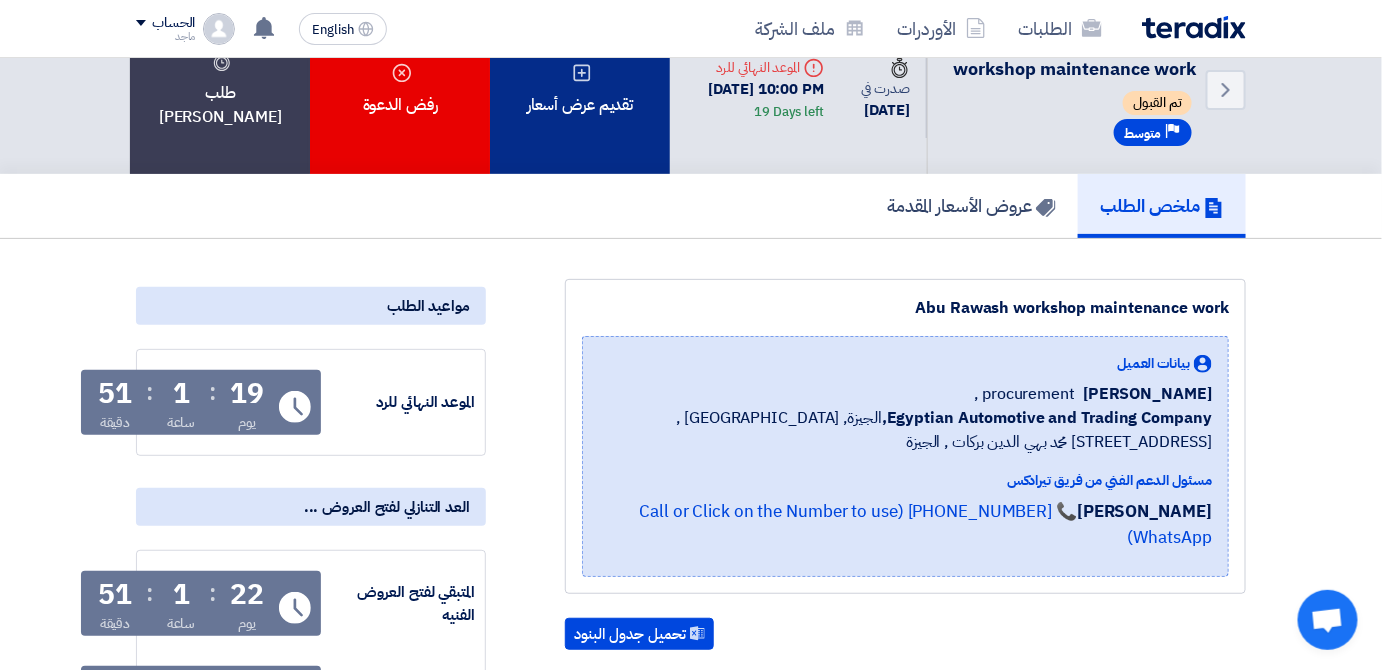 click on "تقديم عرض أسعار" 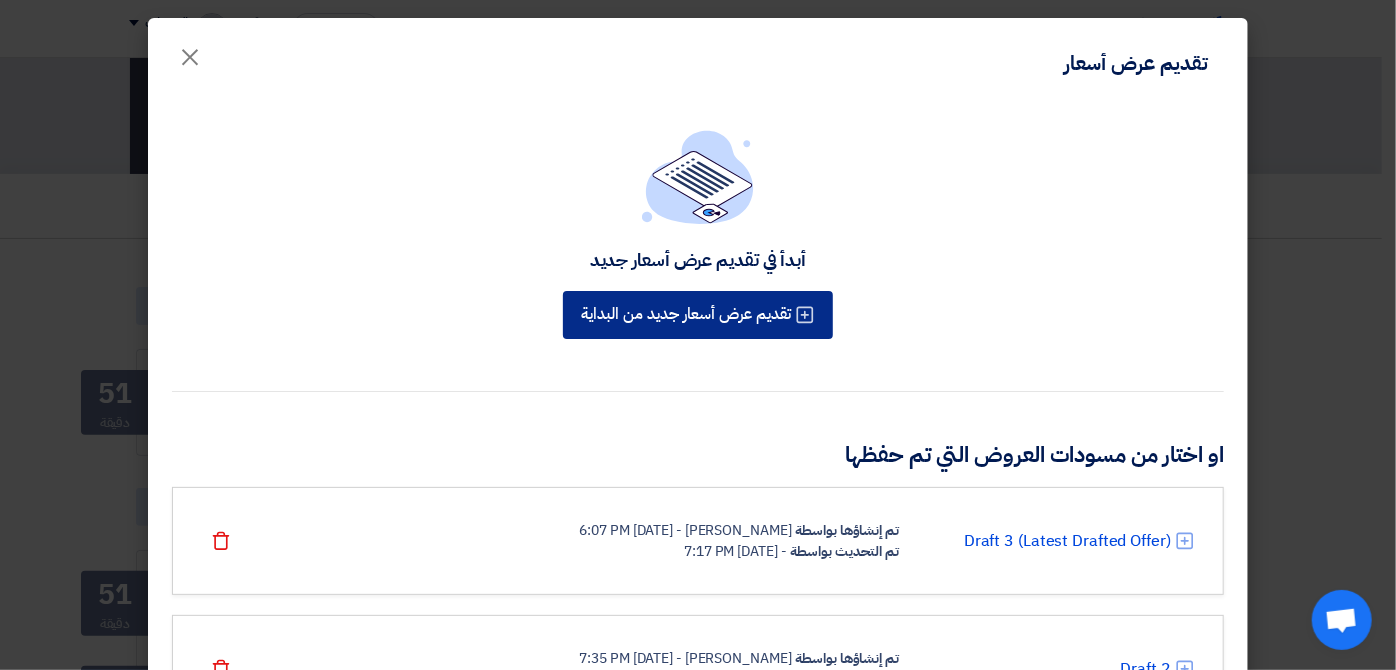 click on "تقديم عرض أسعار جديد من البداية" 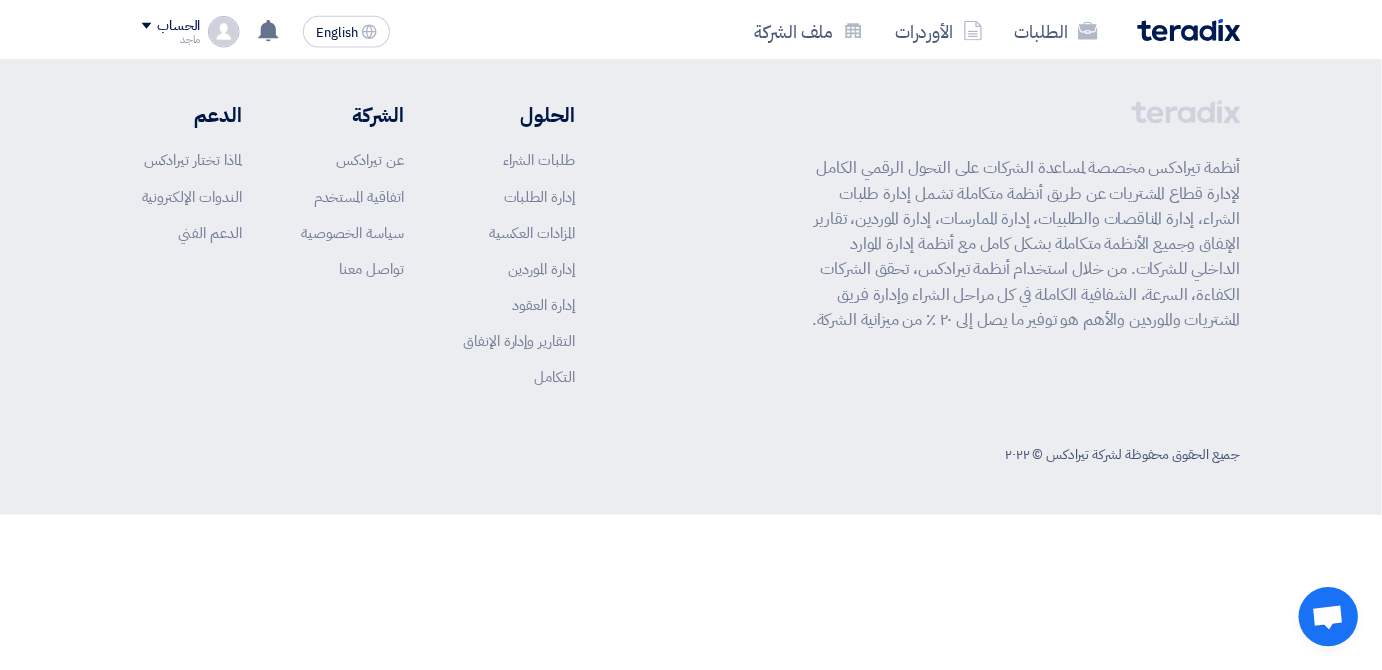 scroll, scrollTop: 0, scrollLeft: 0, axis: both 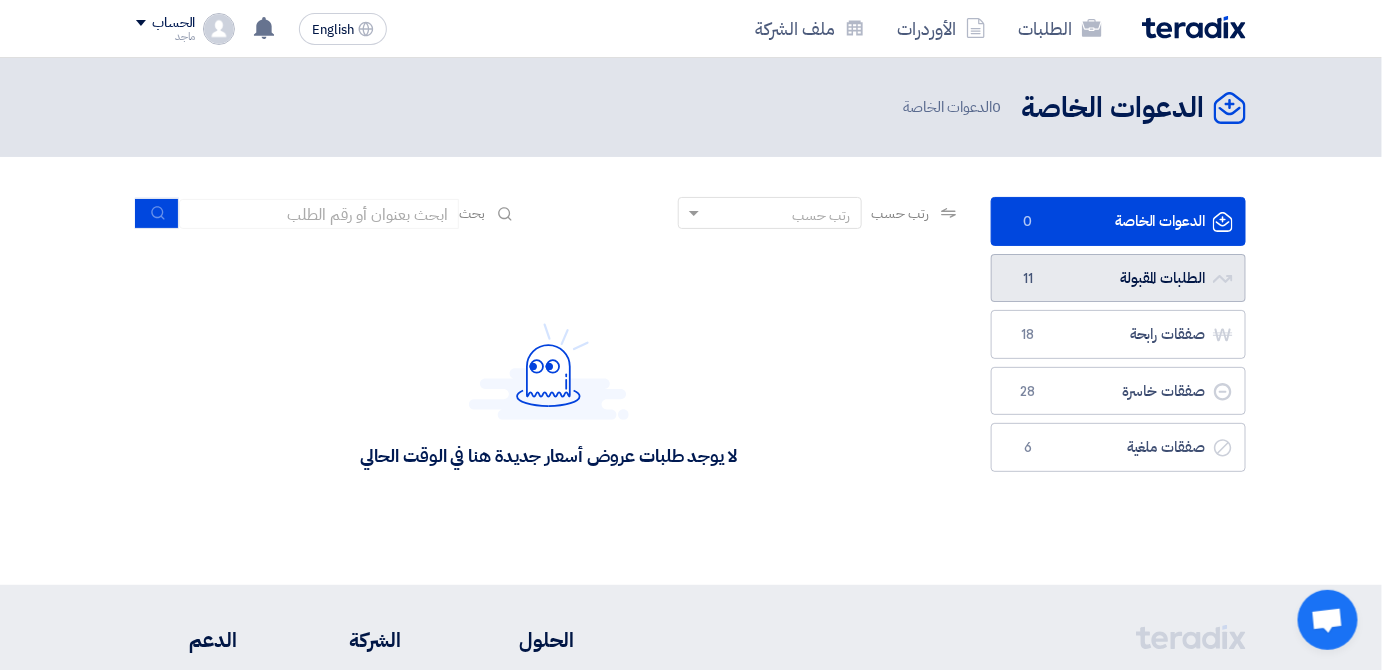 click 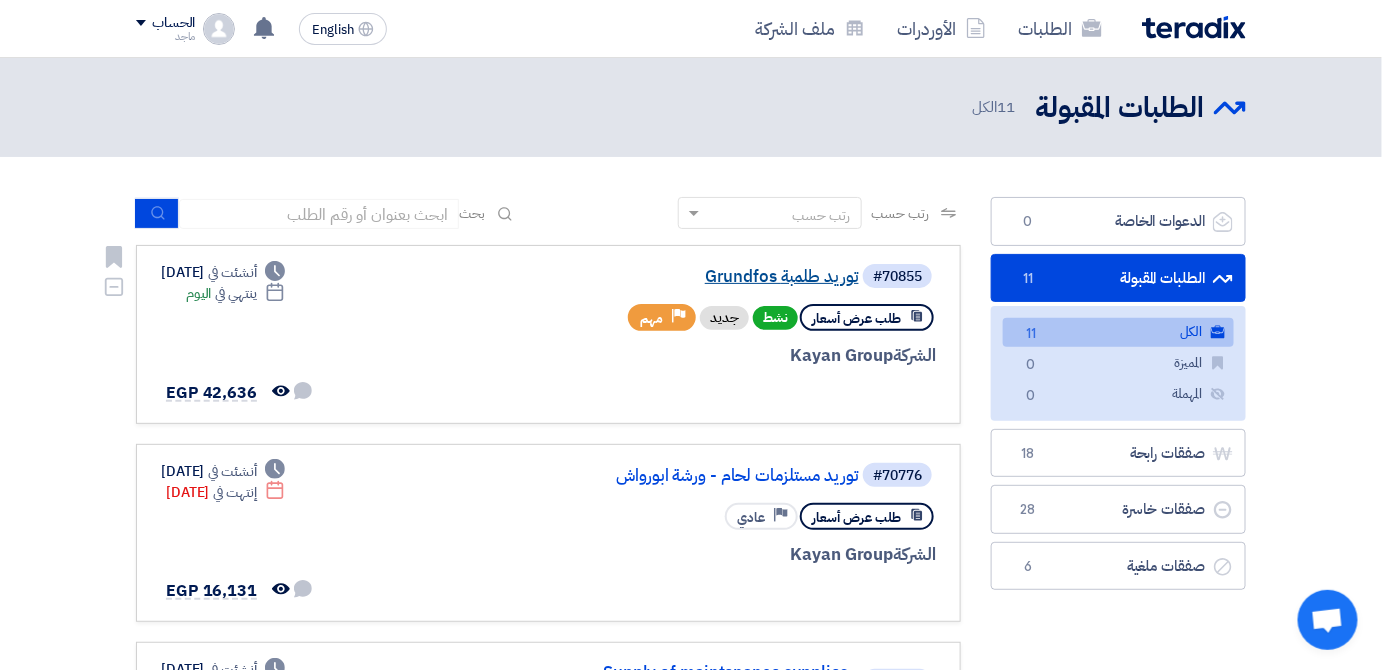 click on "Grundfos توريد طلمبة" 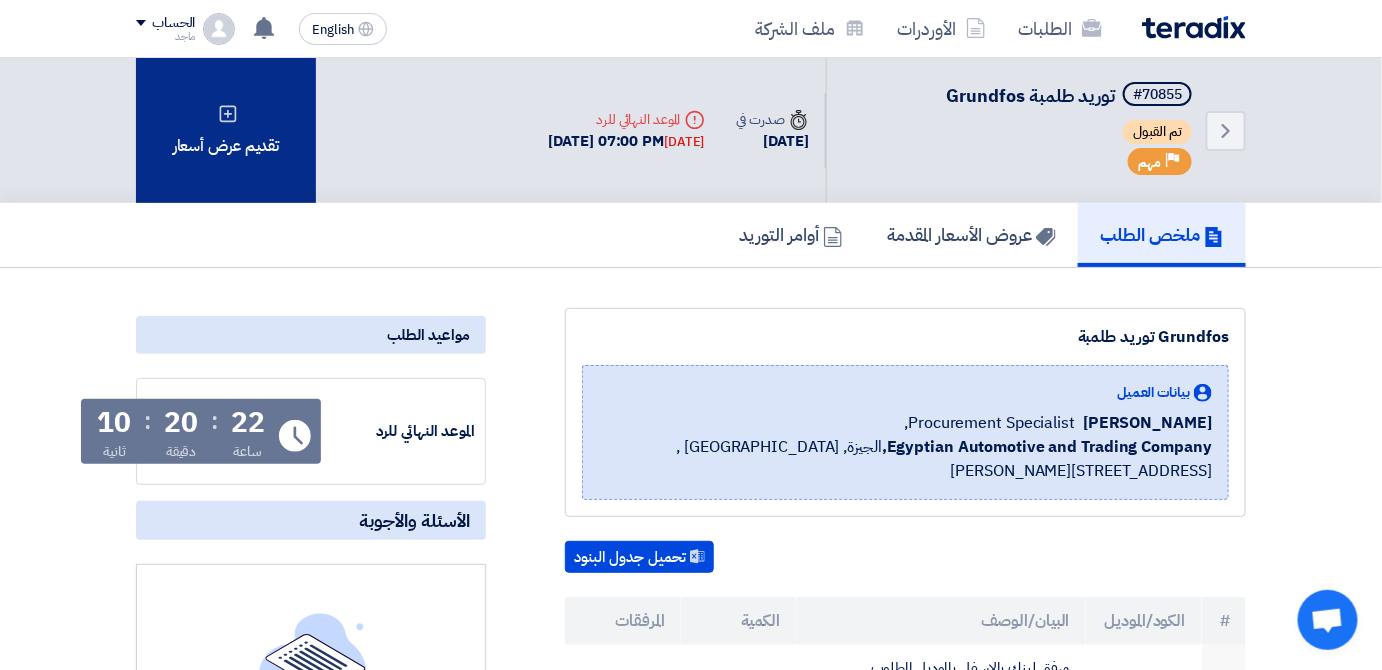 click on "تقديم عرض أسعار" 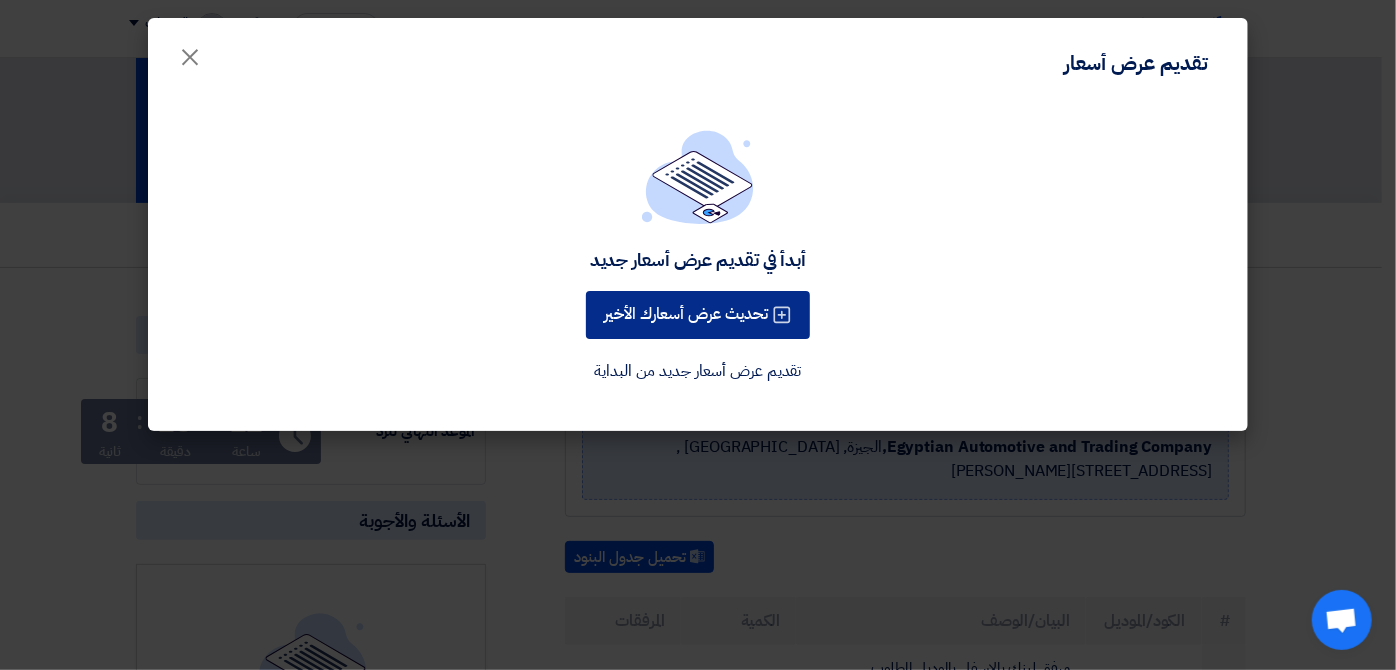 click on "تحديث عرض أسعارك الأخير" 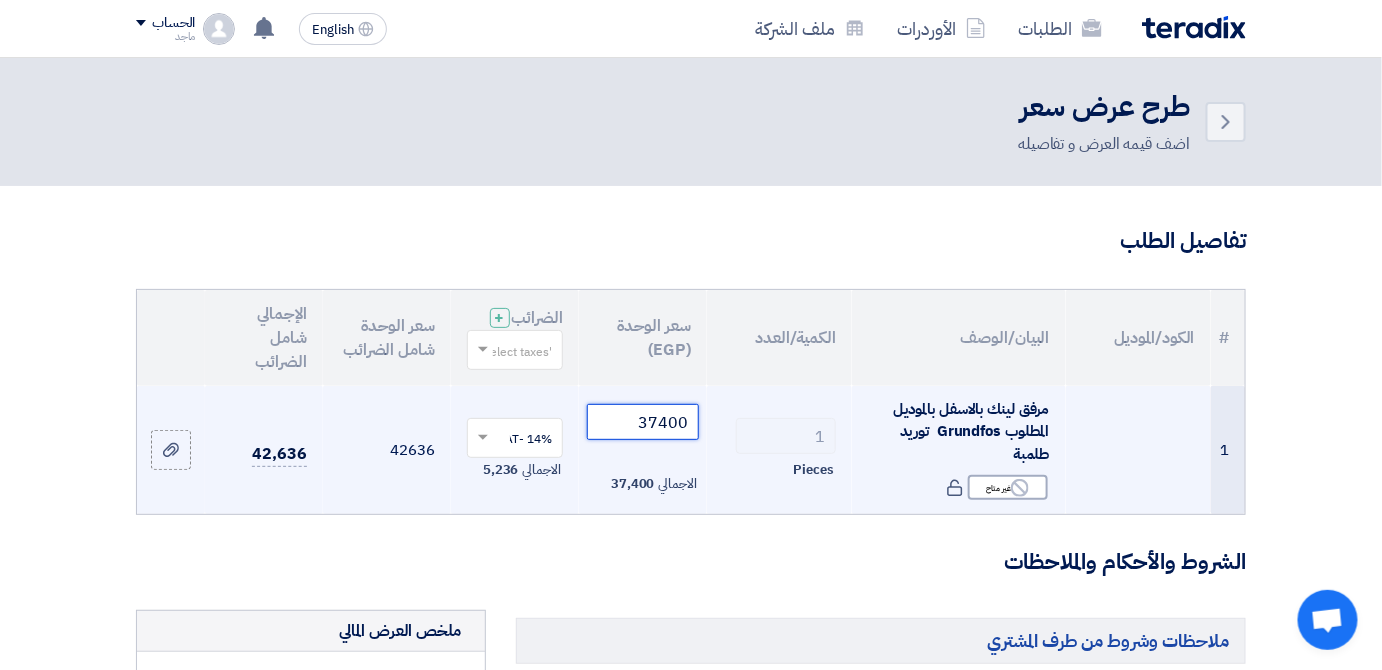 click on "37400" 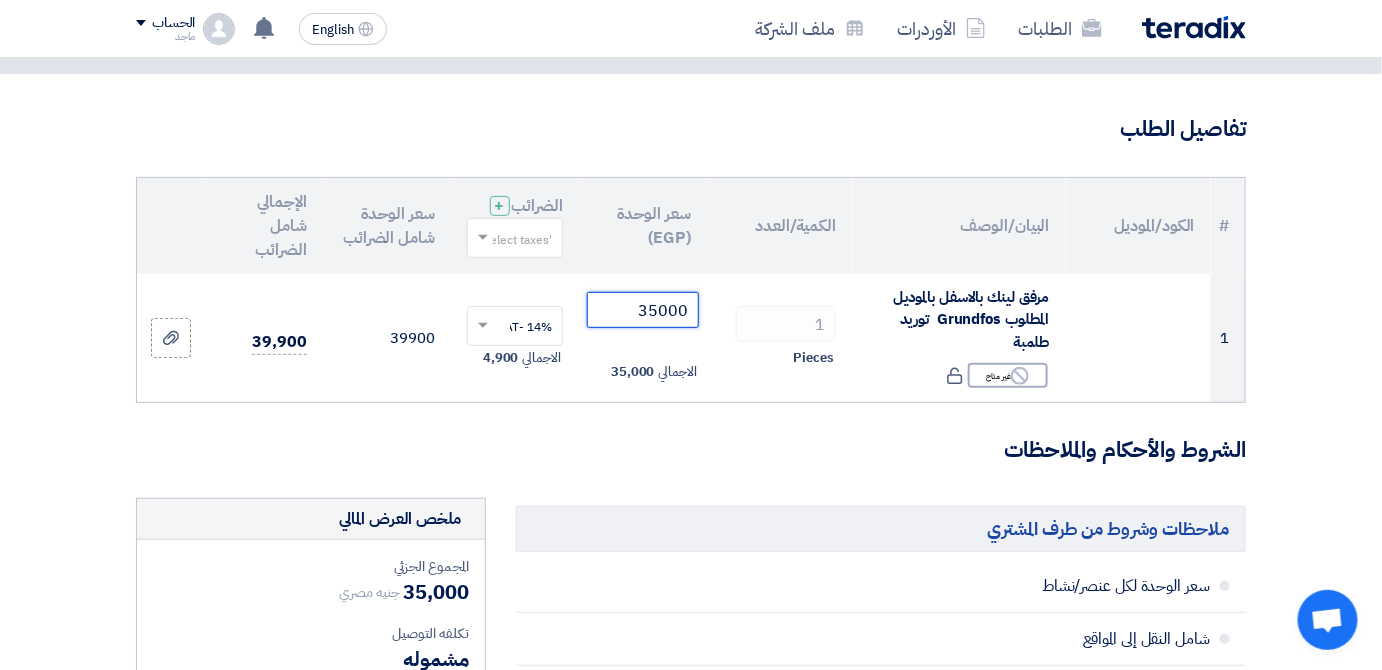 scroll, scrollTop: 125, scrollLeft: 0, axis: vertical 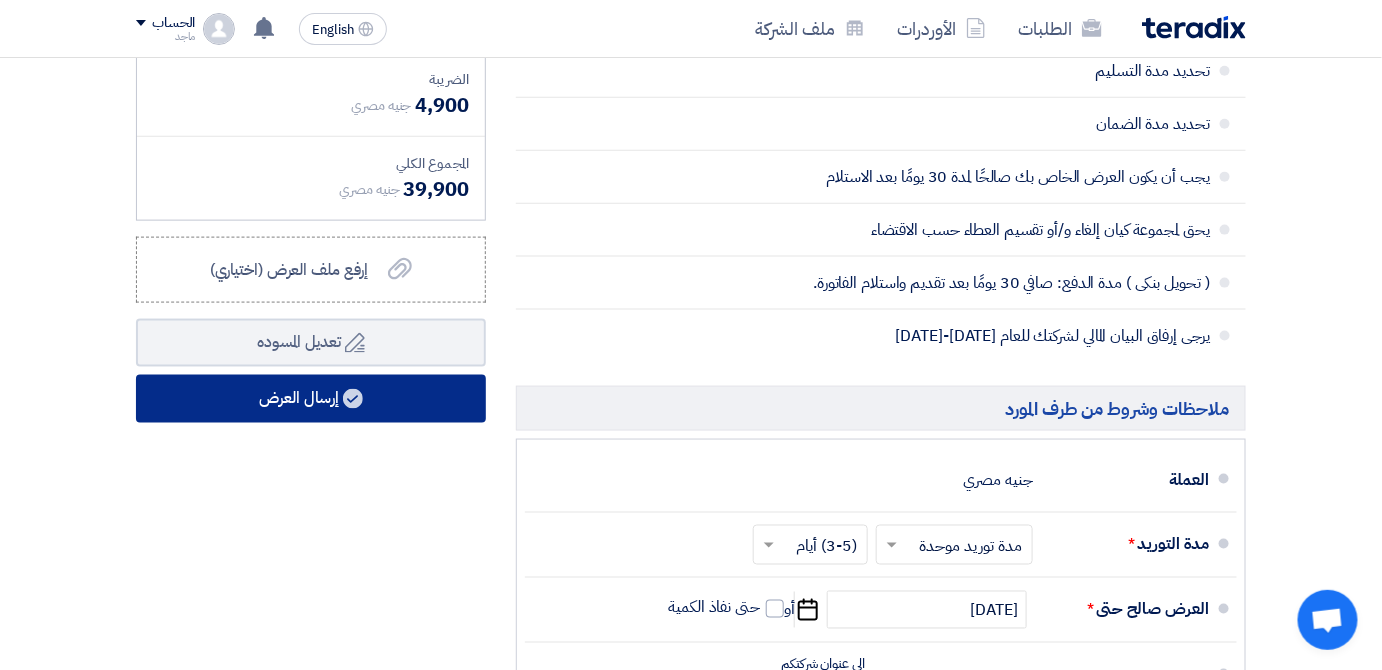 type on "35000" 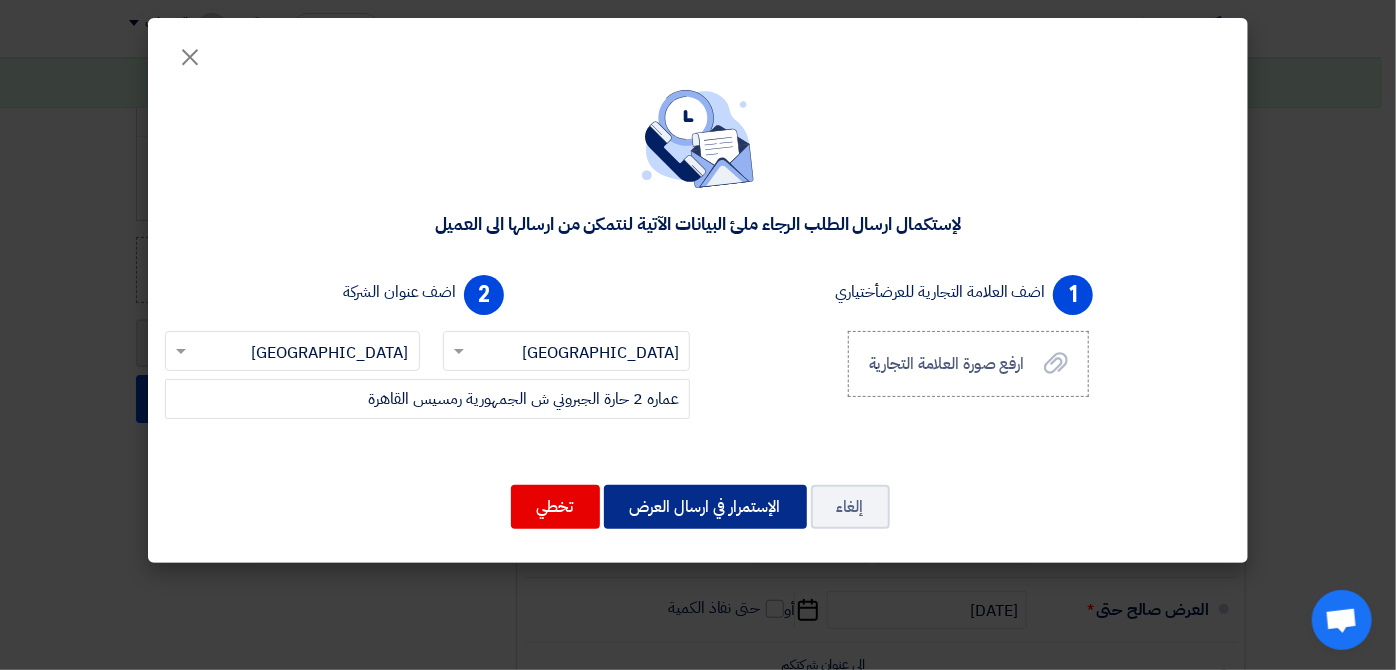 click on "الإستمرار في ارسال العرض" 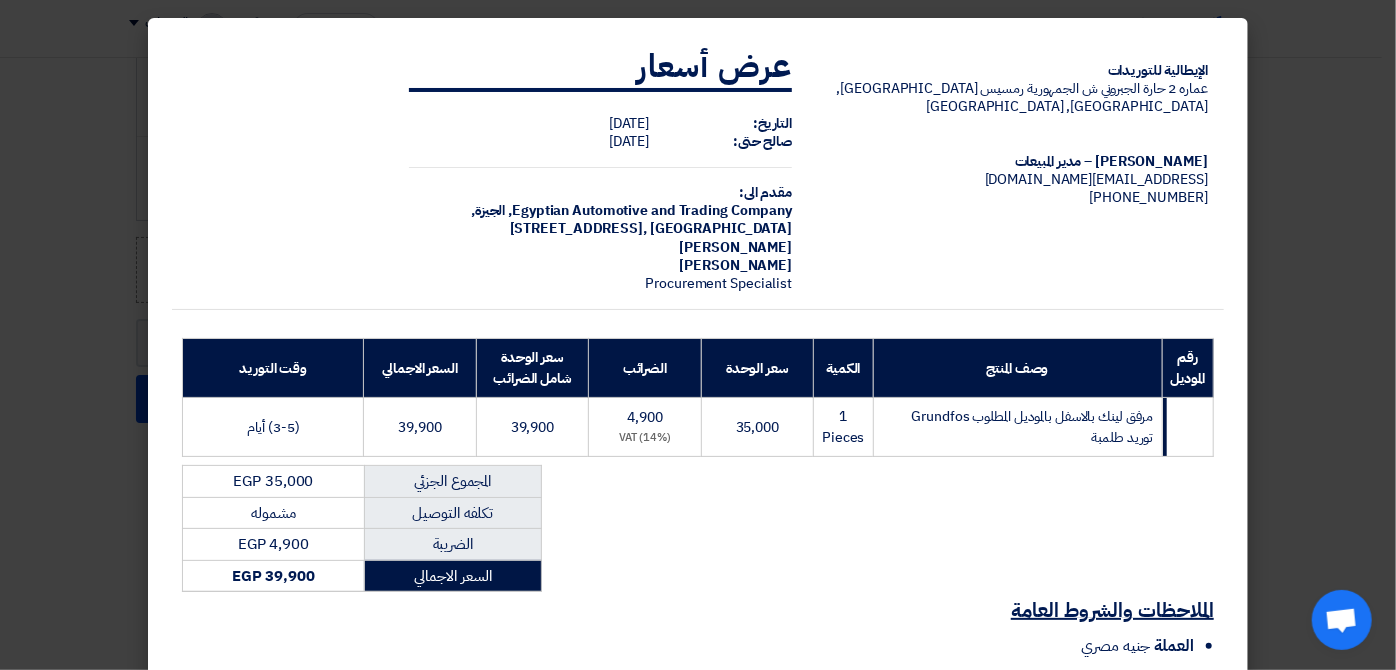 scroll, scrollTop: 208, scrollLeft: 0, axis: vertical 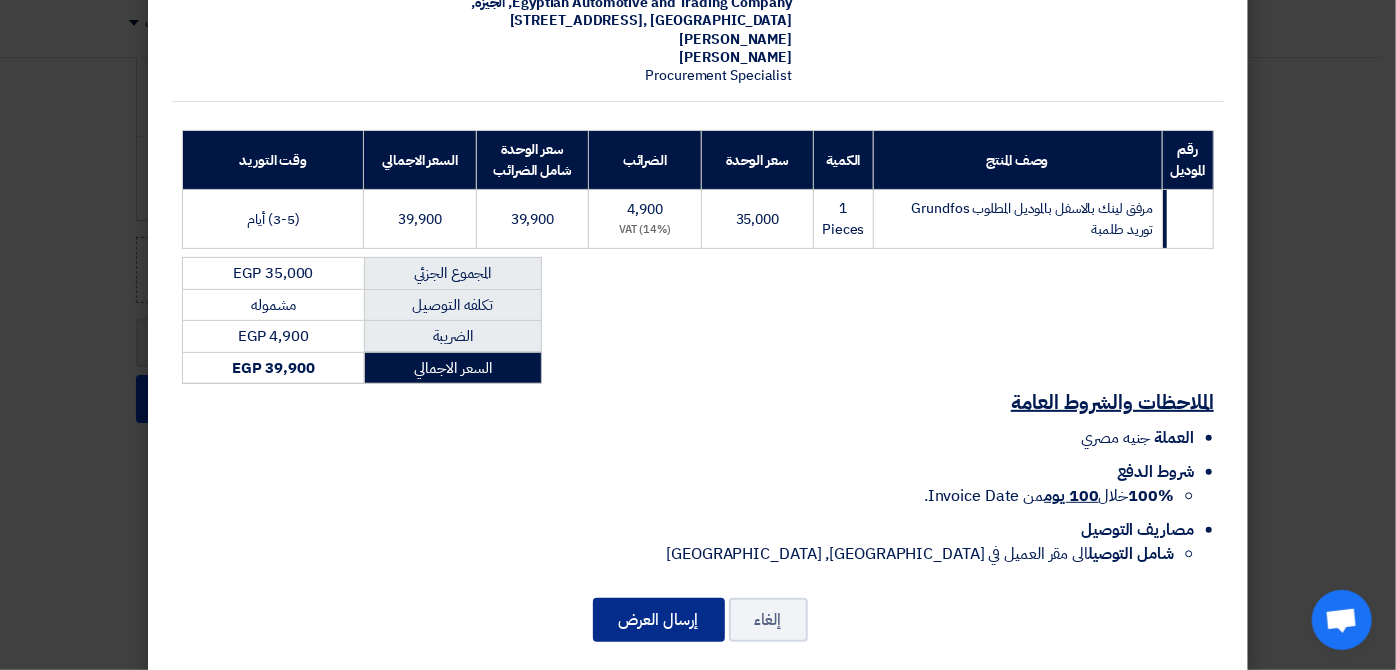 click on "إرسال العرض" 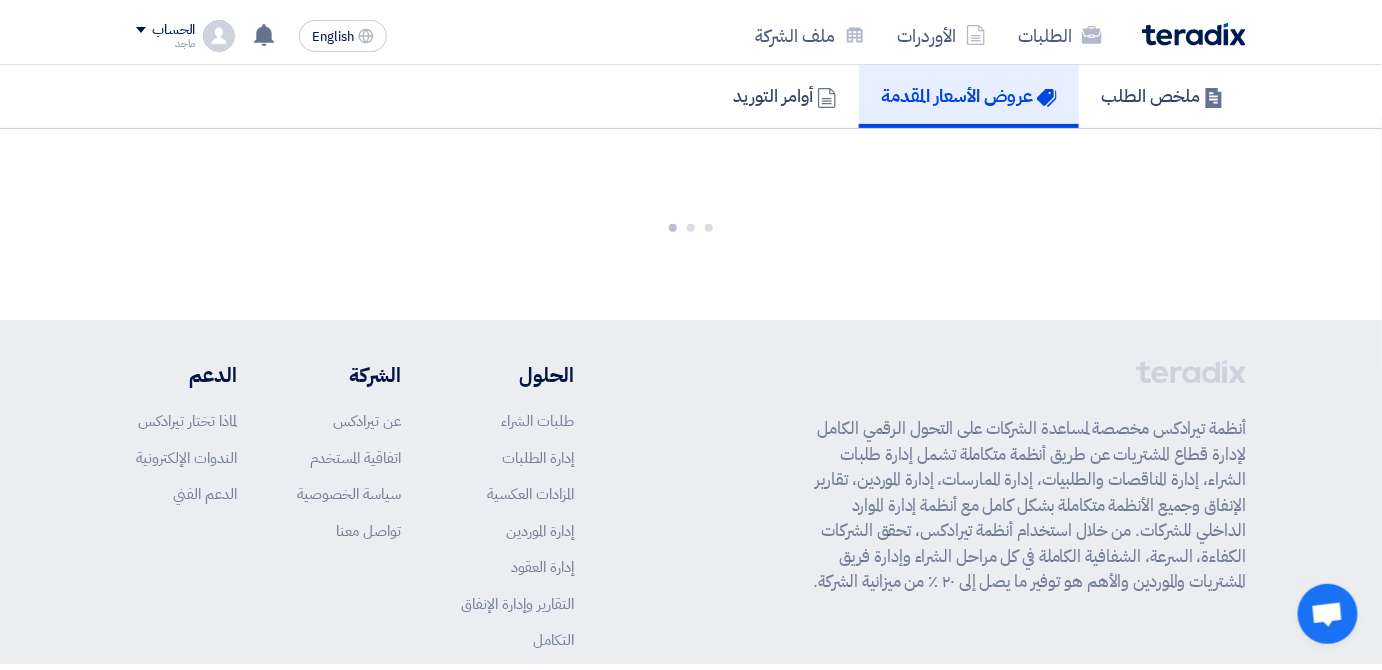 scroll, scrollTop: 1364, scrollLeft: 0, axis: vertical 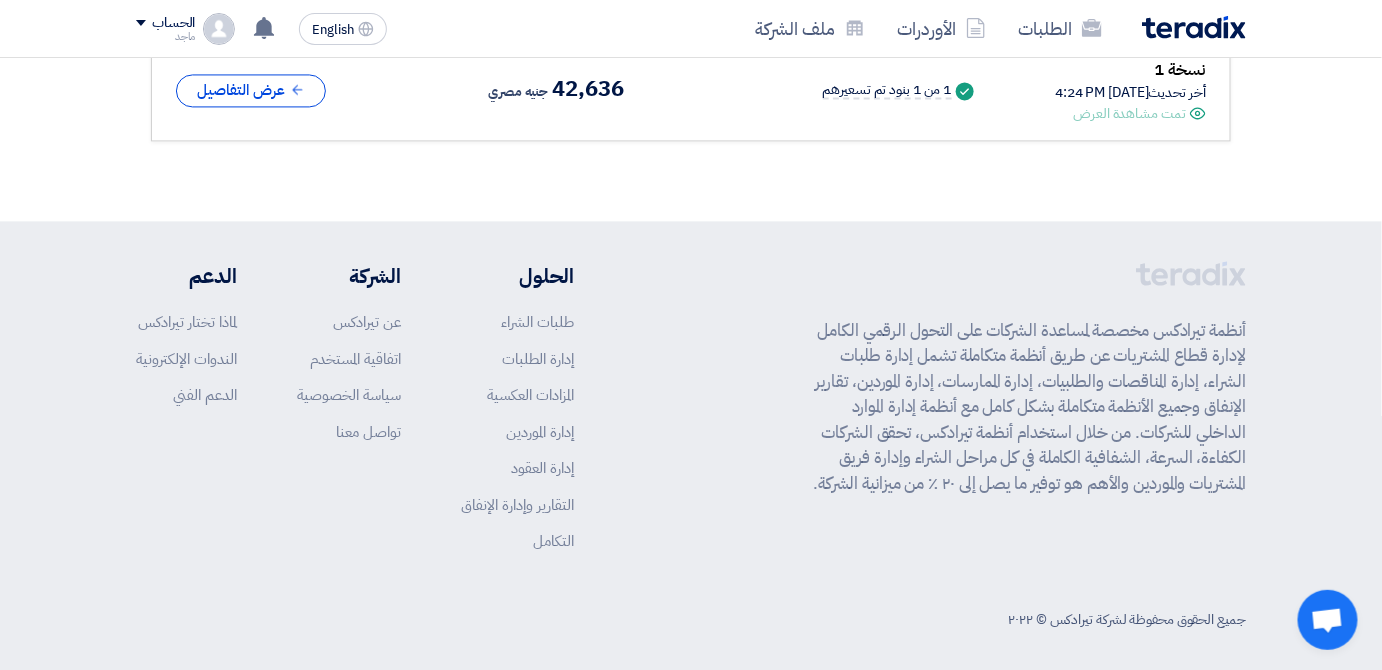 drag, startPoint x: 632, startPoint y: 592, endPoint x: 557, endPoint y: 705, distance: 135.62448 